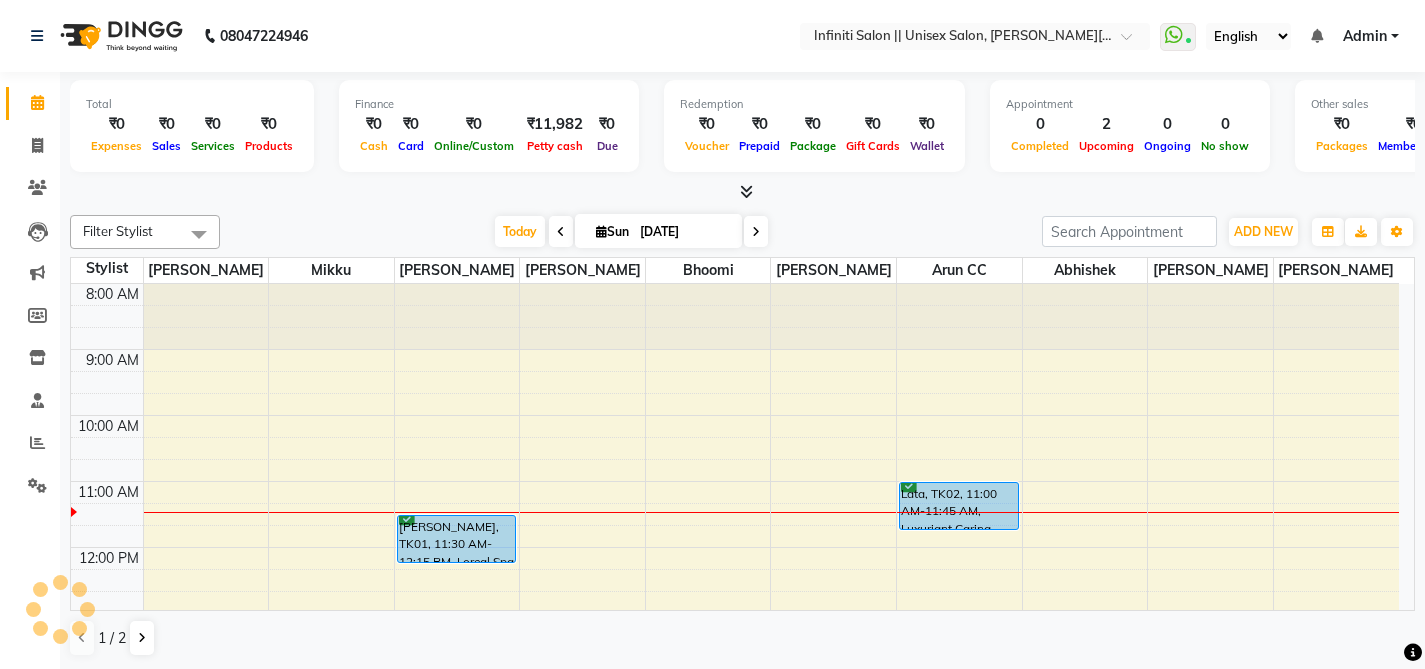 scroll, scrollTop: 0, scrollLeft: 0, axis: both 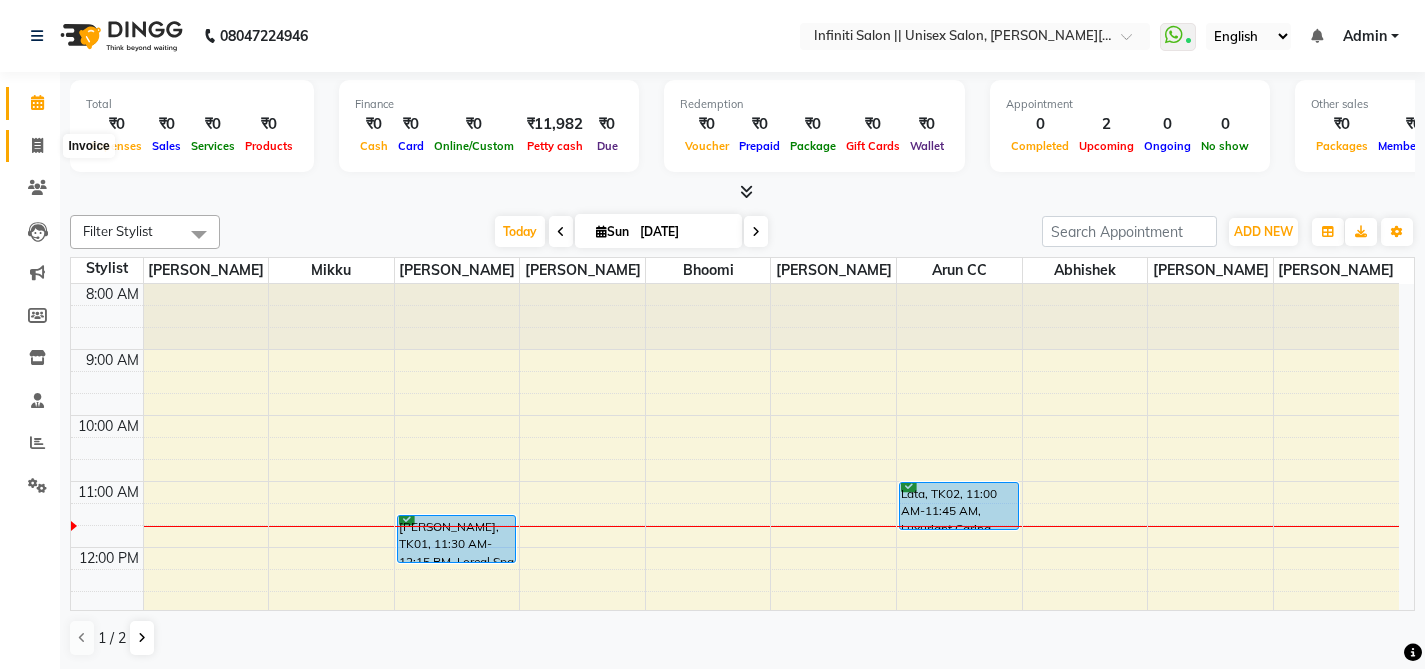 click 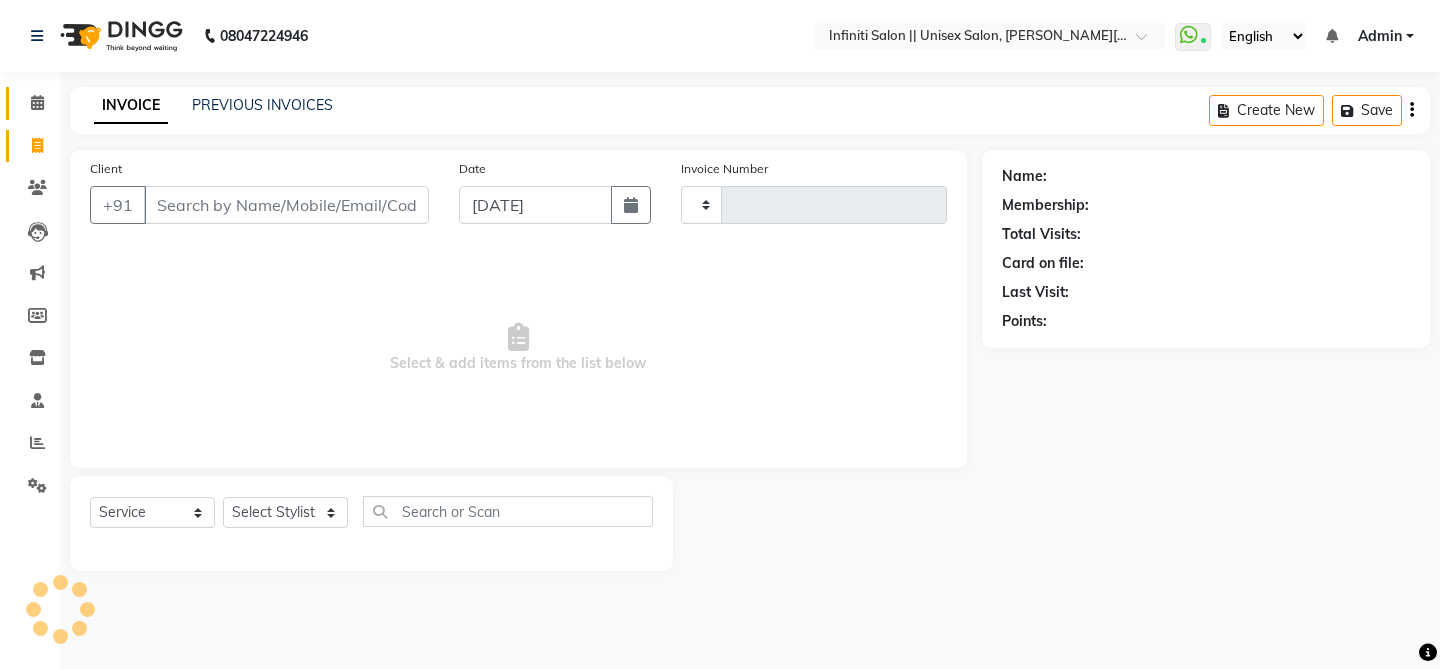 type on "0450" 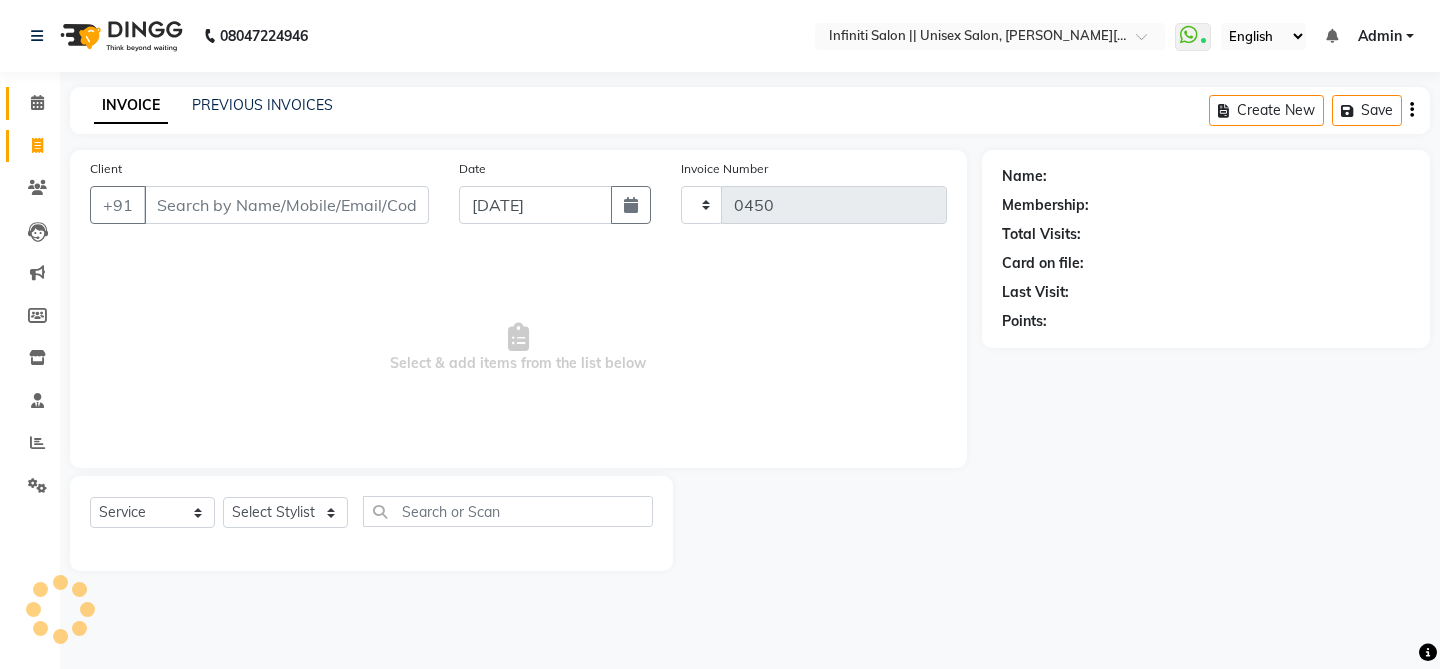 select on "8233" 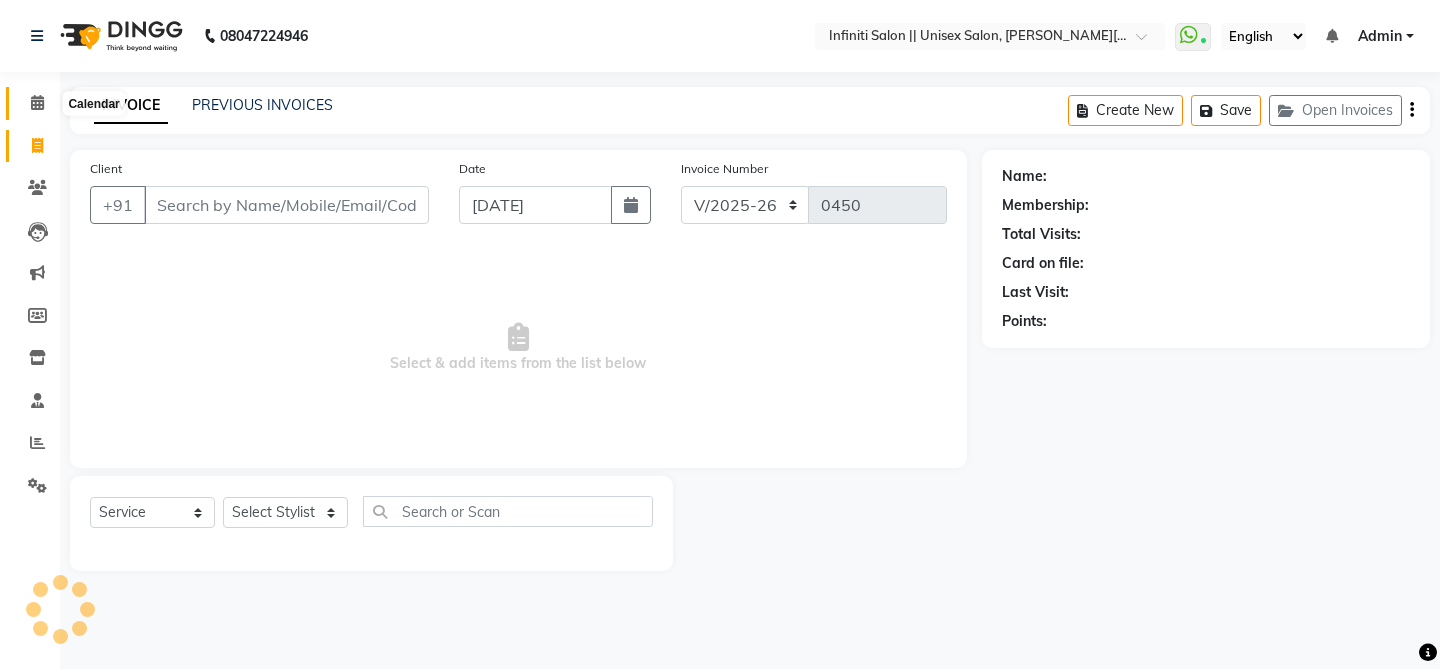 click 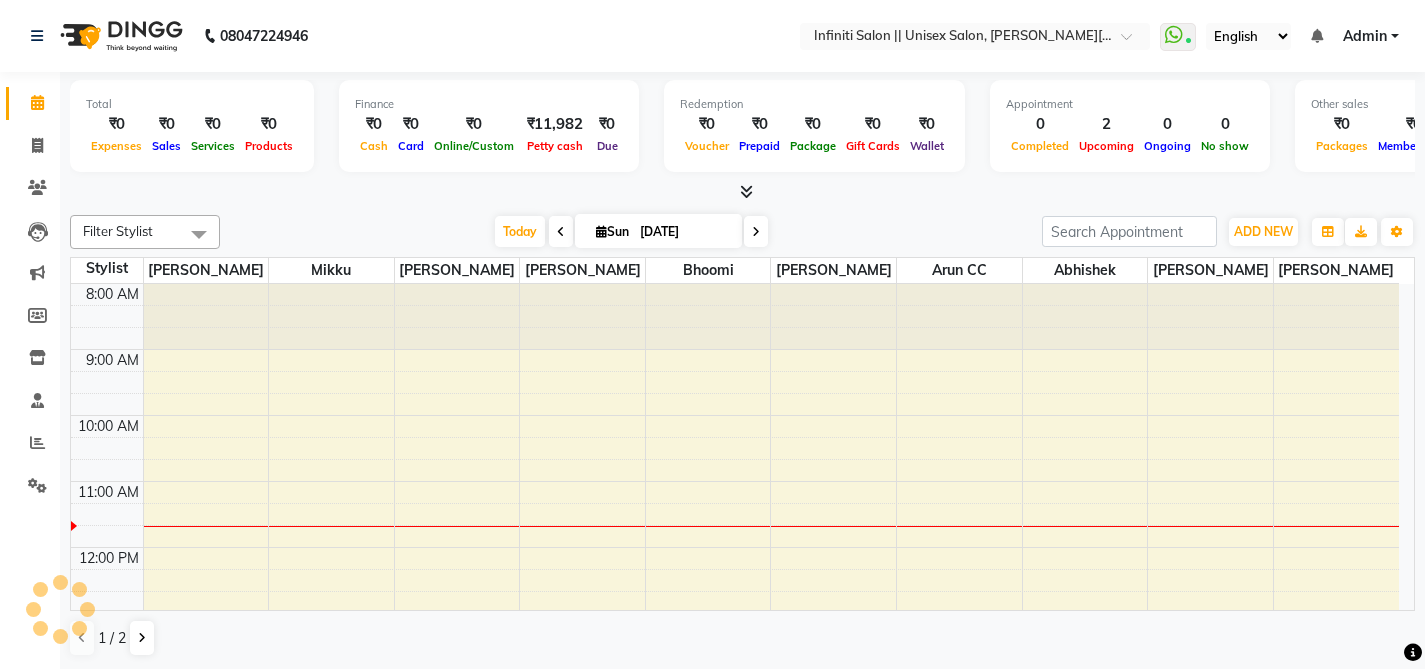 scroll, scrollTop: 0, scrollLeft: 0, axis: both 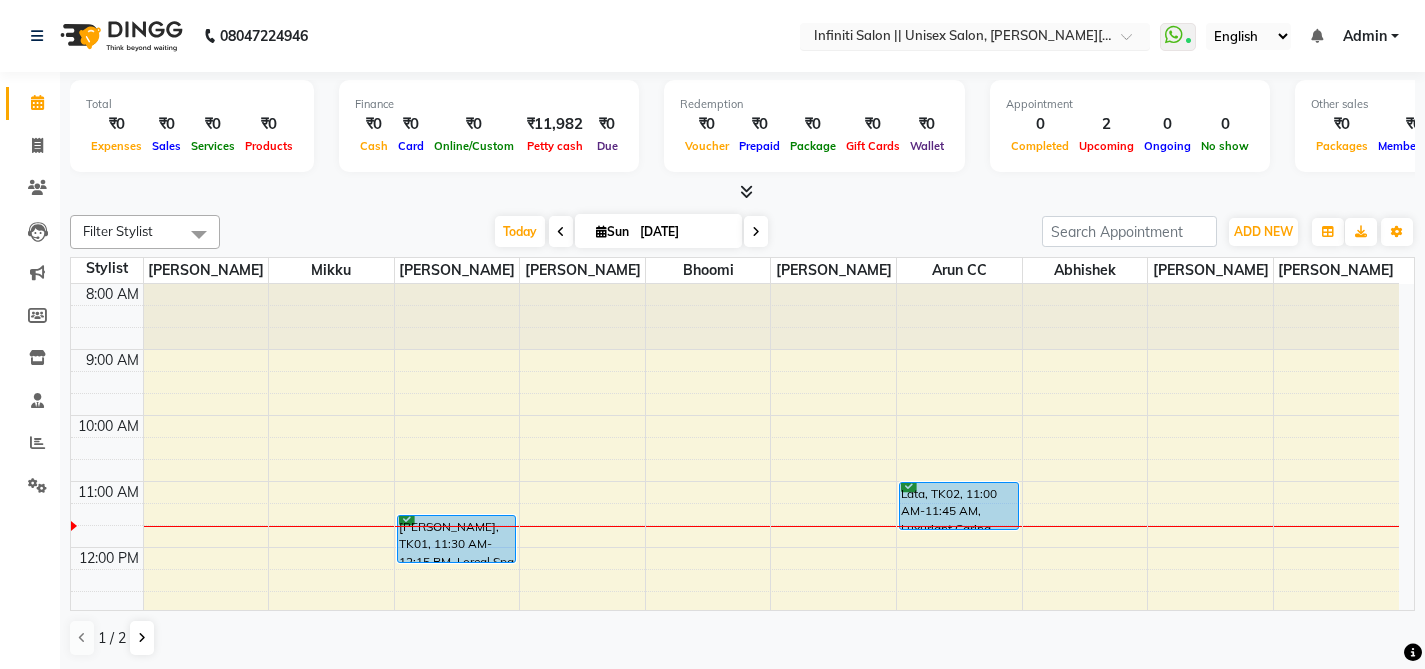 click at bounding box center (955, 38) 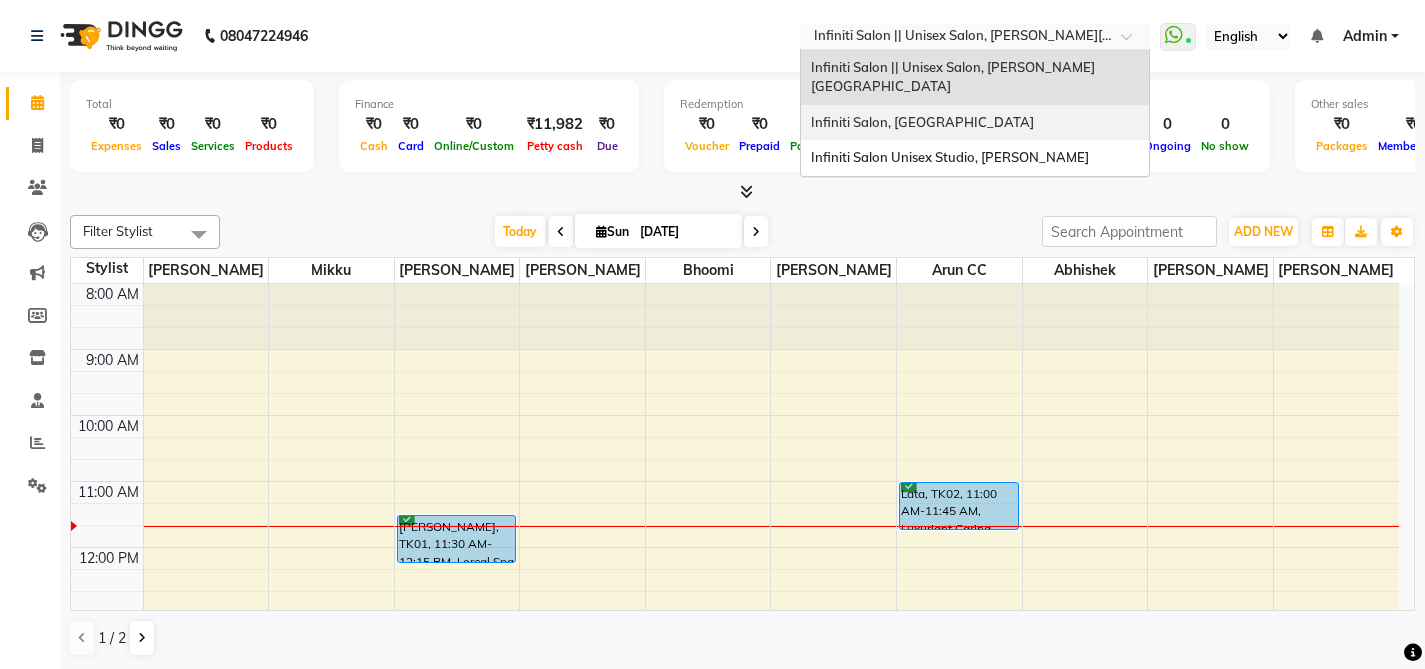 click on "Infiniti Salon, [GEOGRAPHIC_DATA]" at bounding box center (922, 122) 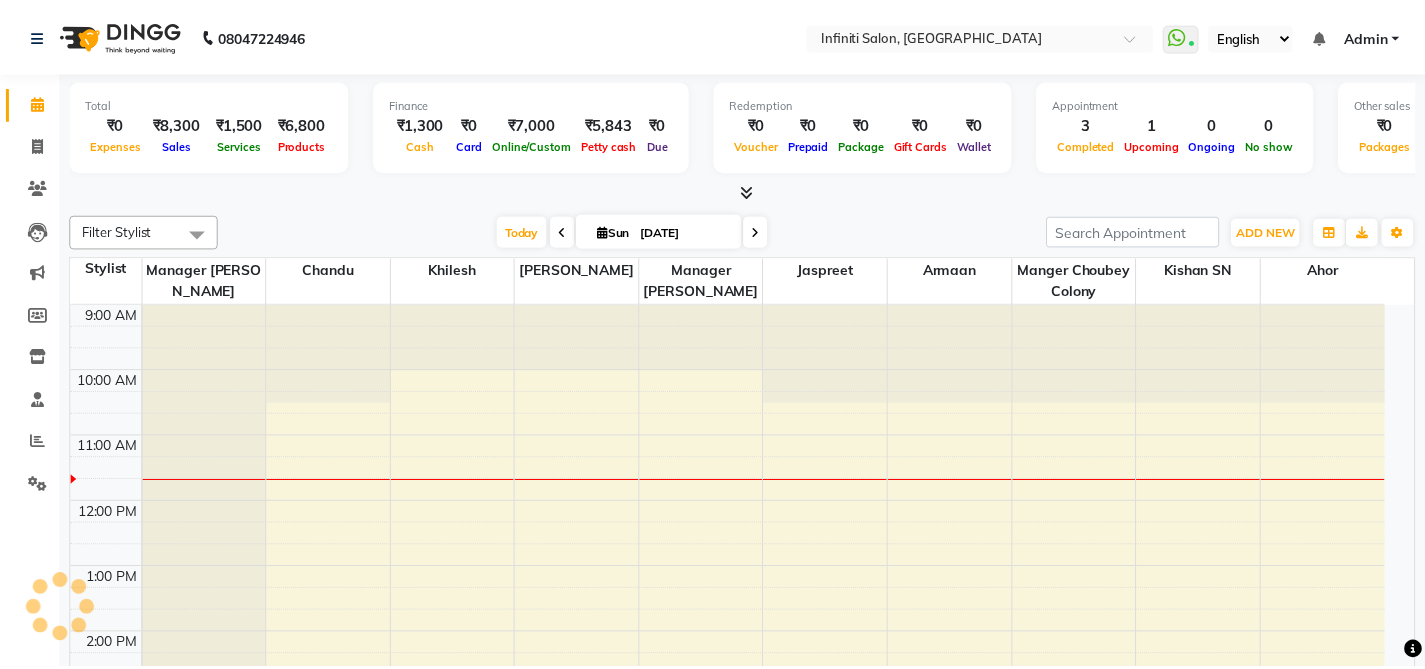 scroll, scrollTop: 0, scrollLeft: 0, axis: both 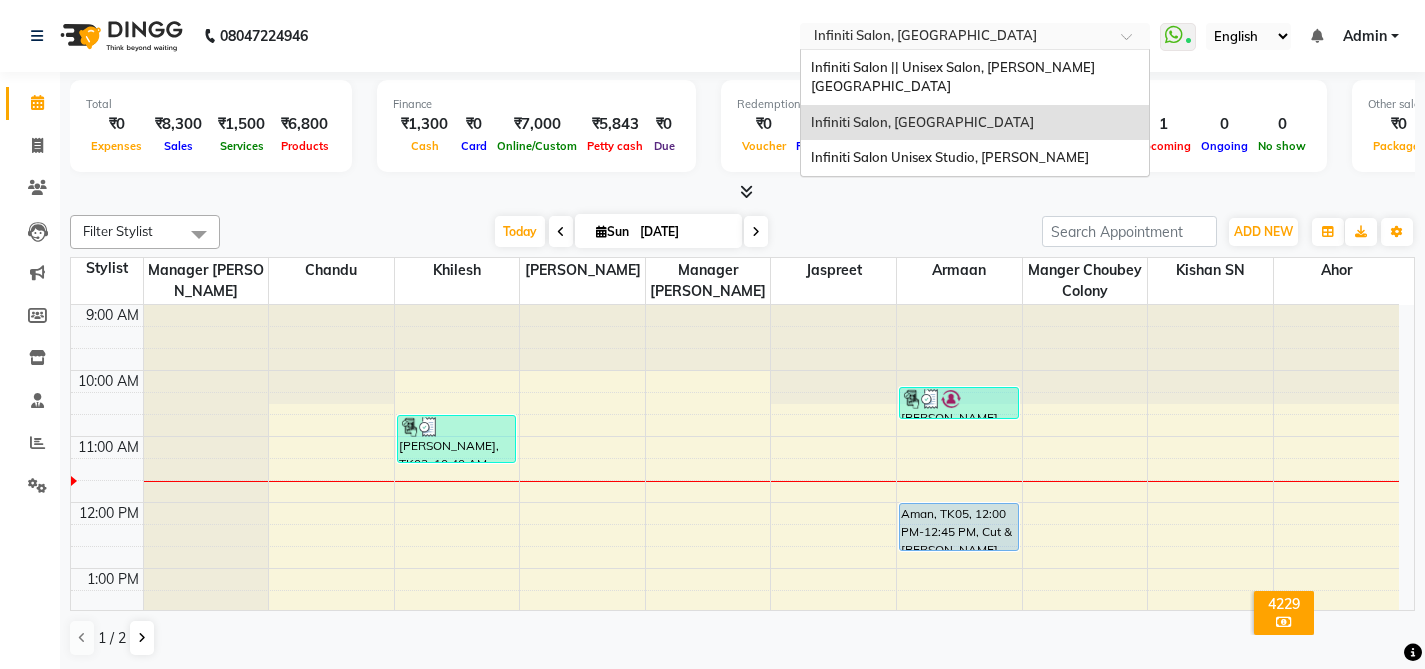 click at bounding box center [955, 38] 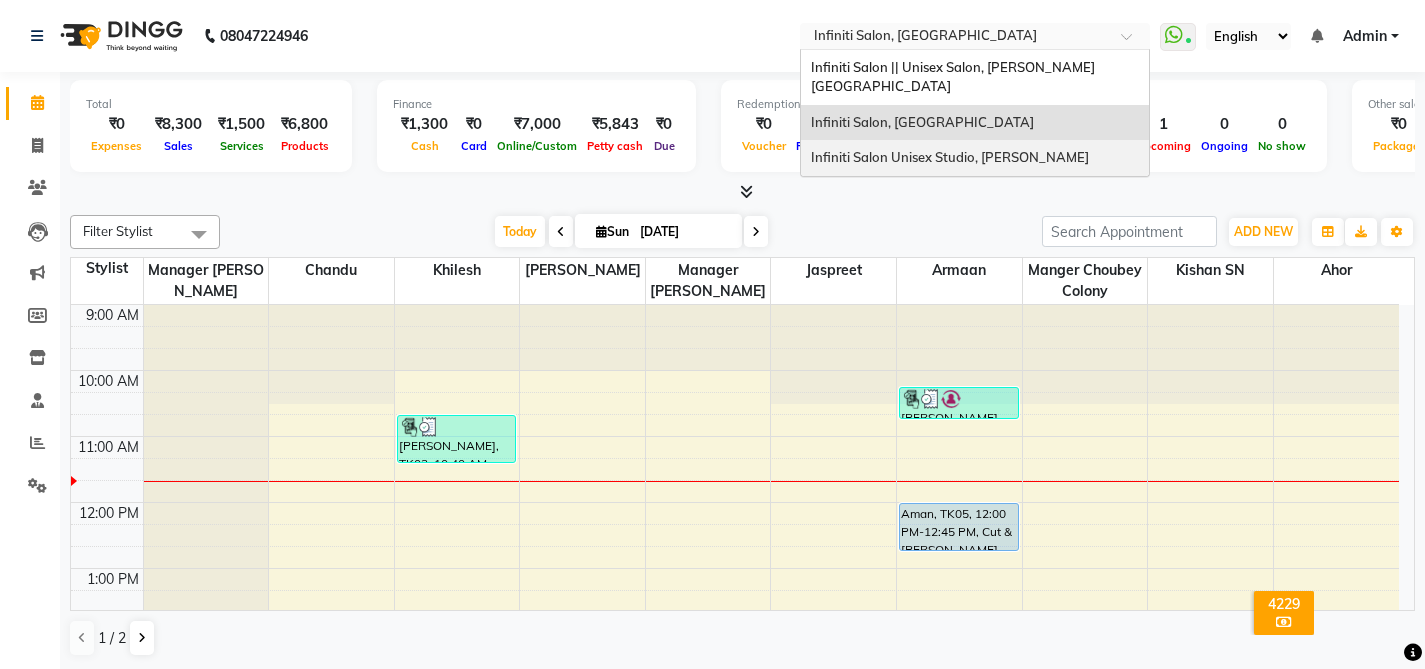 click on "Infiniti Salon Unisex Studio, [PERSON_NAME]" at bounding box center [950, 157] 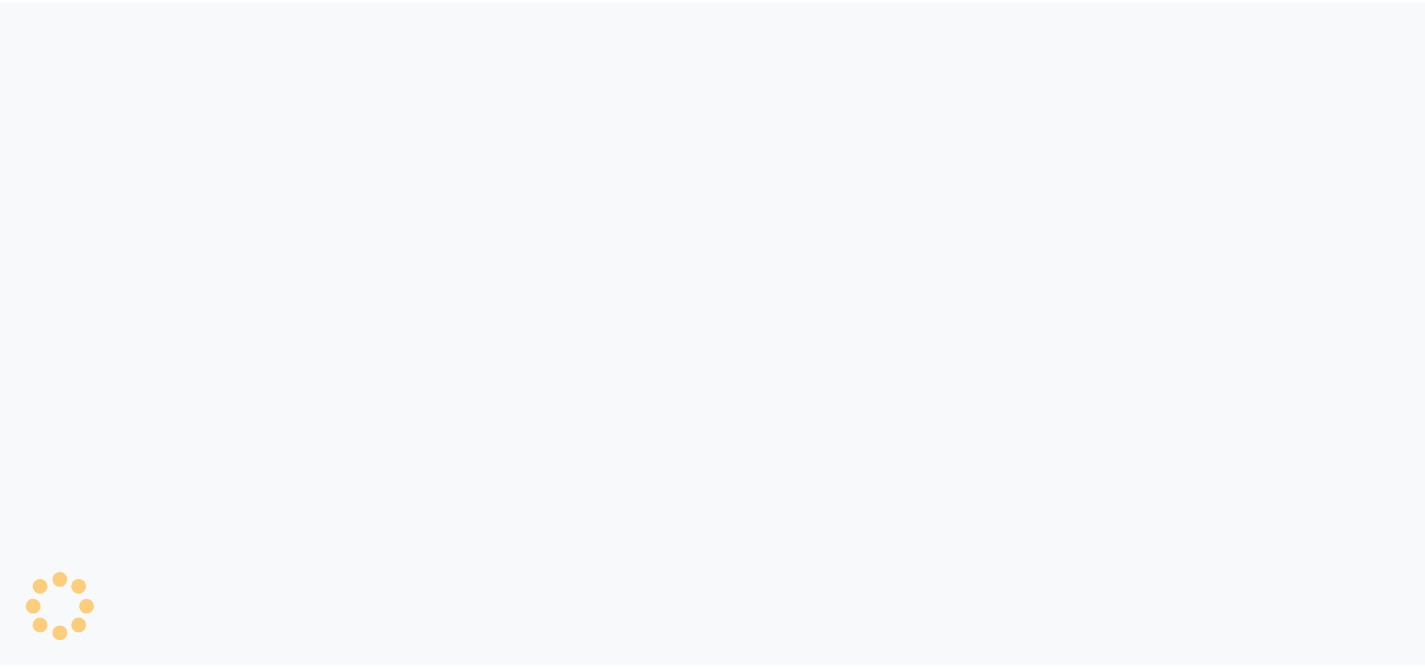 scroll, scrollTop: 0, scrollLeft: 0, axis: both 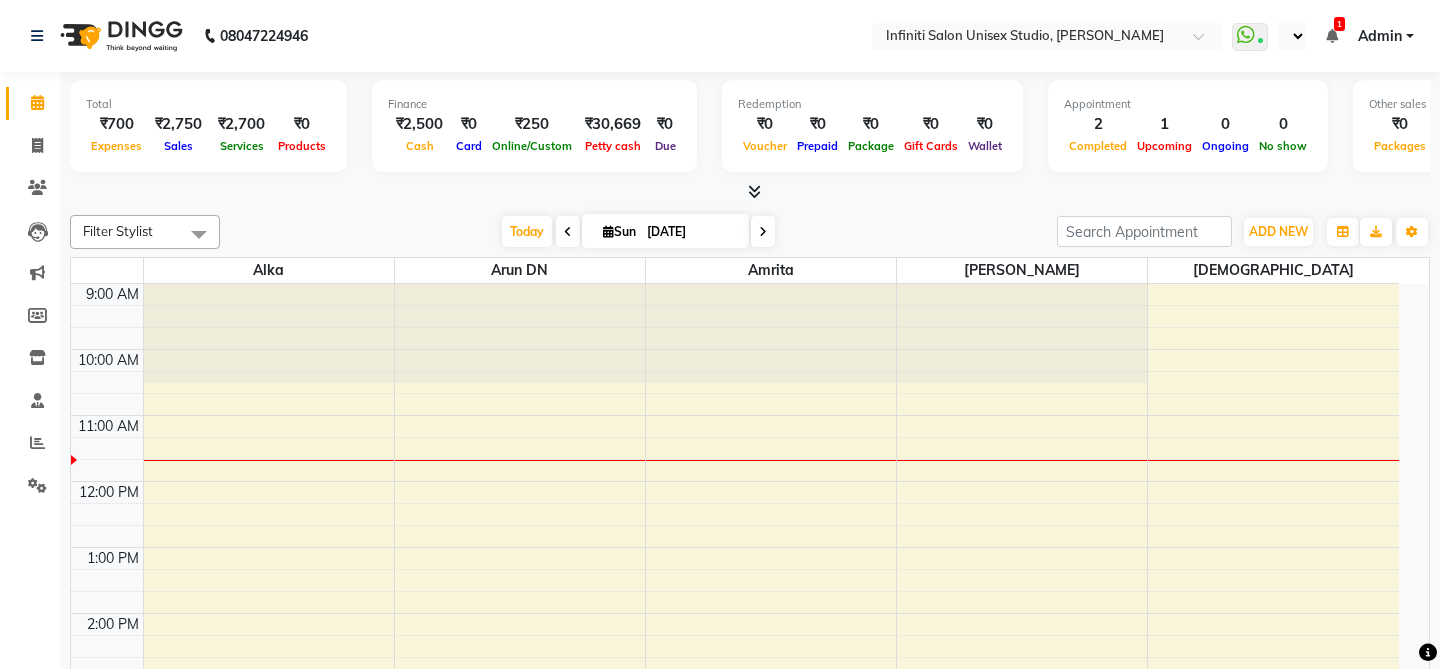 select on "en" 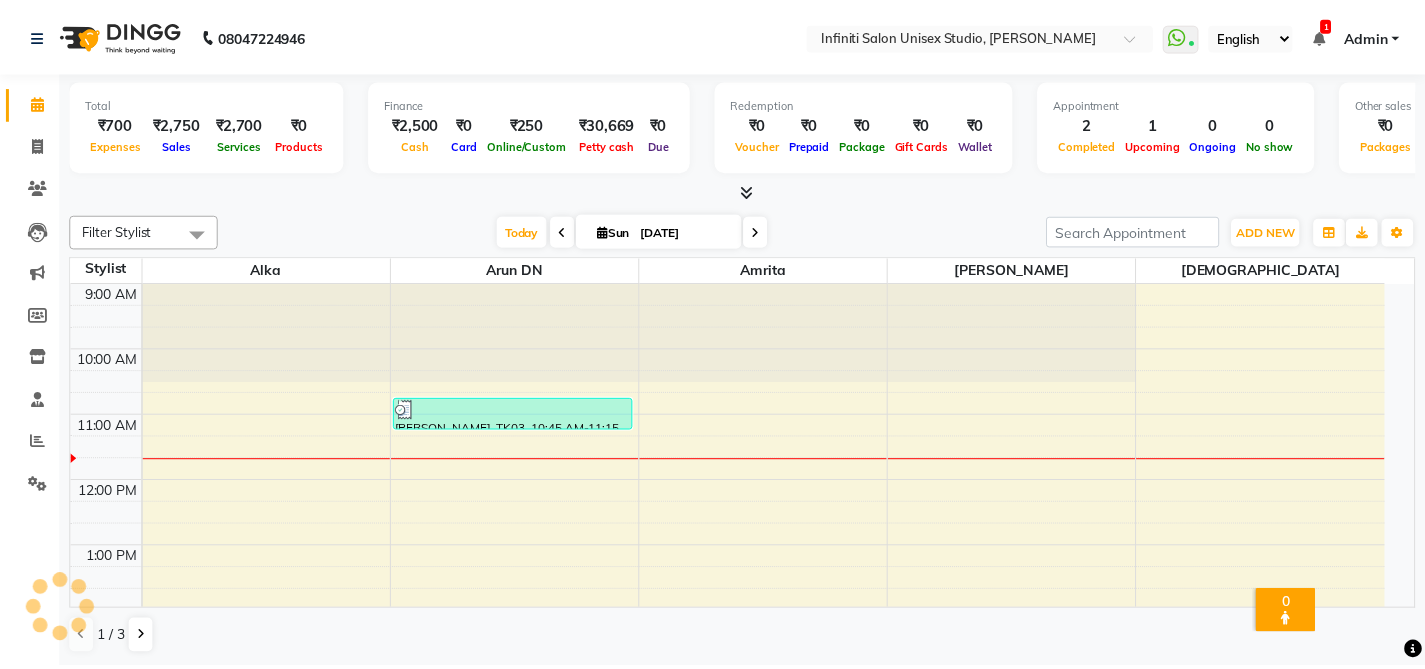 scroll, scrollTop: 0, scrollLeft: 0, axis: both 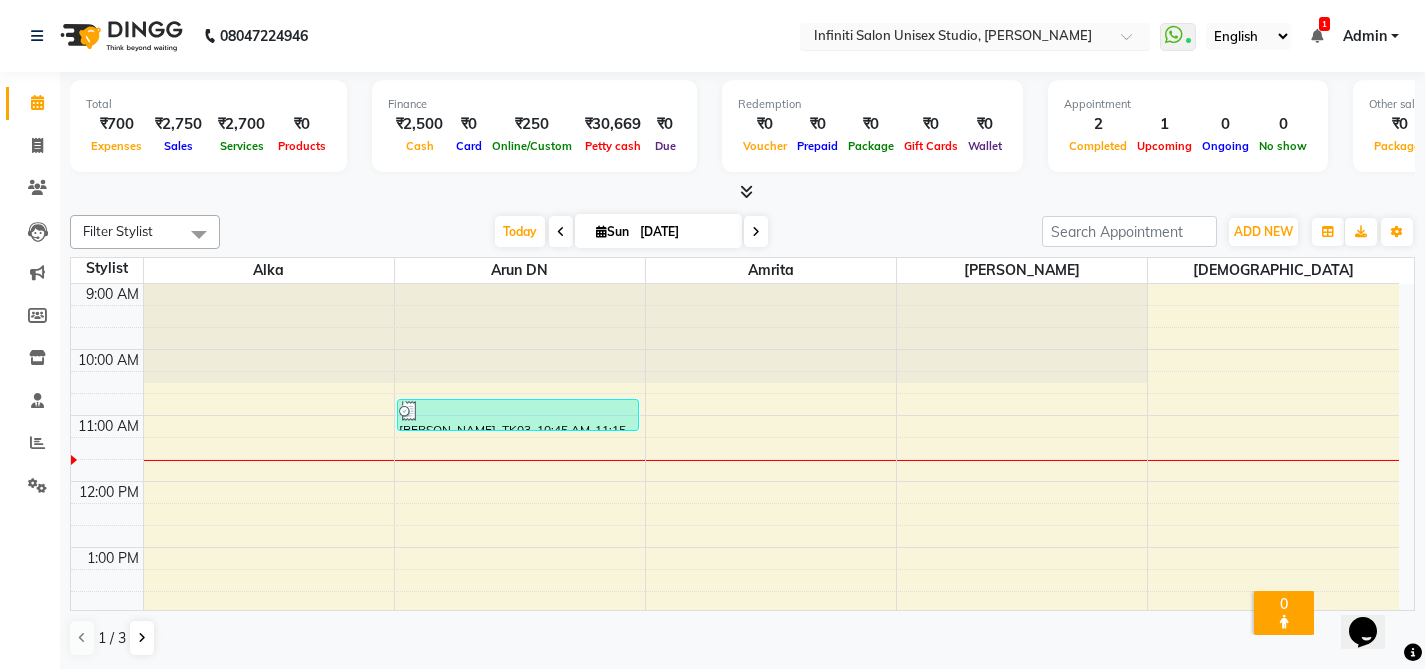 click at bounding box center [955, 38] 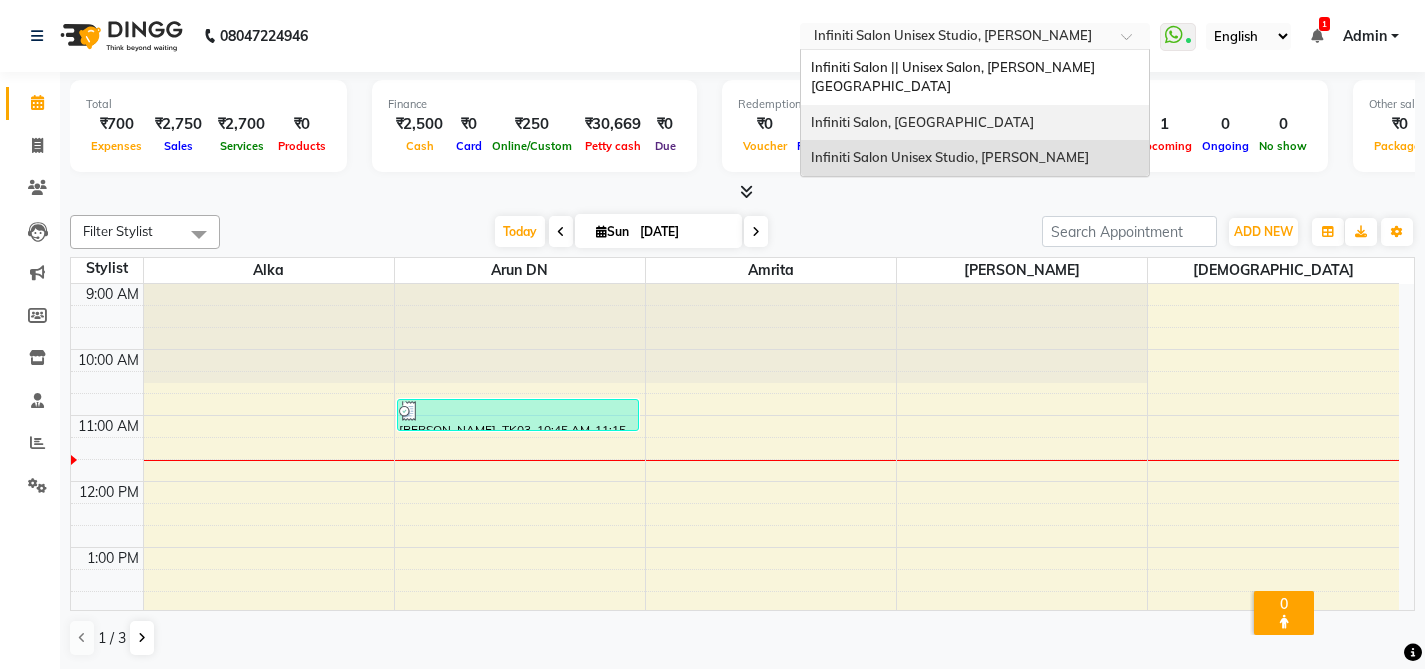 click on "Infiniti Salon, [GEOGRAPHIC_DATA]" at bounding box center [975, 123] 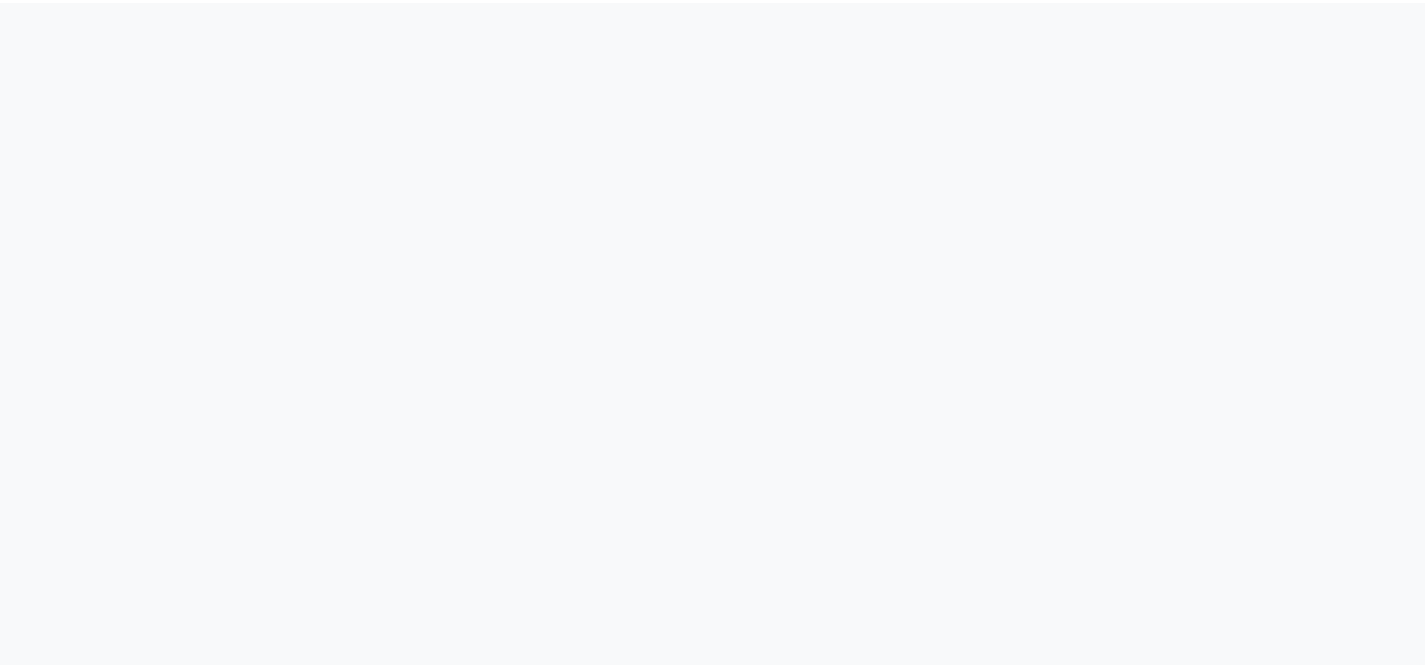 scroll, scrollTop: 0, scrollLeft: 0, axis: both 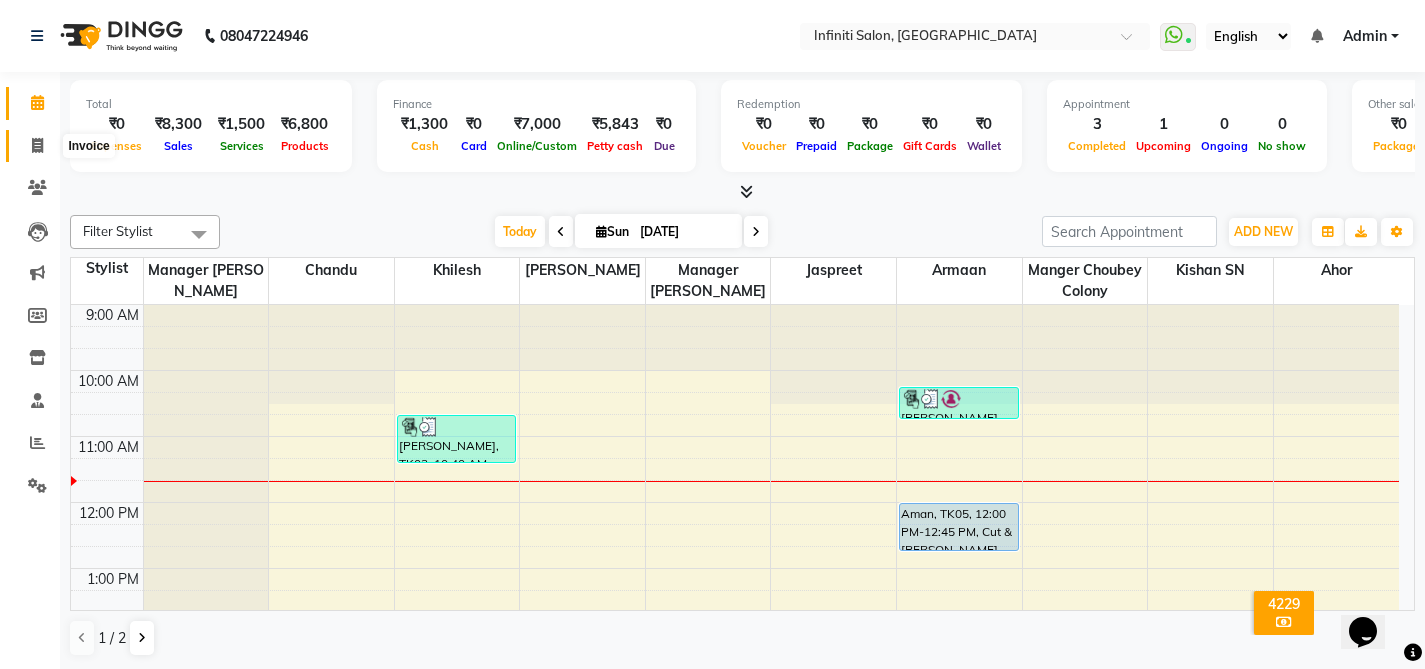 click 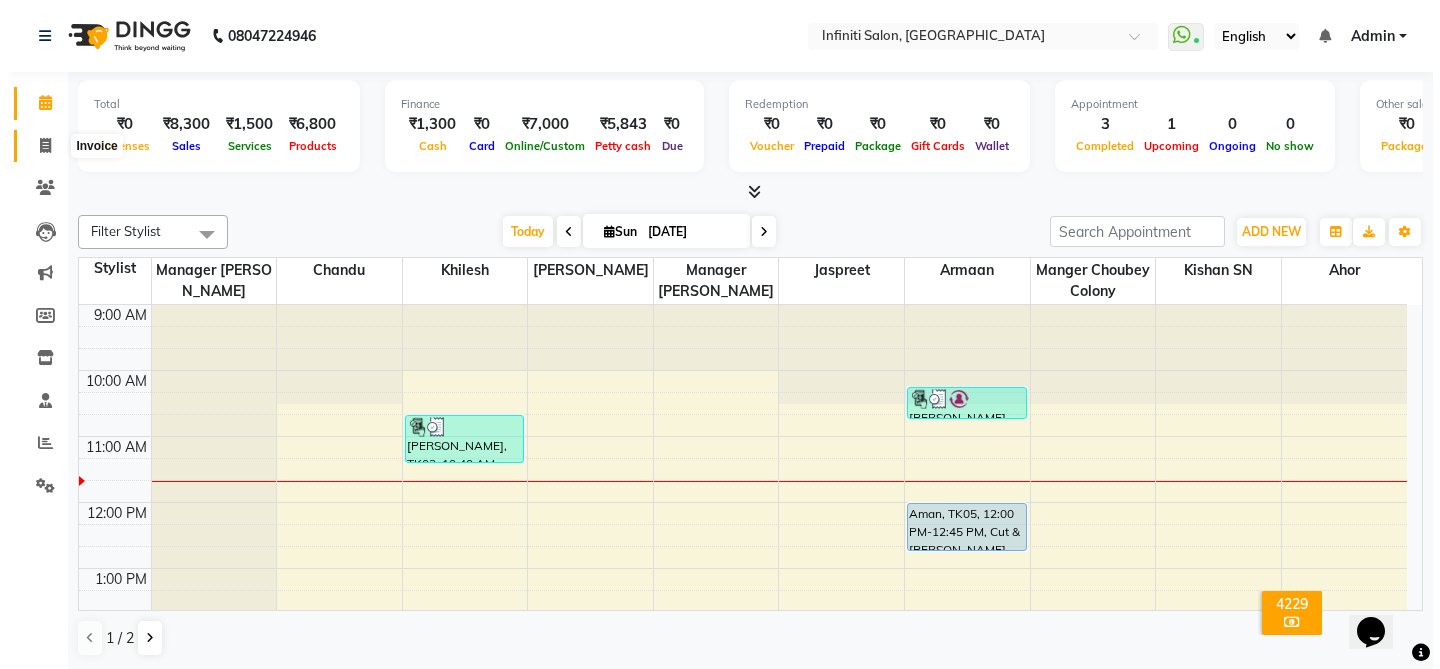scroll, scrollTop: 0, scrollLeft: 0, axis: both 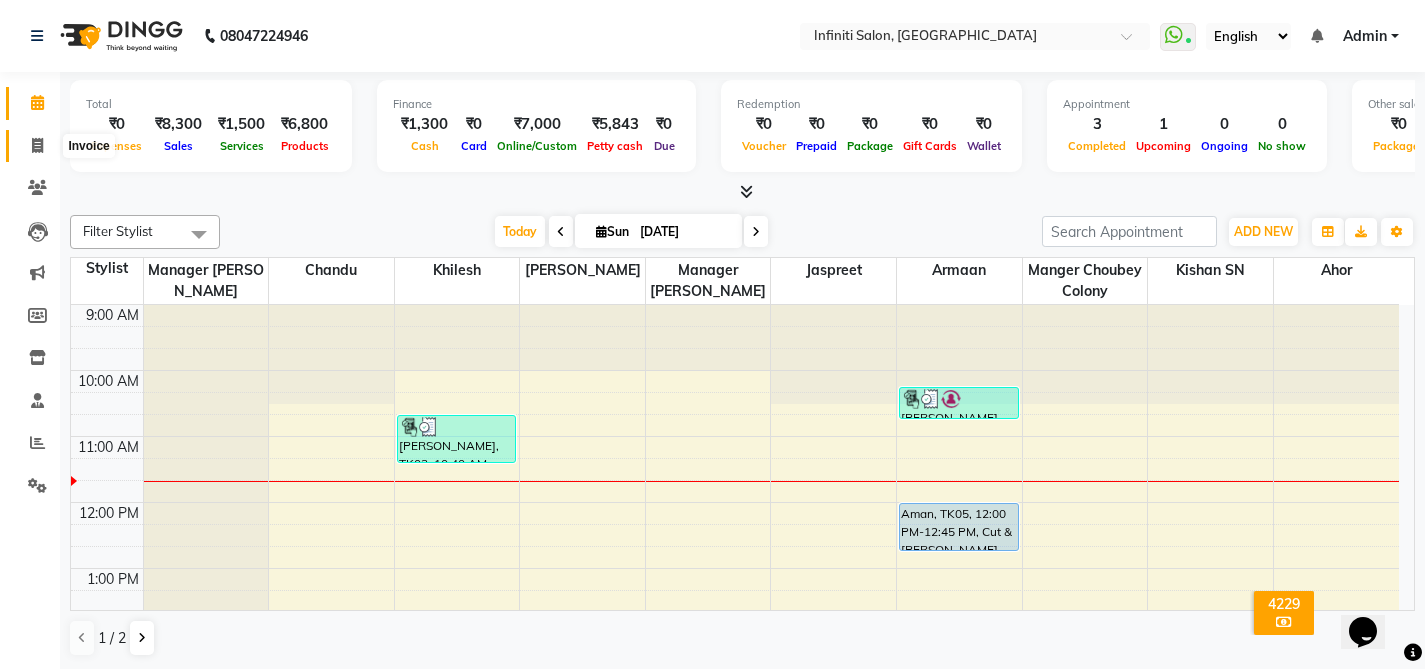 select on "service" 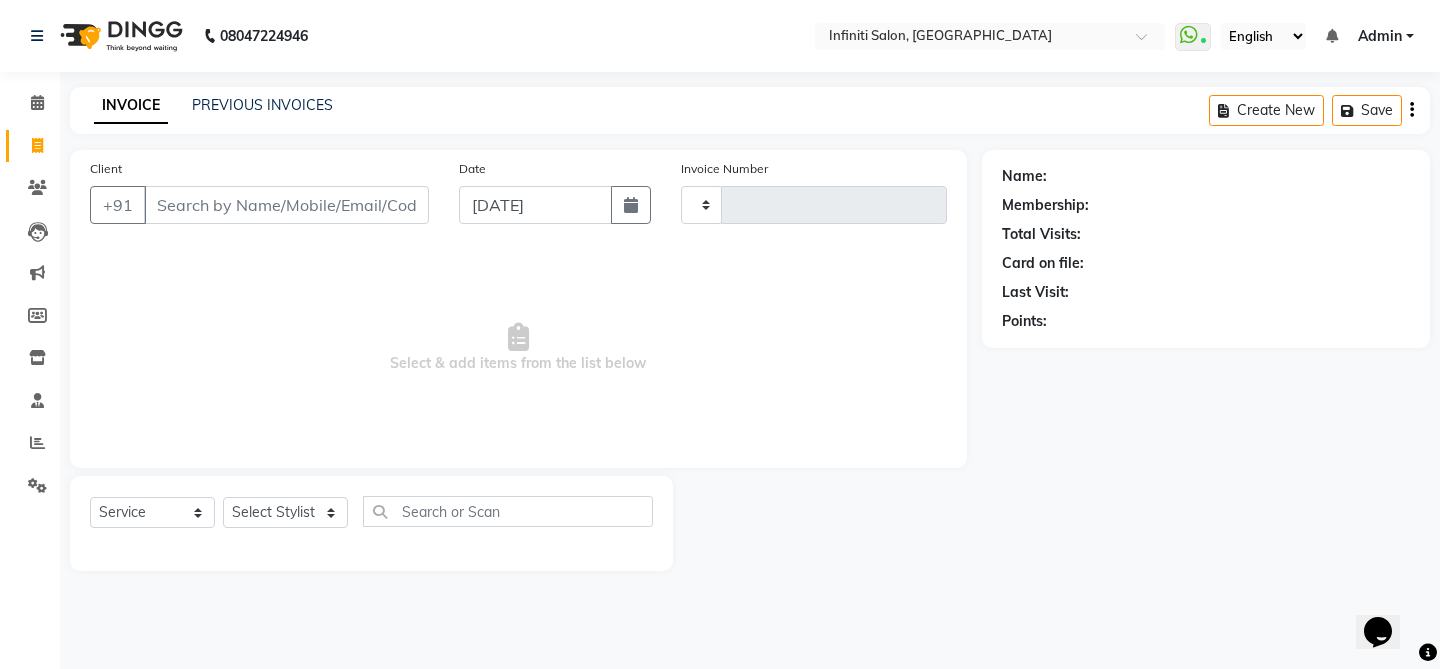 type on "1767" 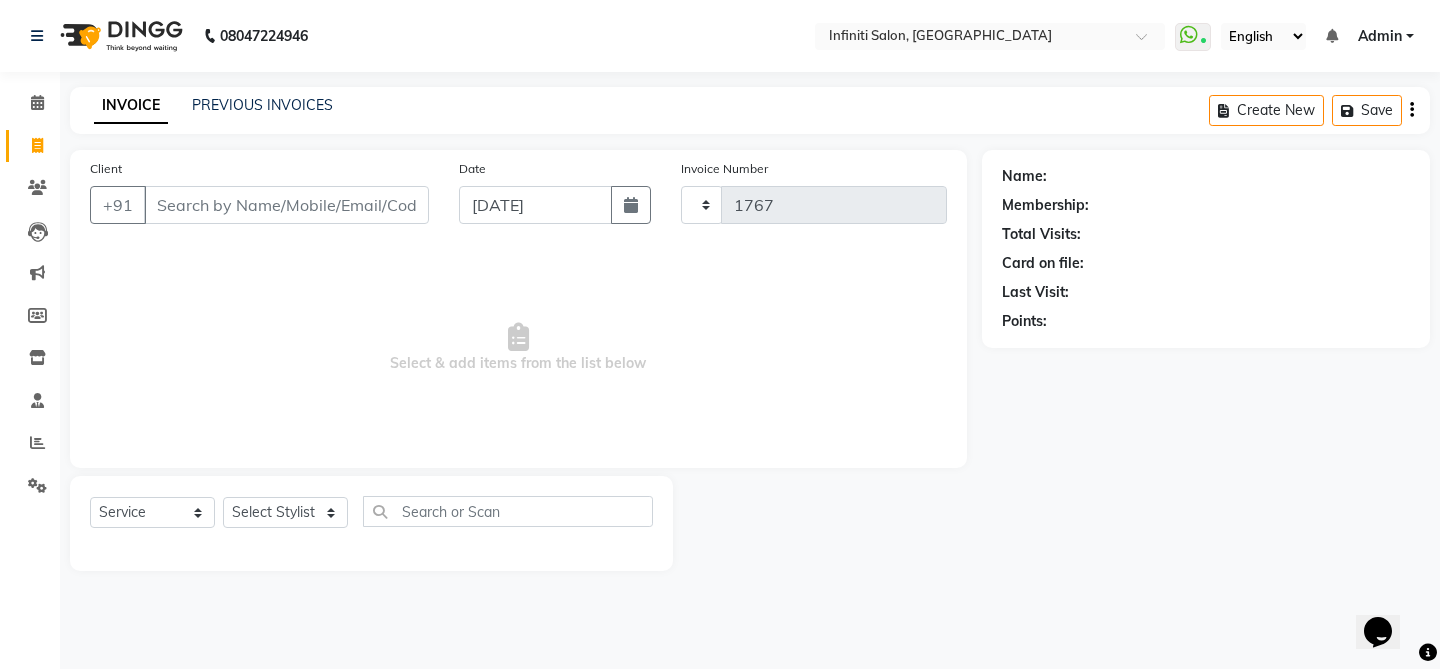 select on "5804" 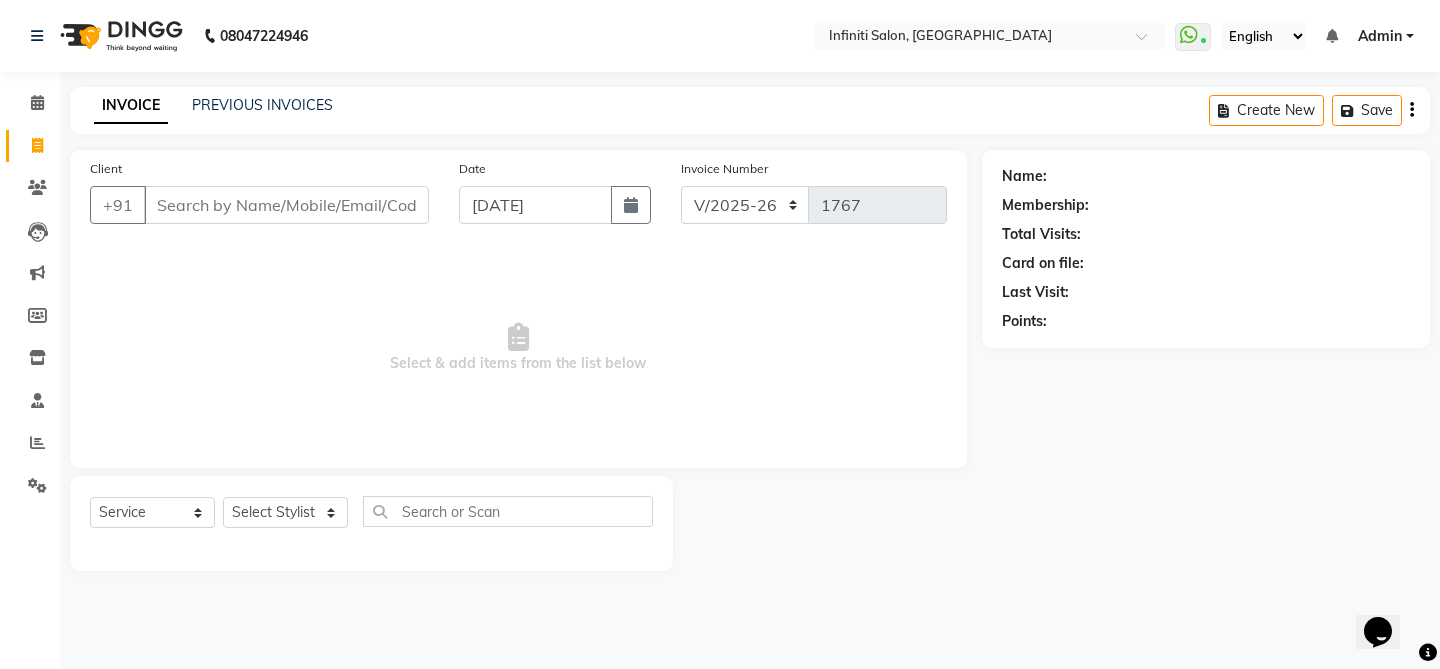 click on "INVOICE PREVIOUS INVOICES" 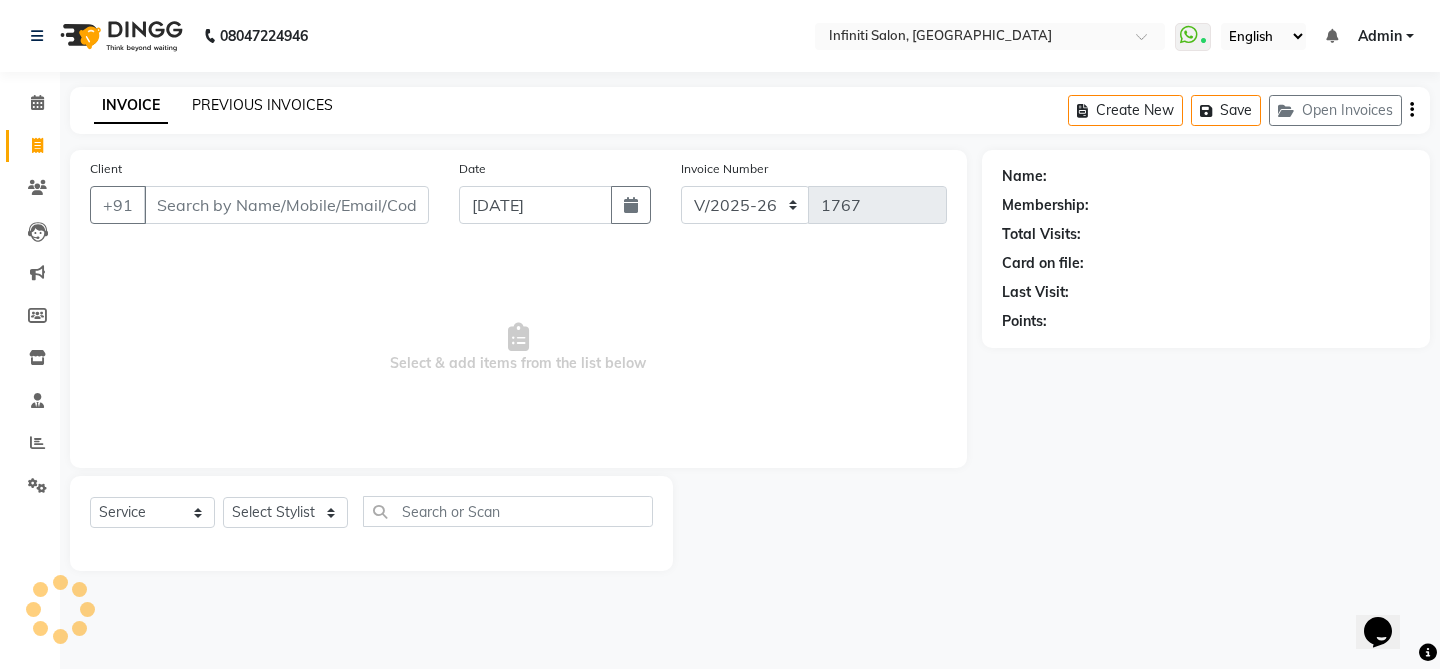 click on "PREVIOUS INVOICES" 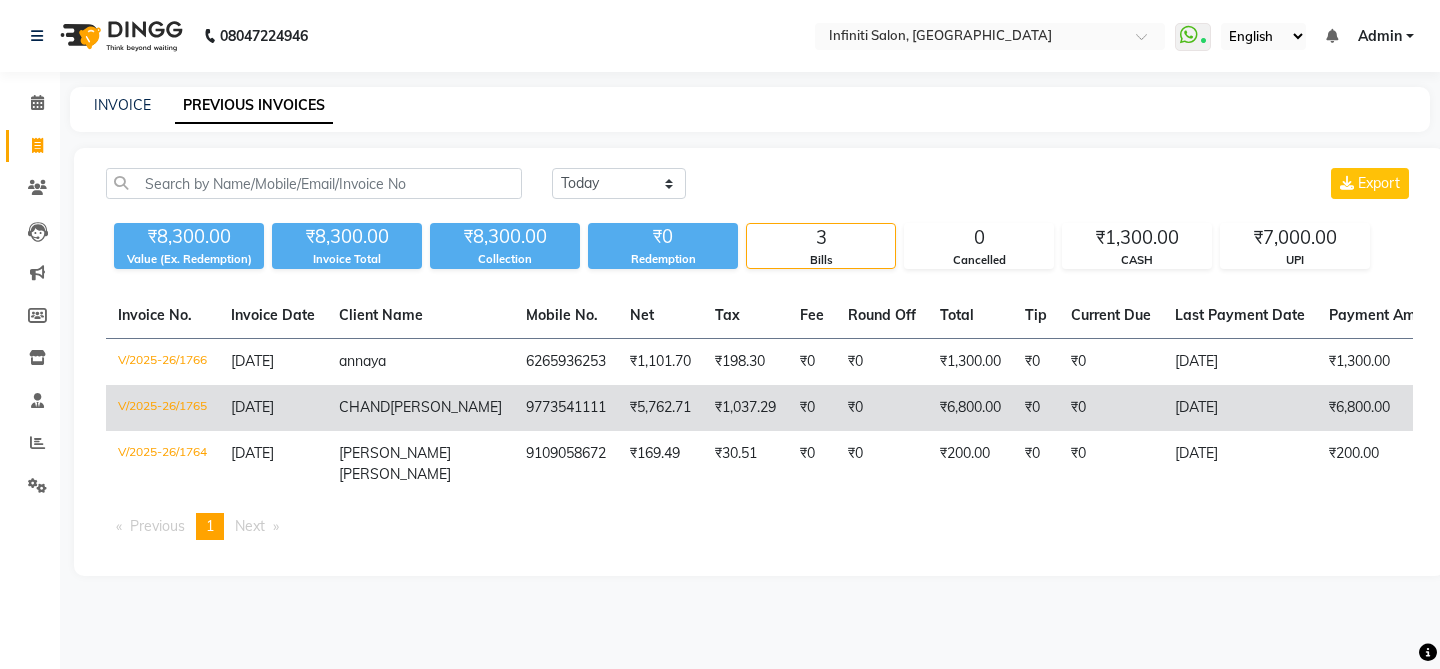 click on "V/2025-26/1765" 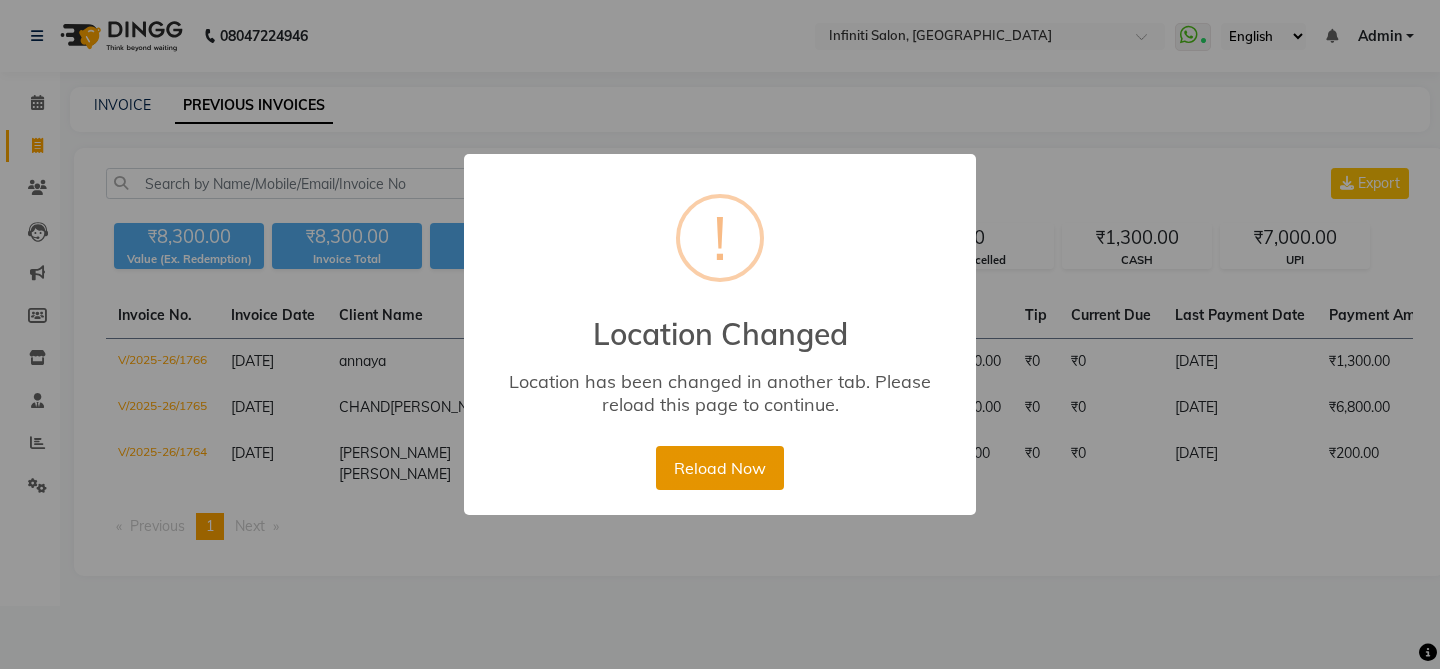 click on "Reload Now" at bounding box center (719, 468) 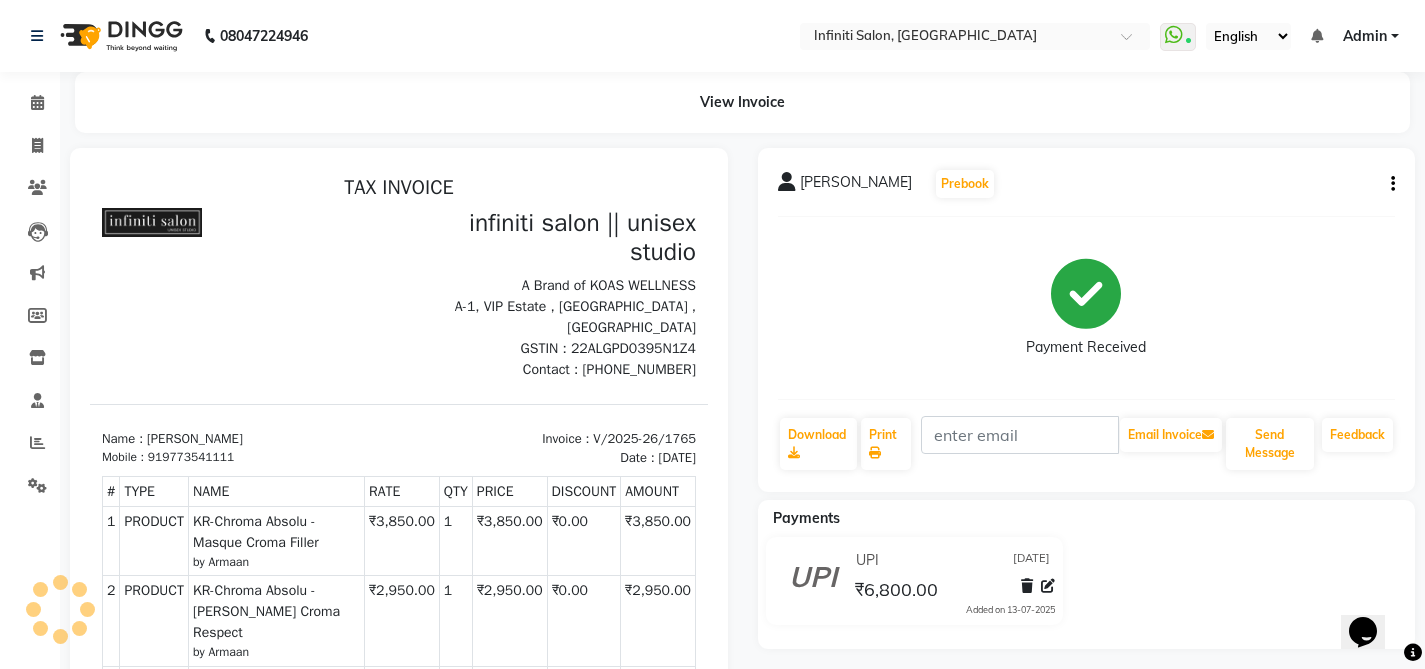 scroll, scrollTop: 0, scrollLeft: 0, axis: both 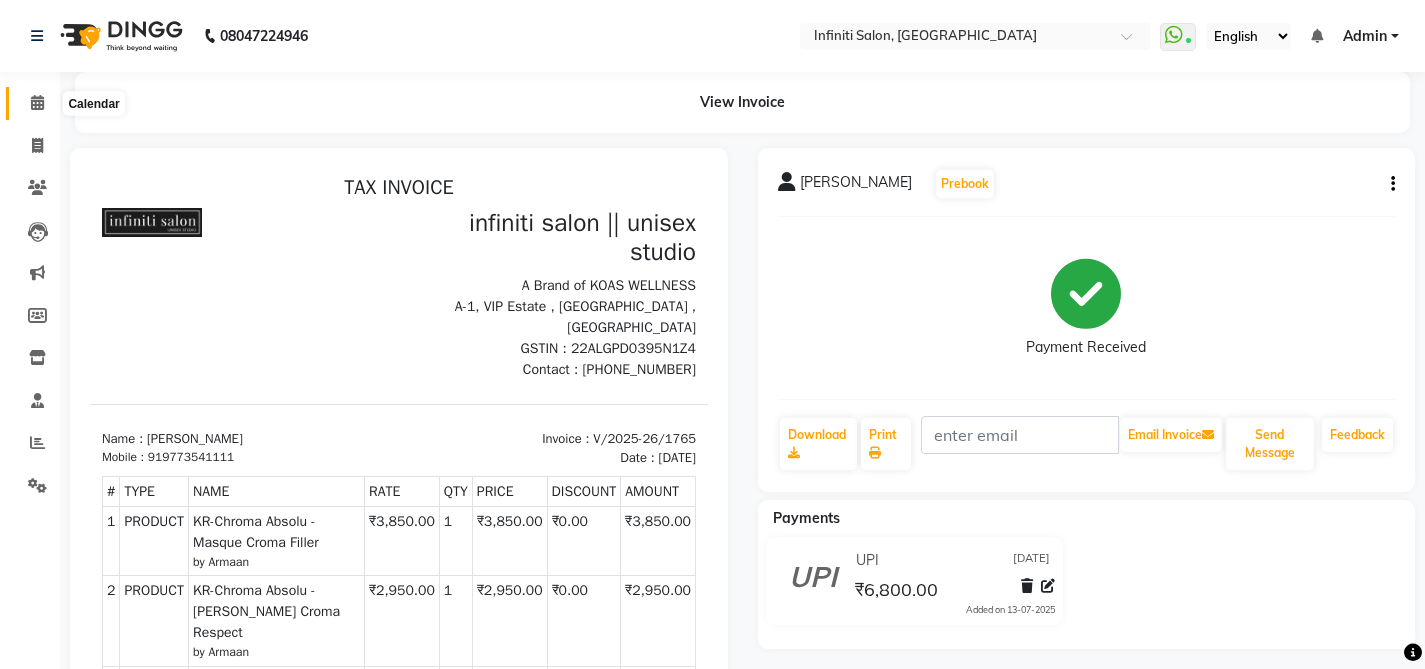 click 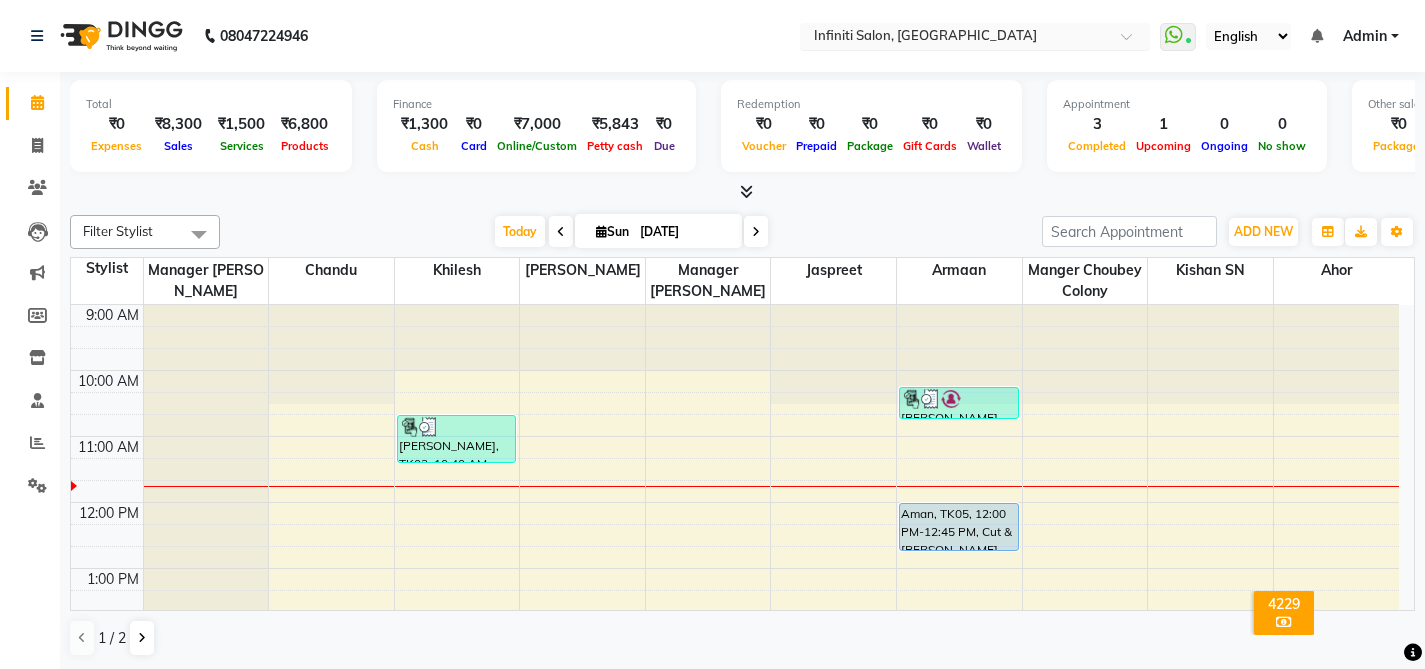 click at bounding box center [955, 38] 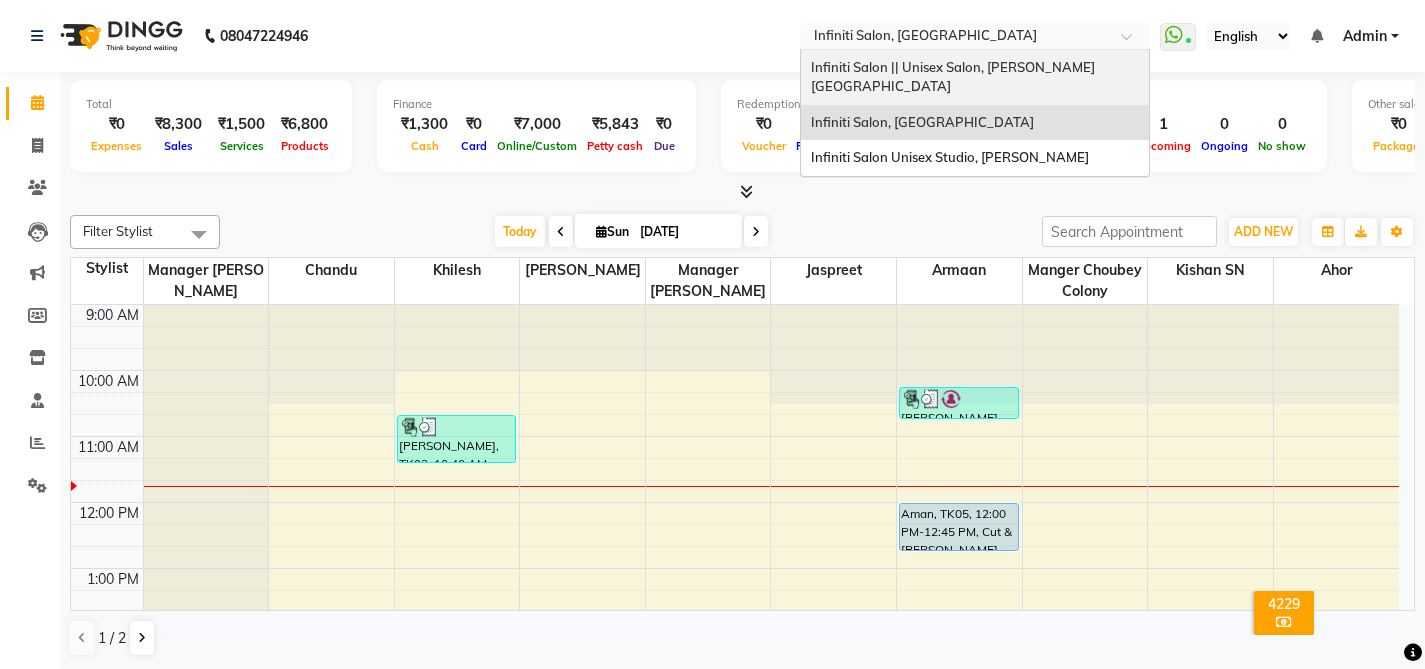 click on "Infiniti Salon || Unisex Salon, [PERSON_NAME][GEOGRAPHIC_DATA]" at bounding box center [953, 77] 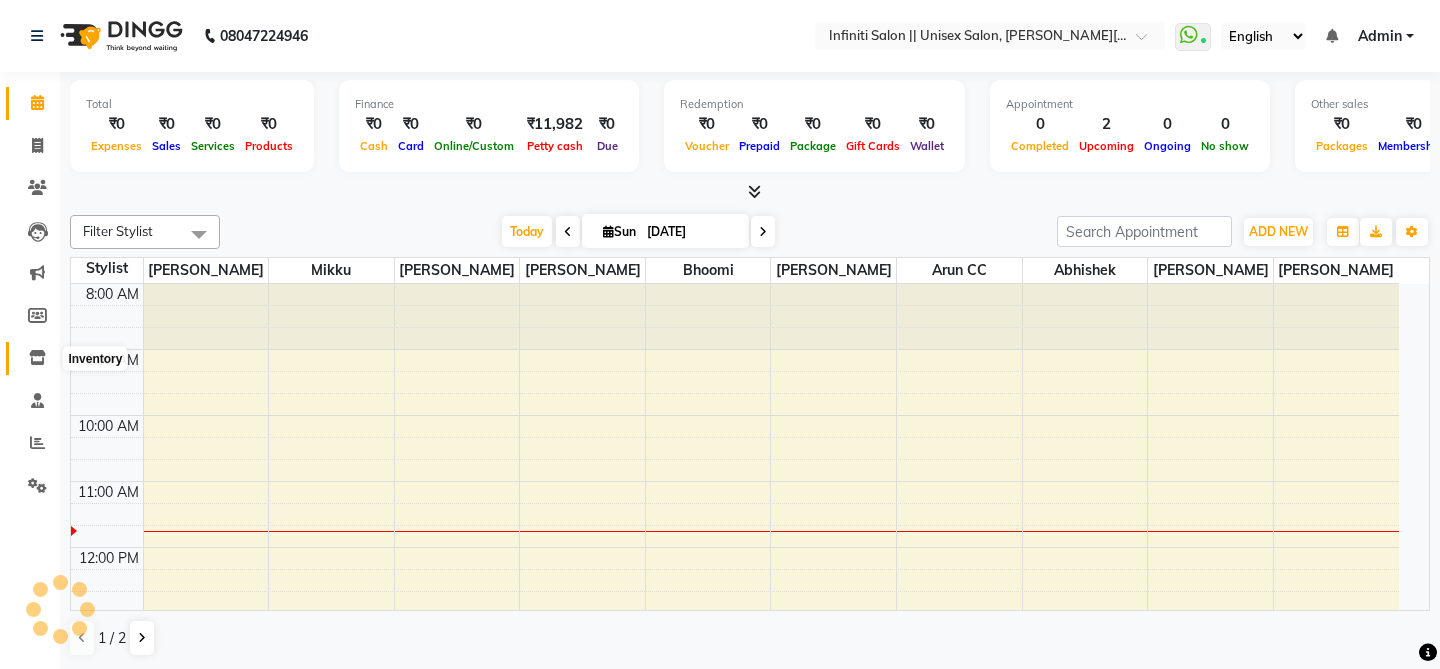 click 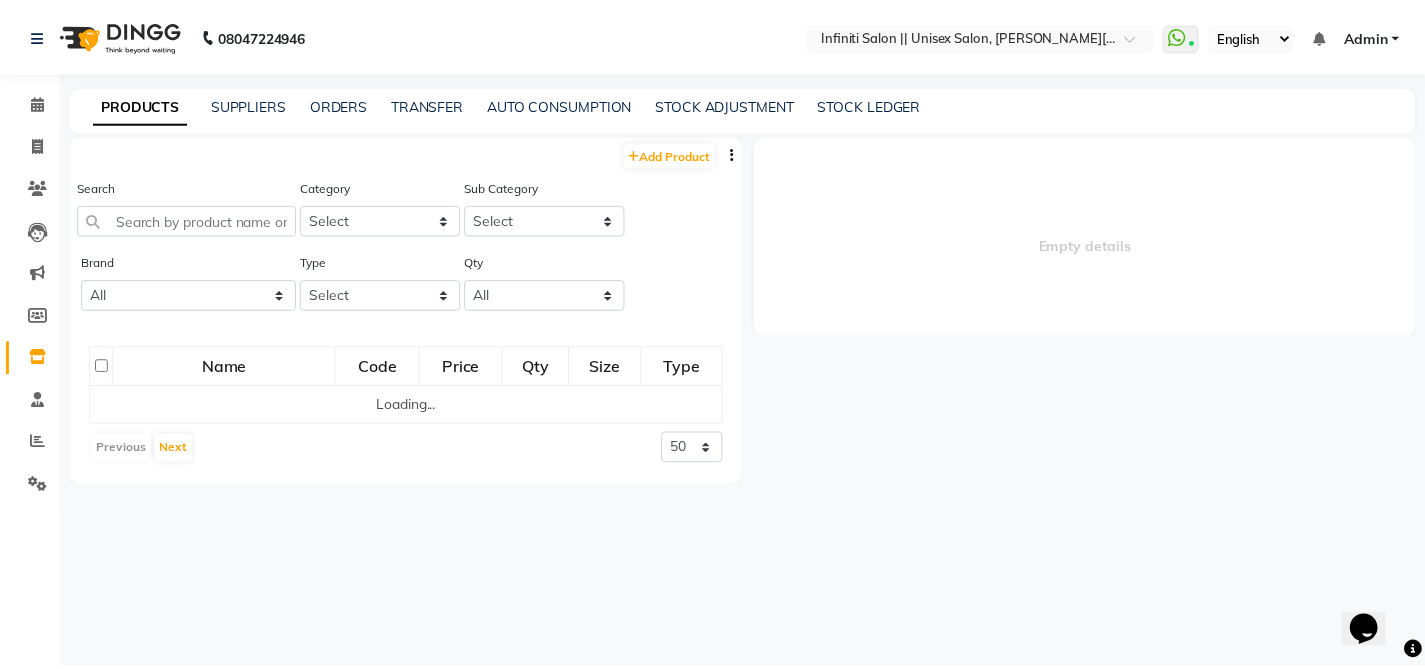 scroll, scrollTop: 0, scrollLeft: 0, axis: both 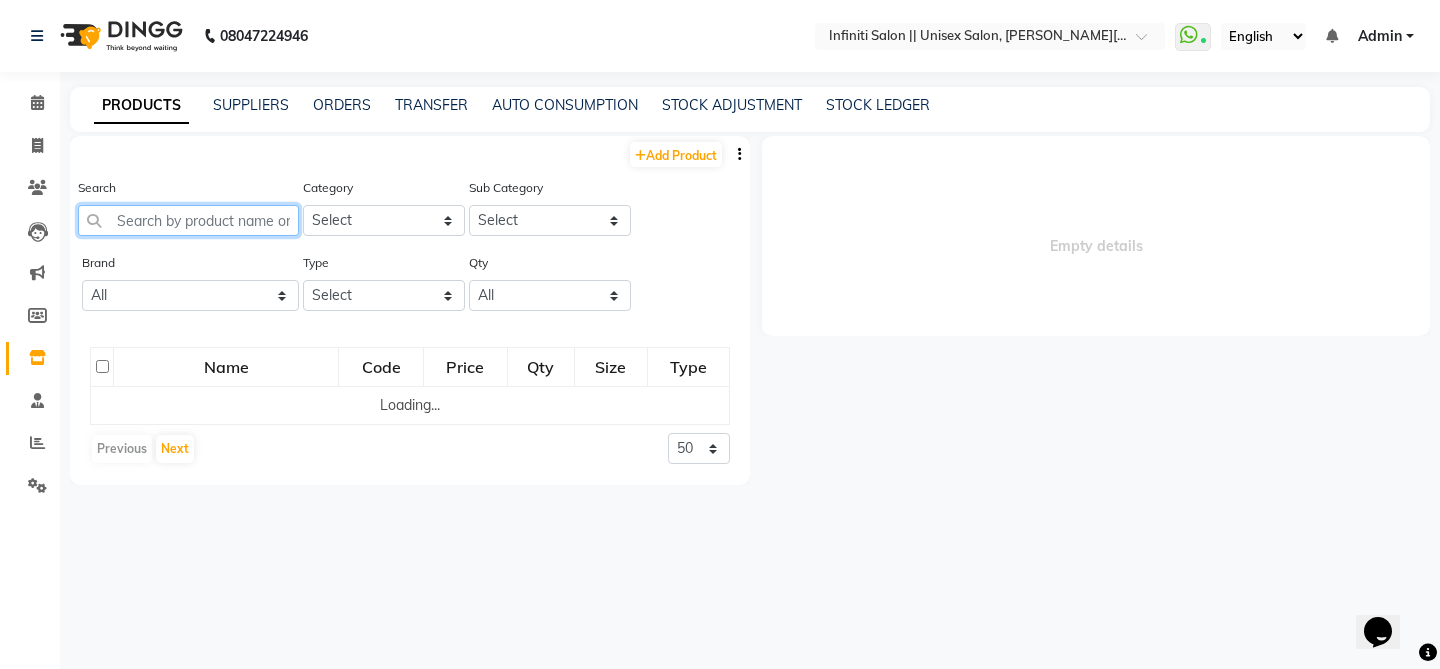 click 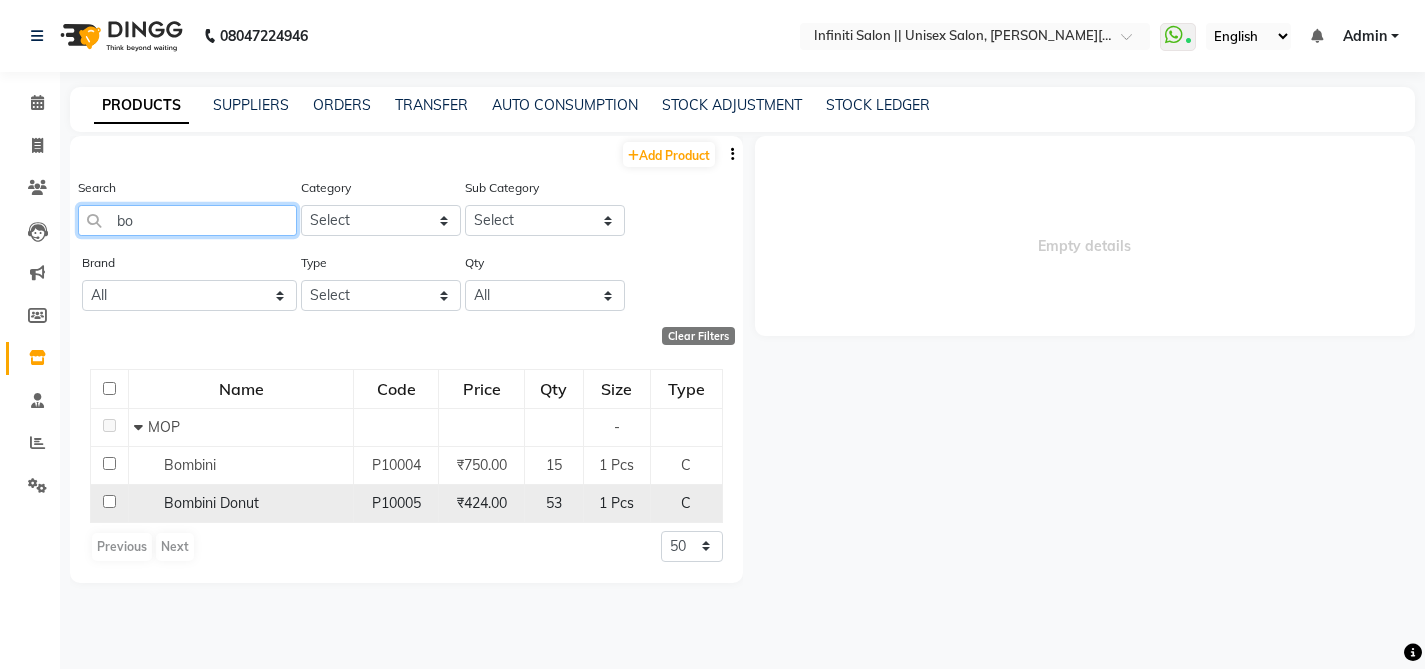 type on "b" 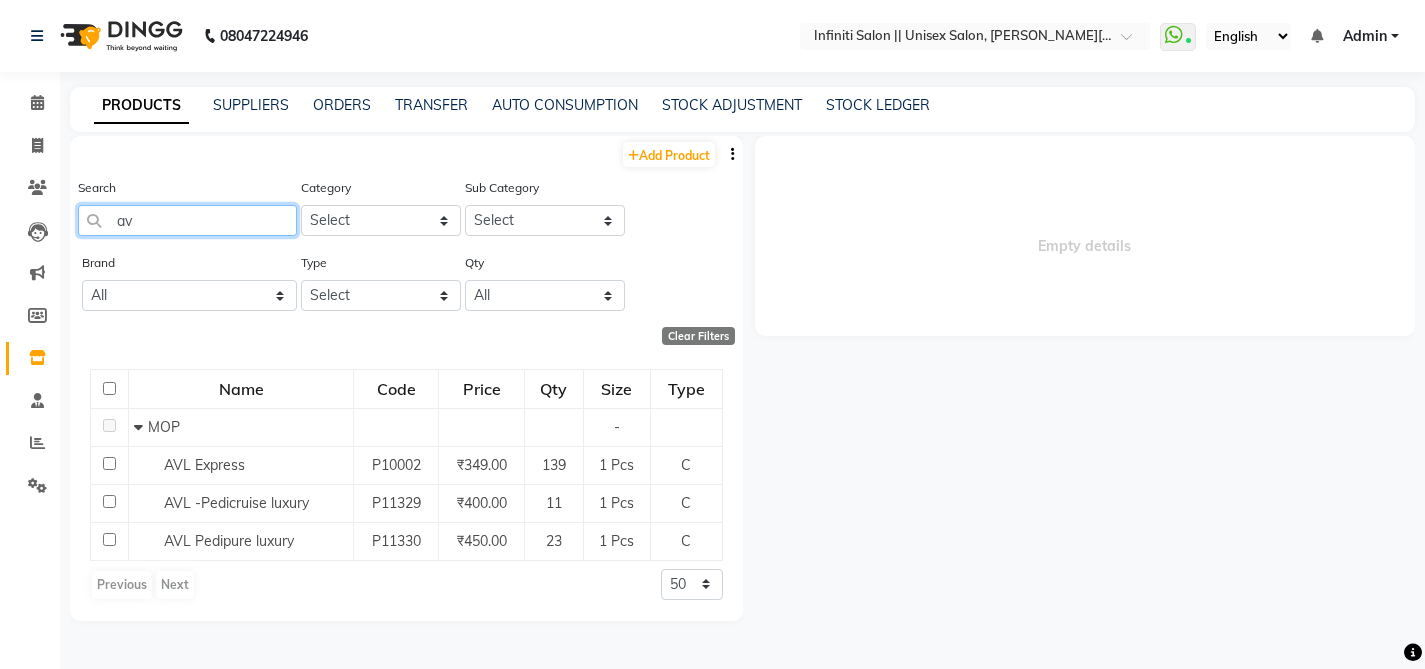 type on "a" 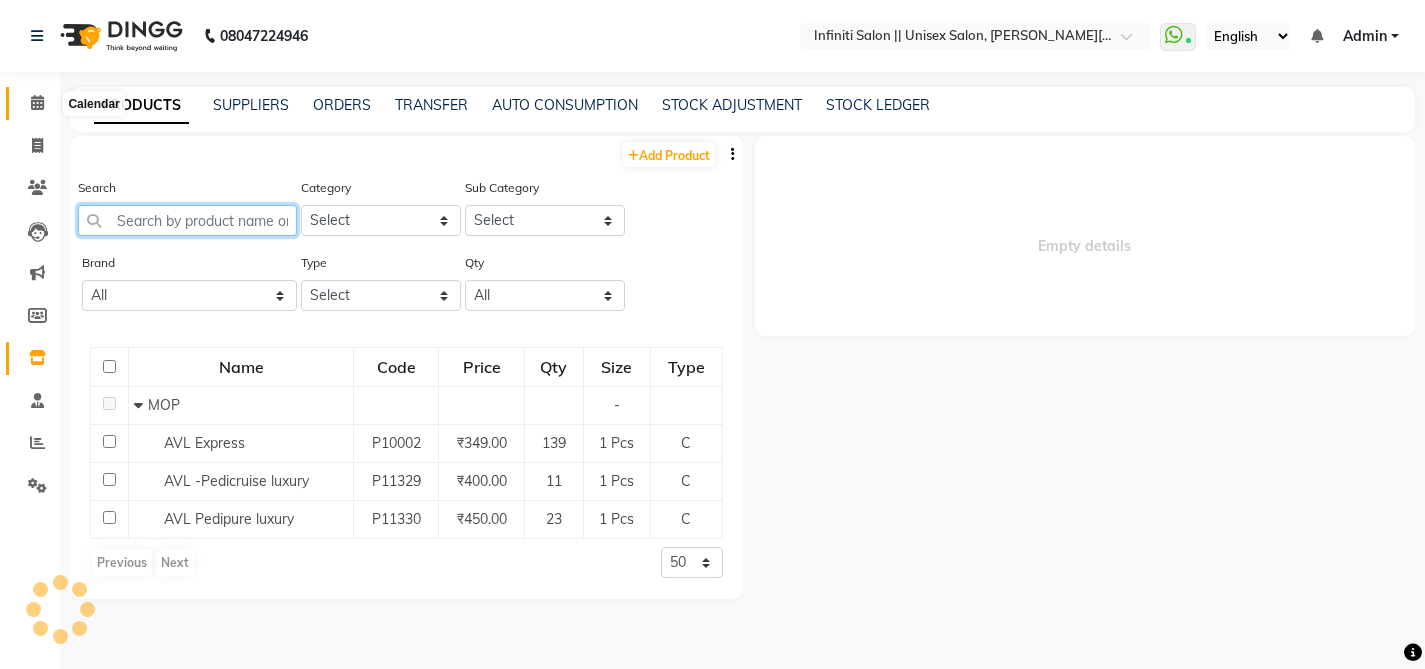 type 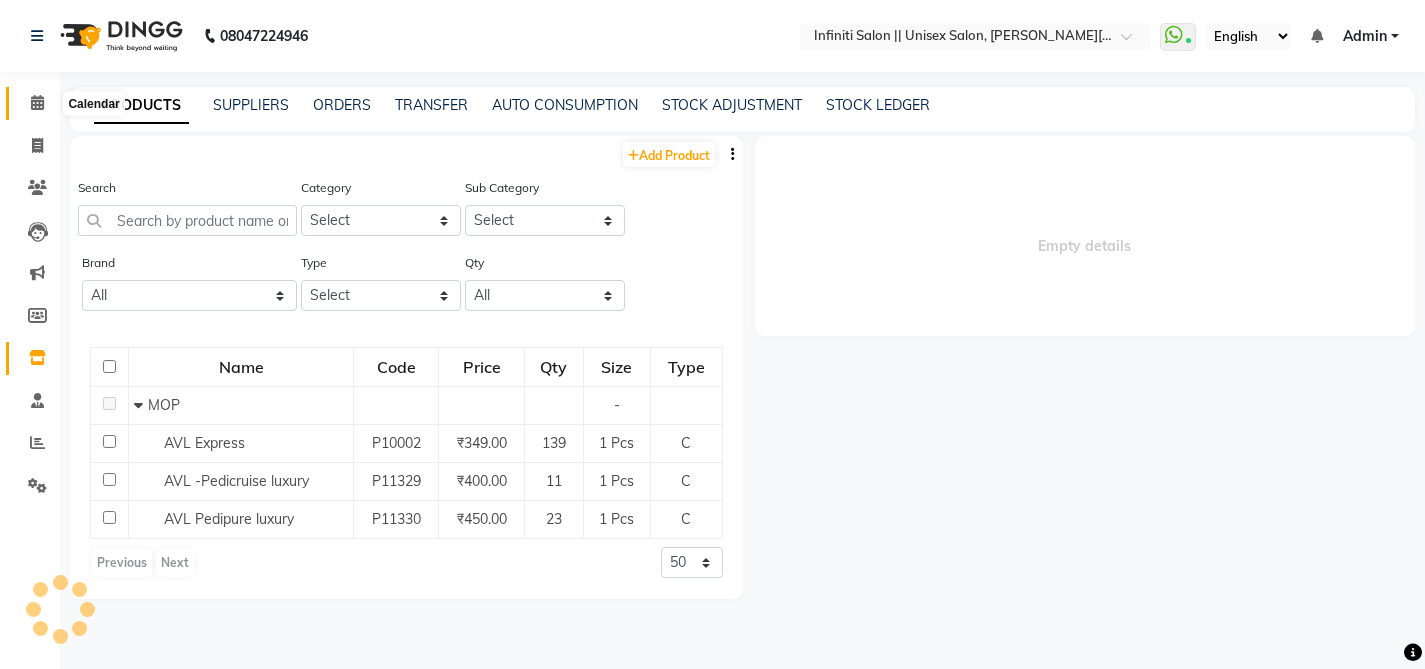 click 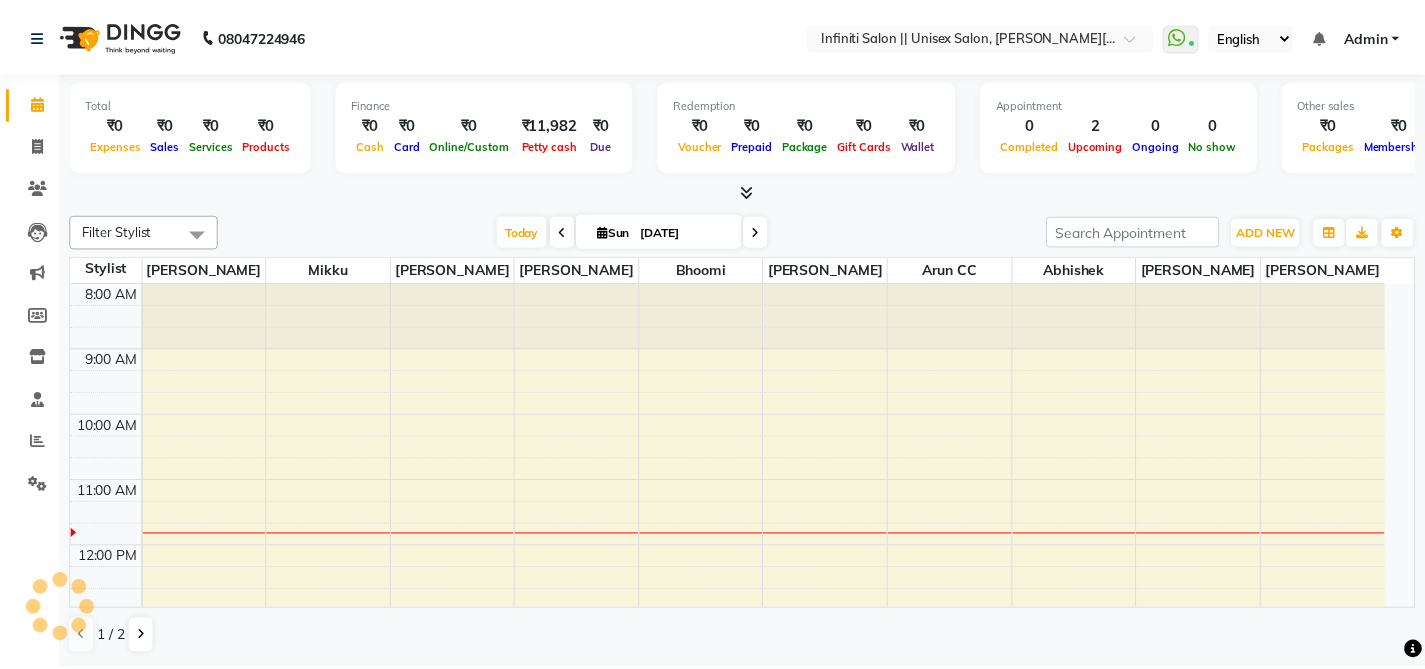 scroll, scrollTop: 0, scrollLeft: 0, axis: both 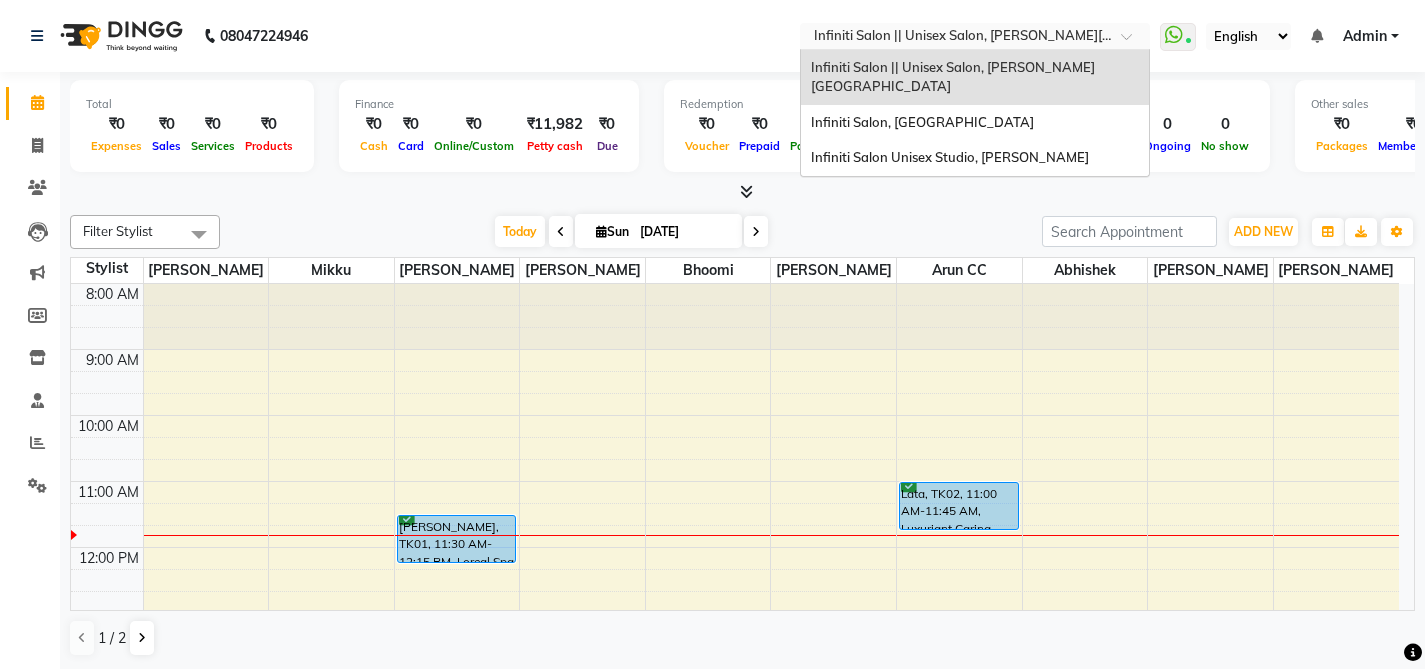 click at bounding box center [955, 38] 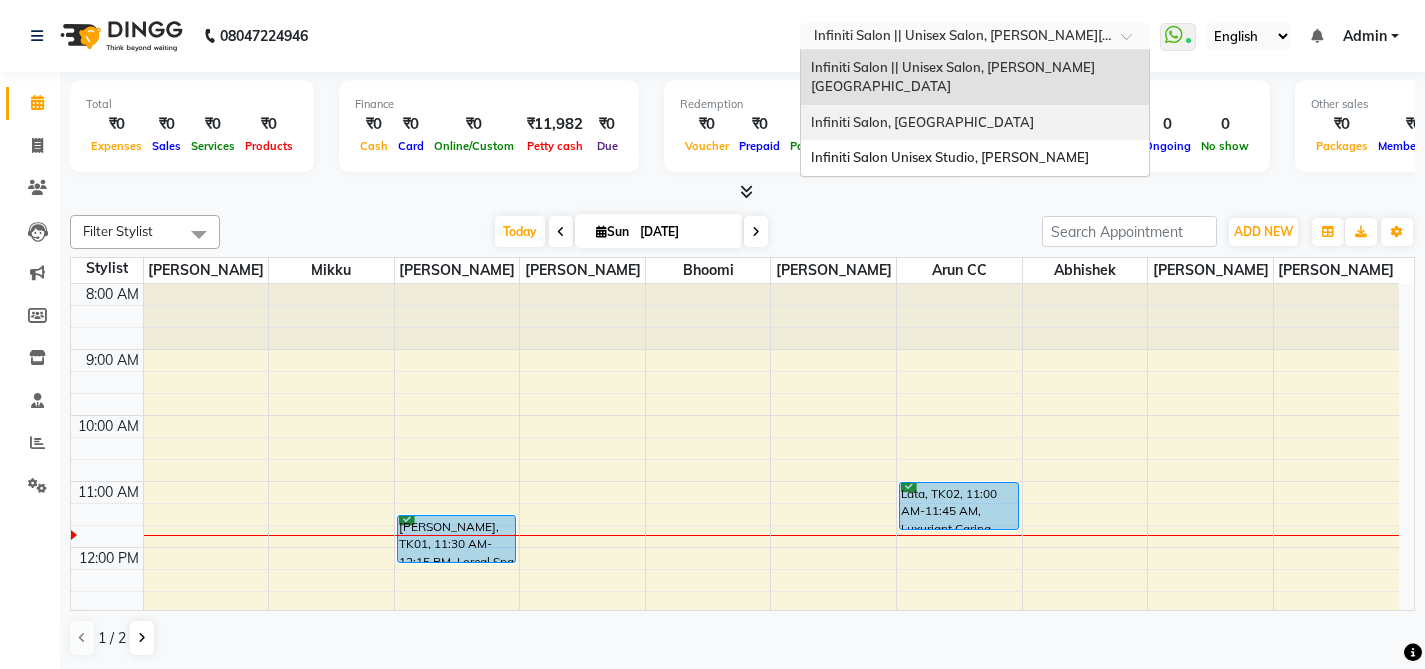 click on "Infiniti Salon, Shankar Nagar" at bounding box center [975, 123] 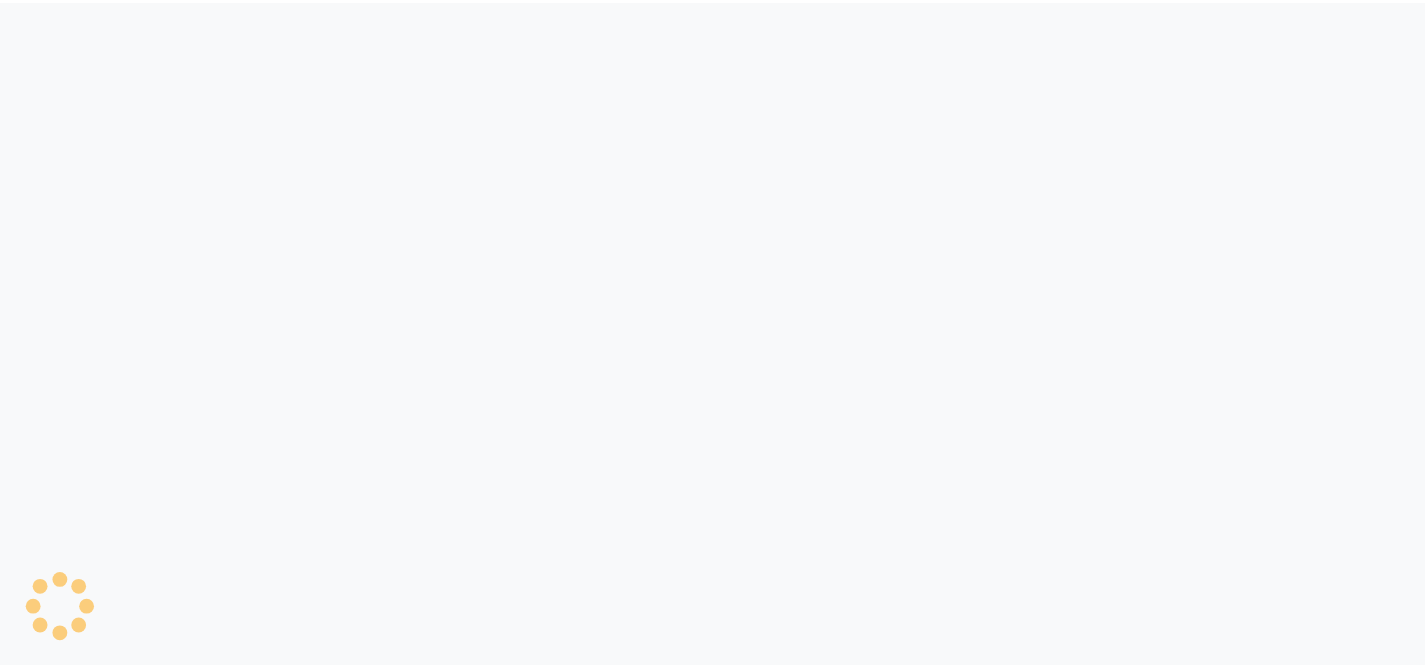 scroll, scrollTop: 0, scrollLeft: 0, axis: both 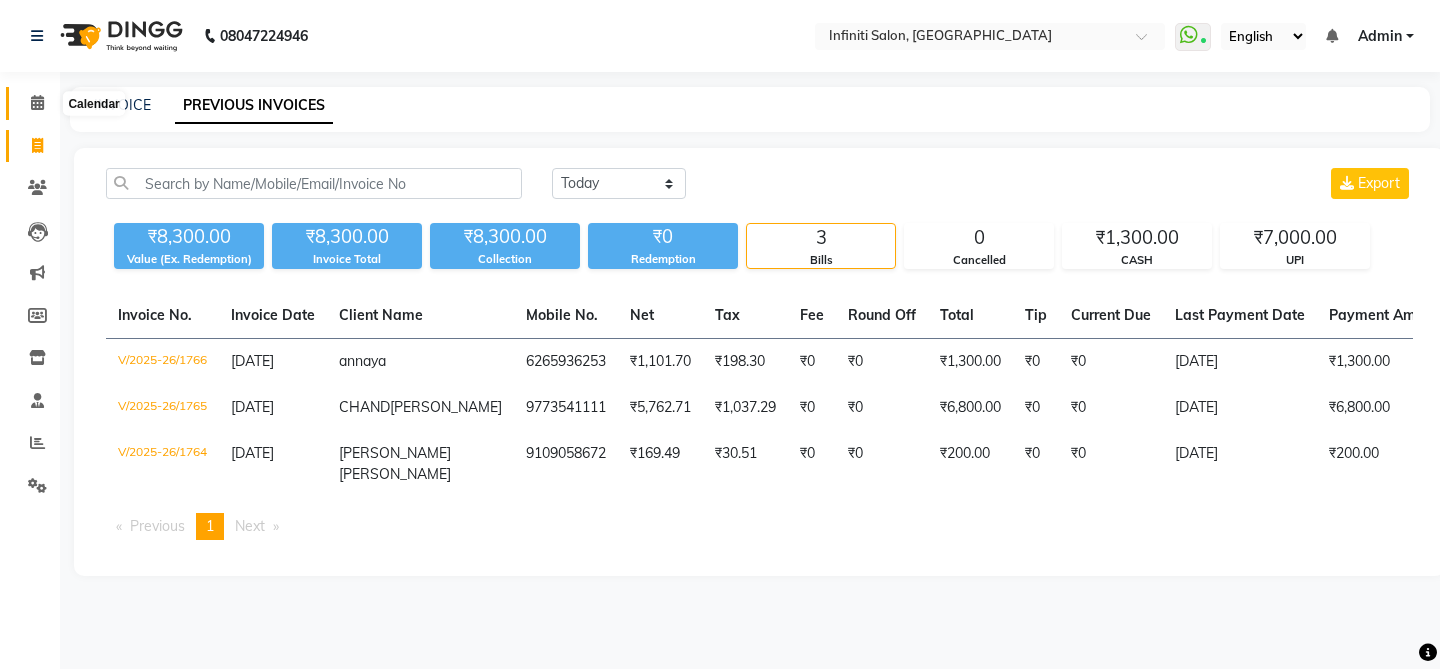 click 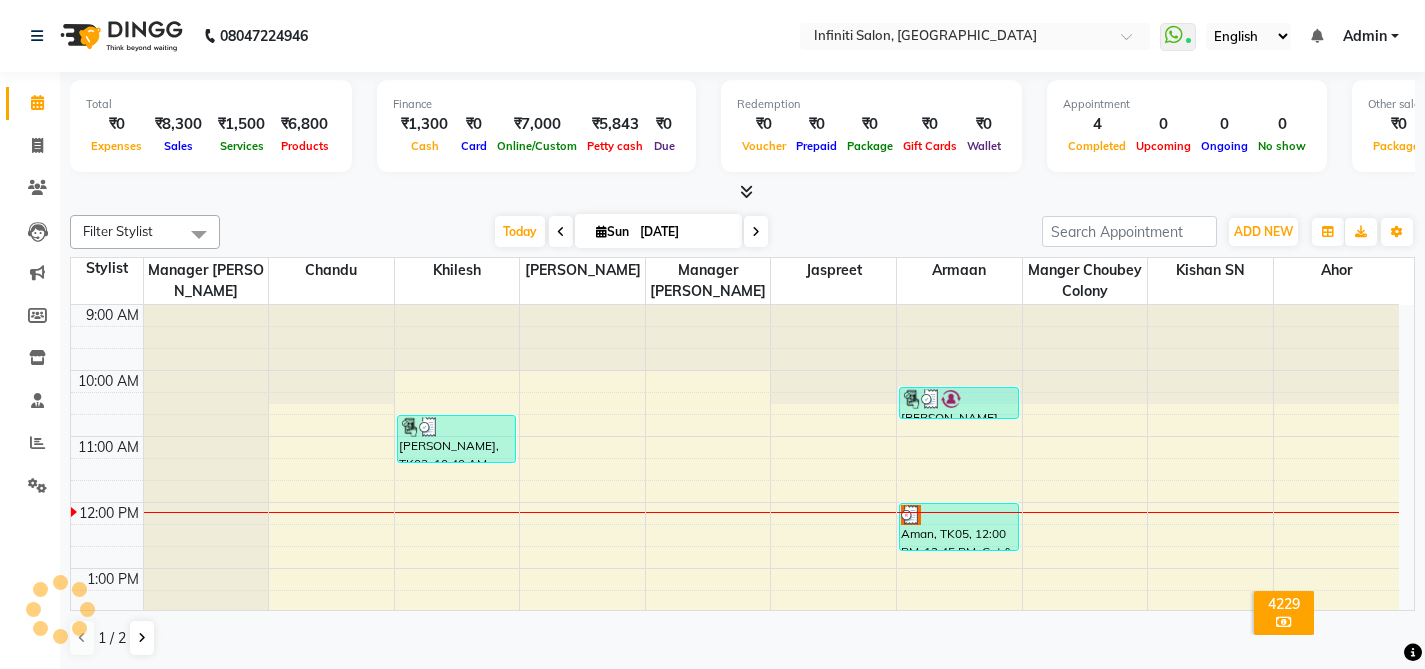 scroll, scrollTop: 199, scrollLeft: 0, axis: vertical 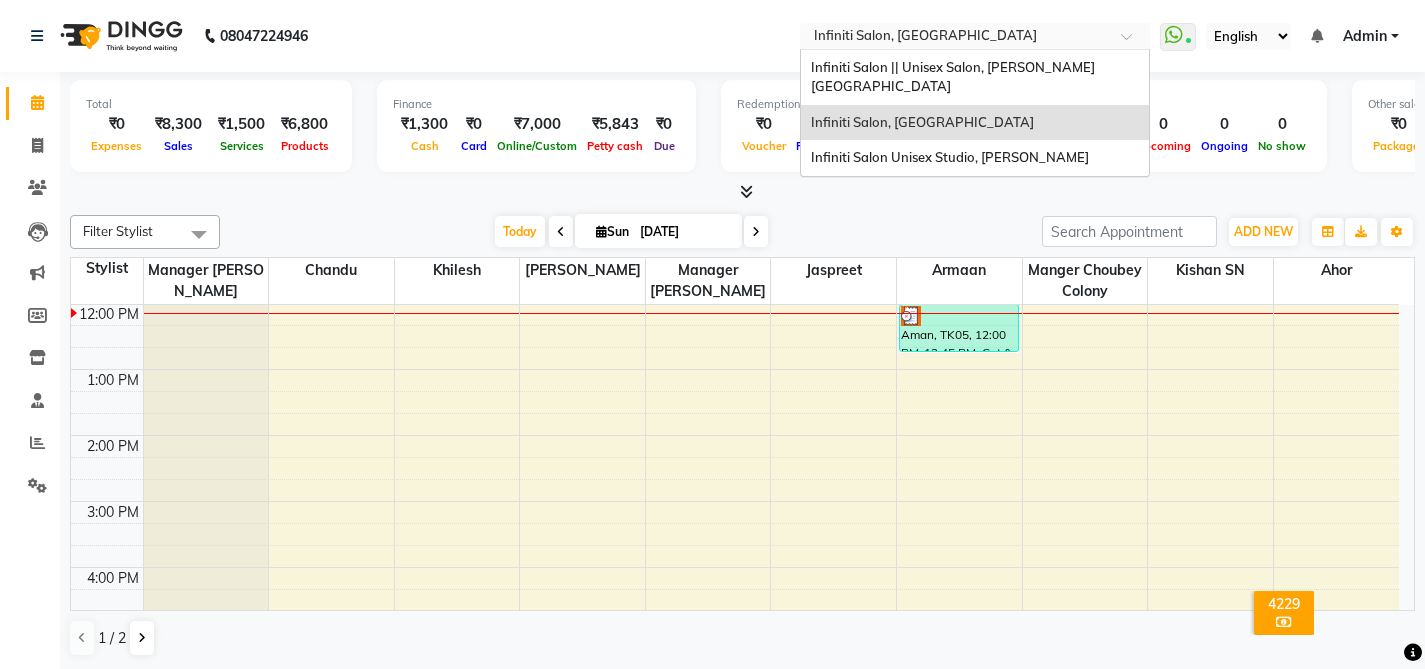 click at bounding box center [955, 38] 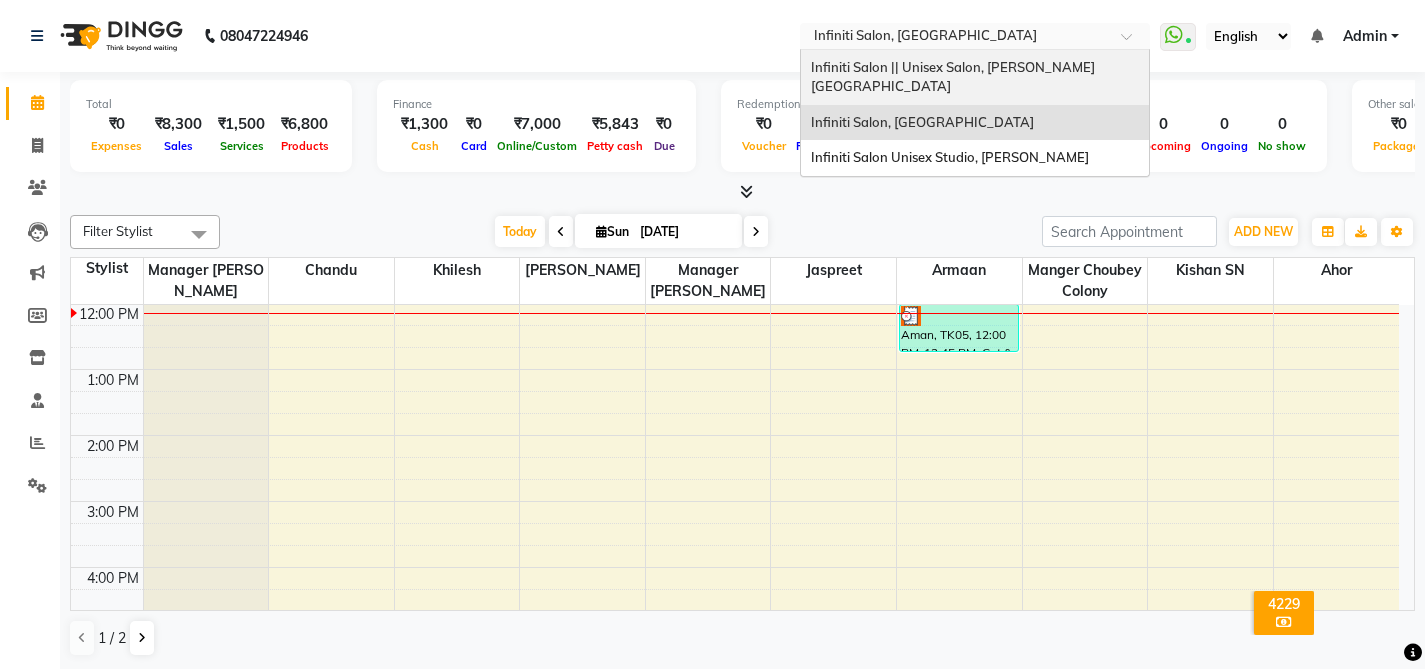 click on "Infiniti Salon || Unisex Salon, [PERSON_NAME][GEOGRAPHIC_DATA]" at bounding box center (953, 77) 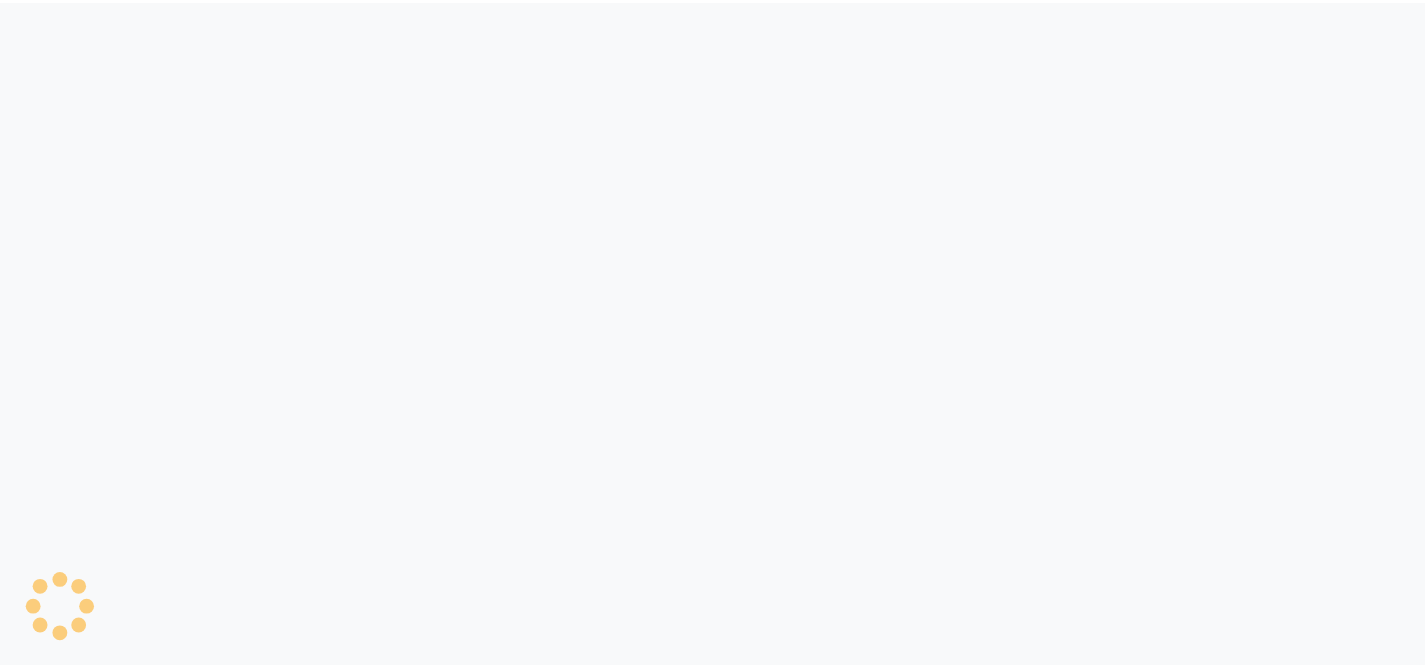 scroll, scrollTop: 0, scrollLeft: 0, axis: both 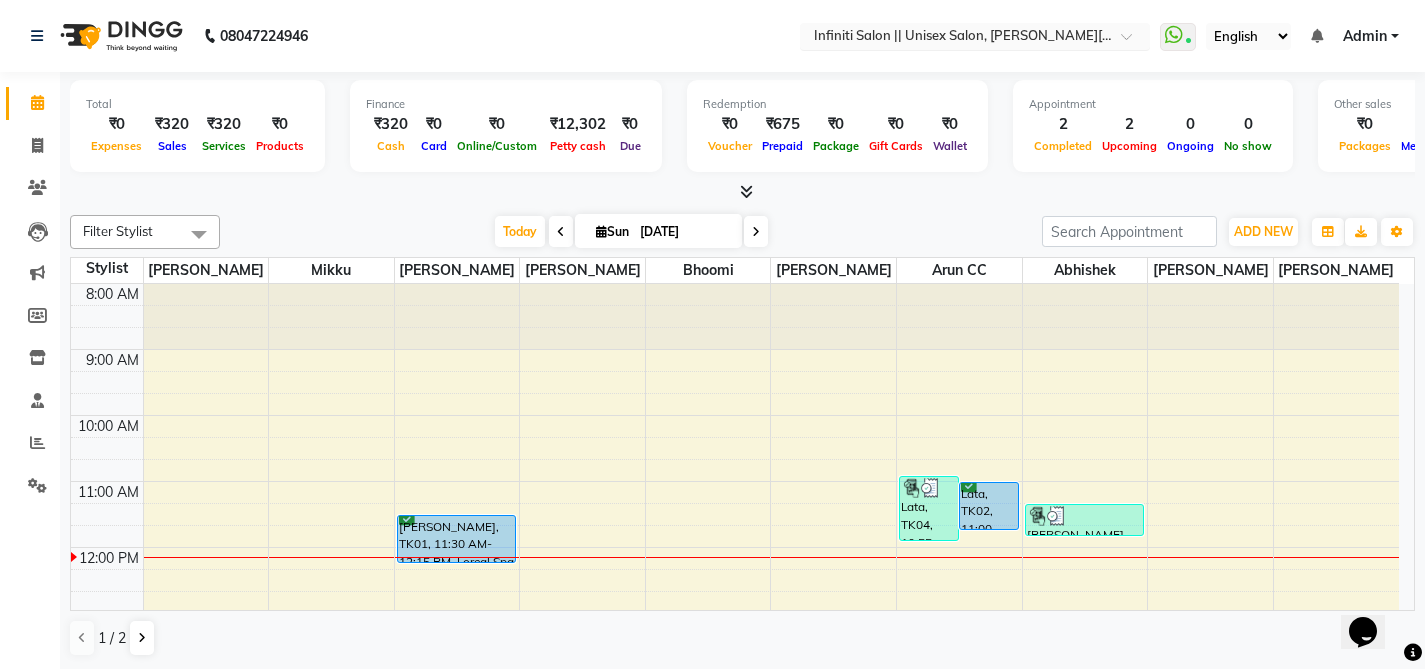 click at bounding box center [955, 38] 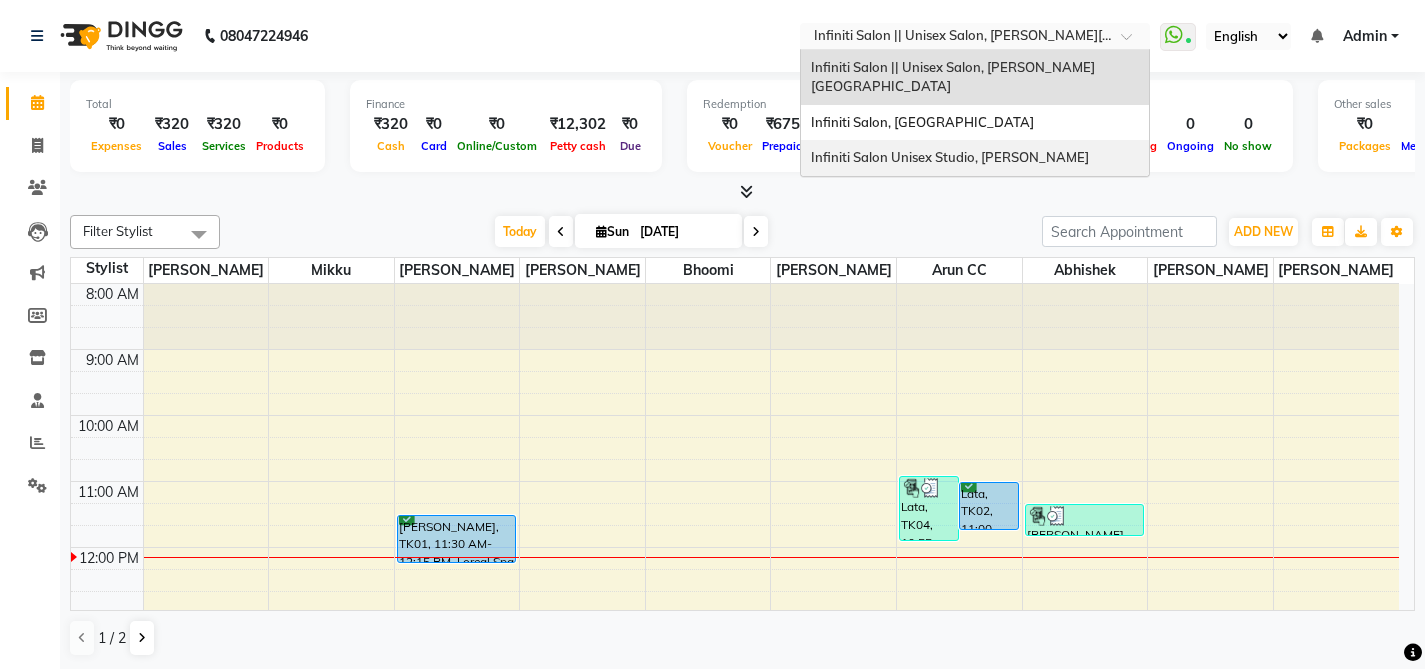 click on "Infiniti Salon Unisex Studio, [PERSON_NAME]" at bounding box center [950, 157] 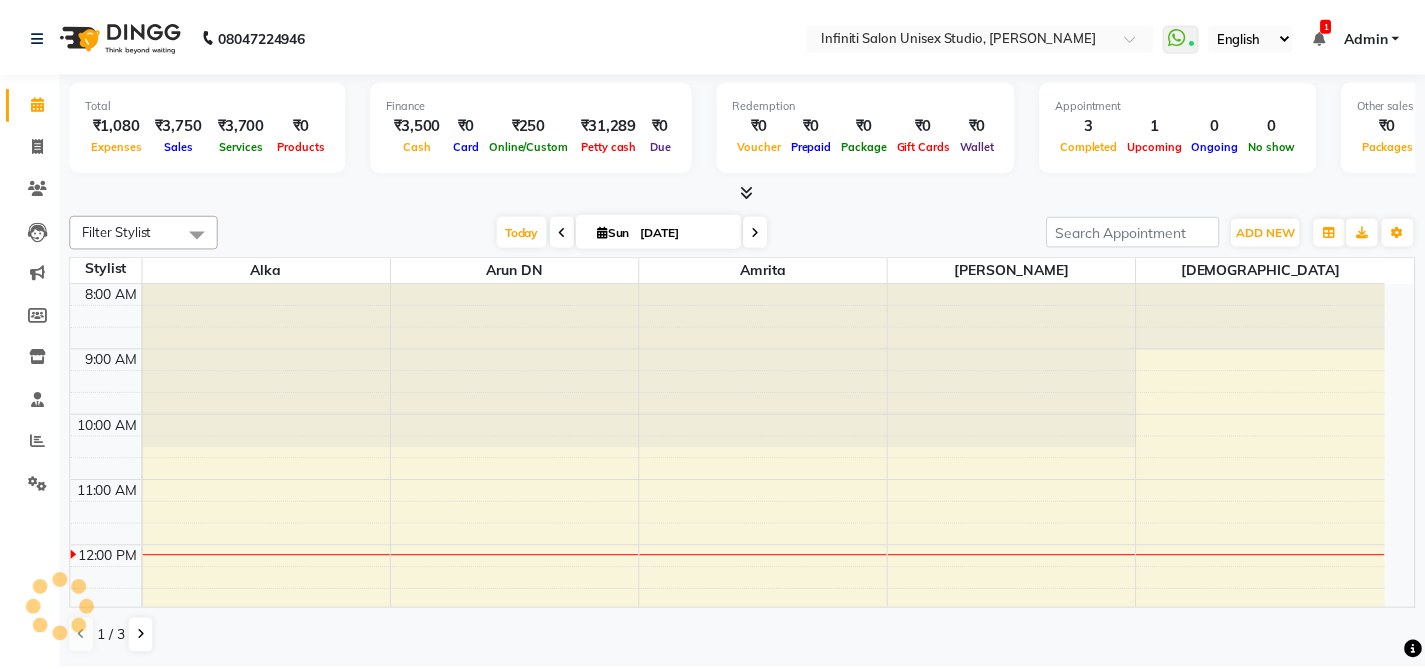 scroll, scrollTop: 0, scrollLeft: 0, axis: both 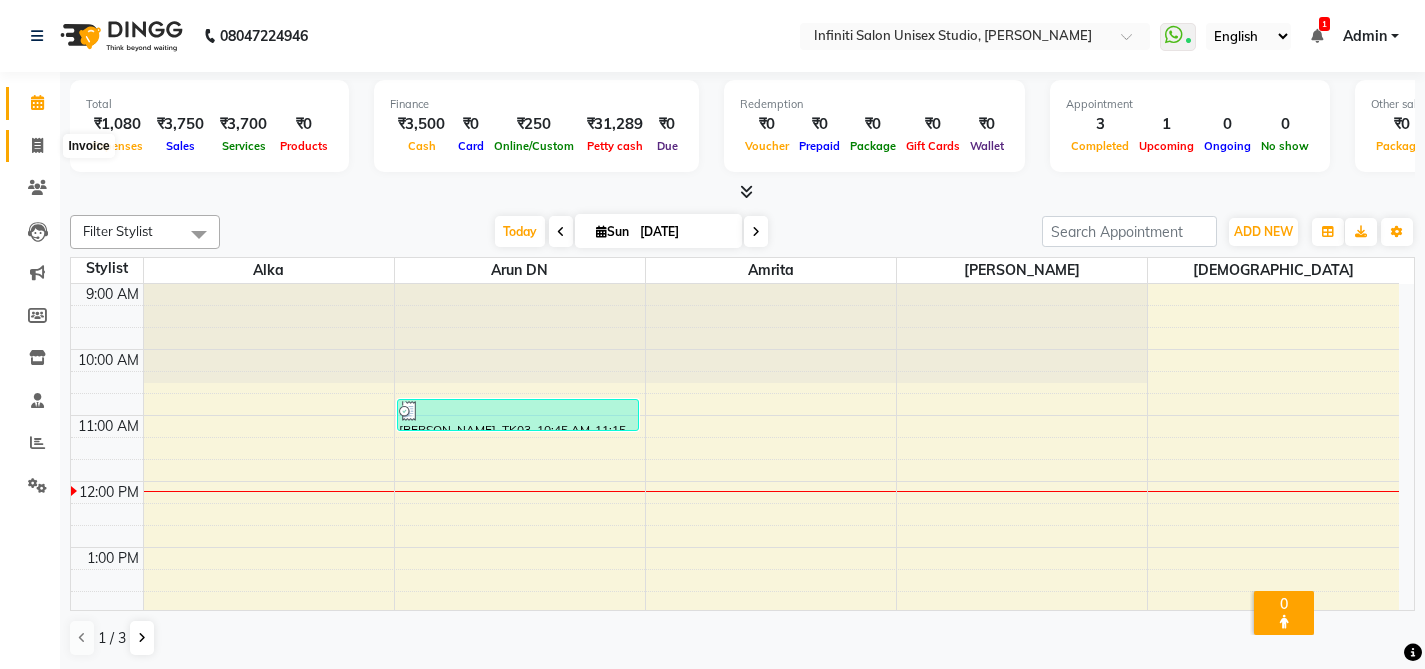 click 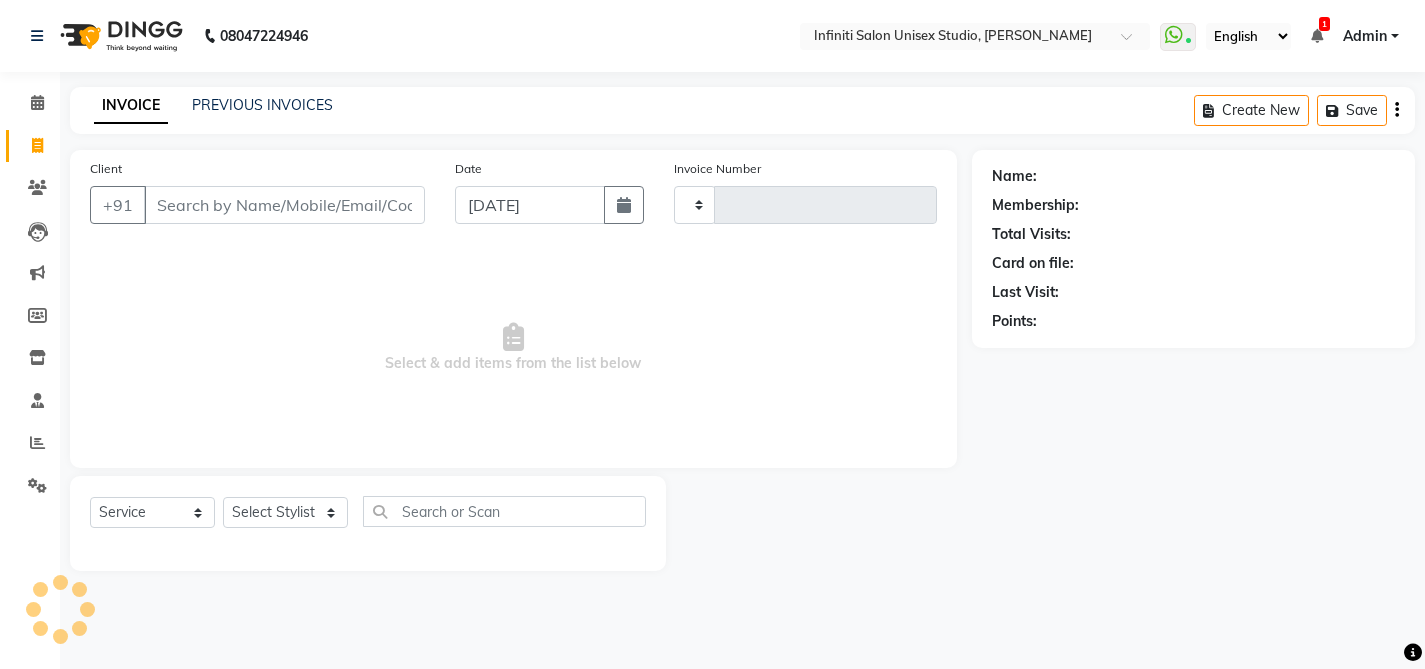 type on "1282" 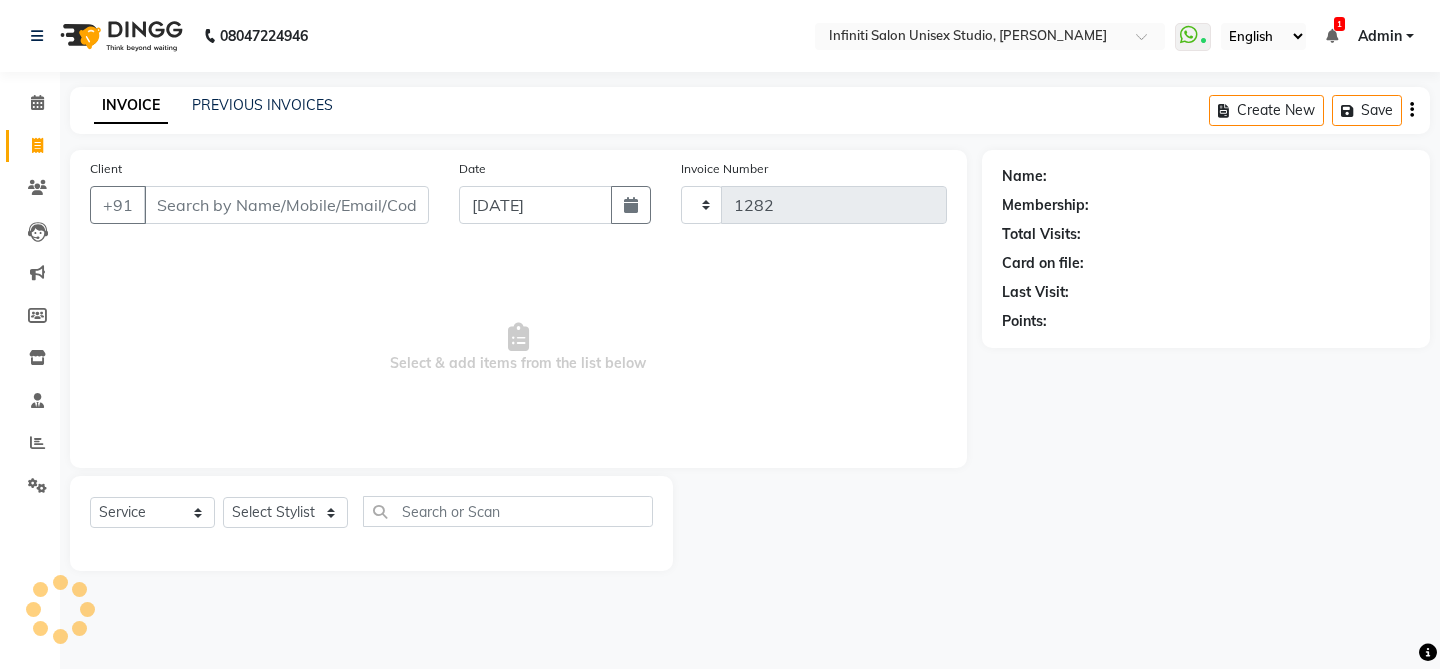 select on "6511" 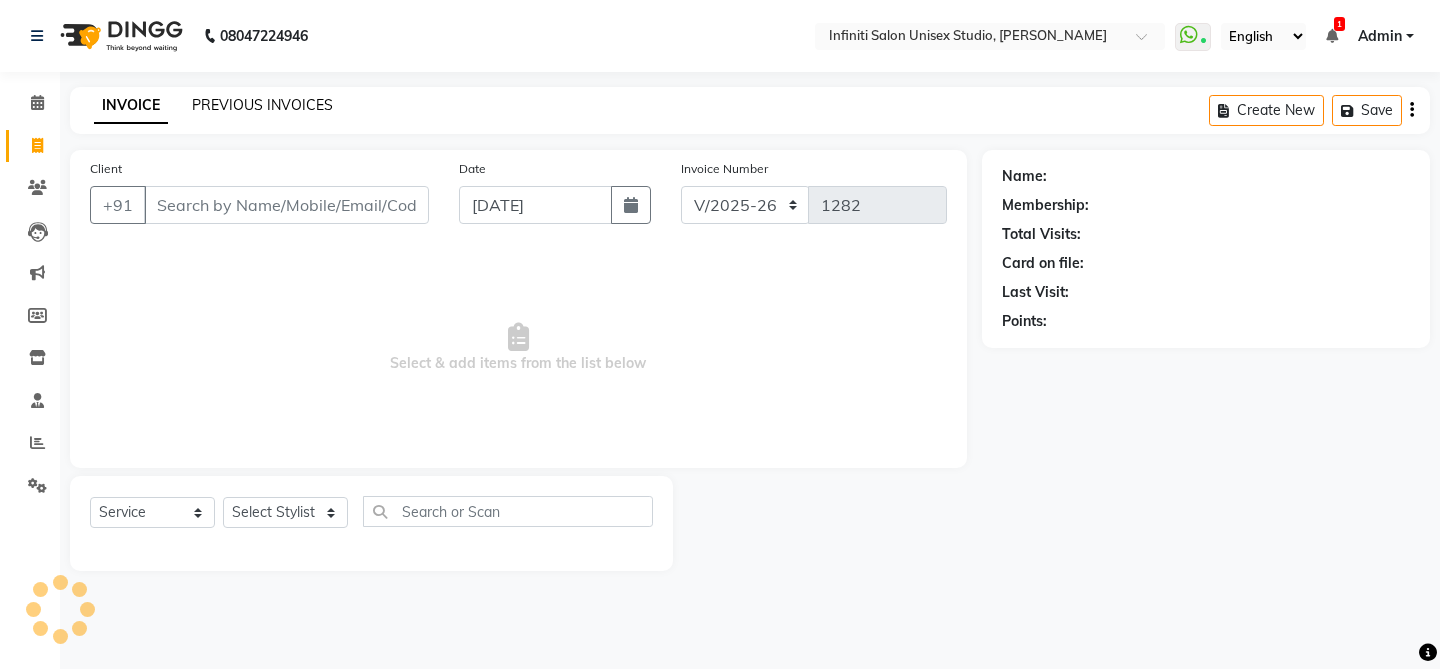 click on "PREVIOUS INVOICES" 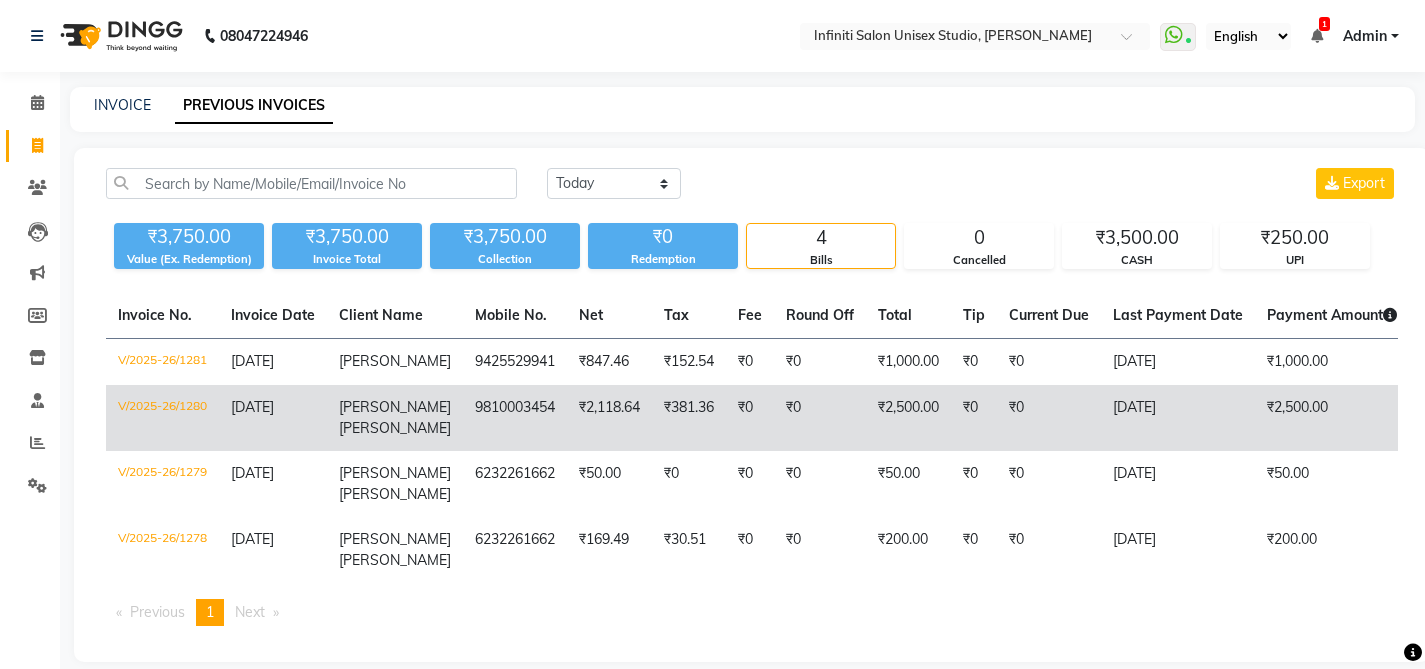 click on "V/2025-26/1280" 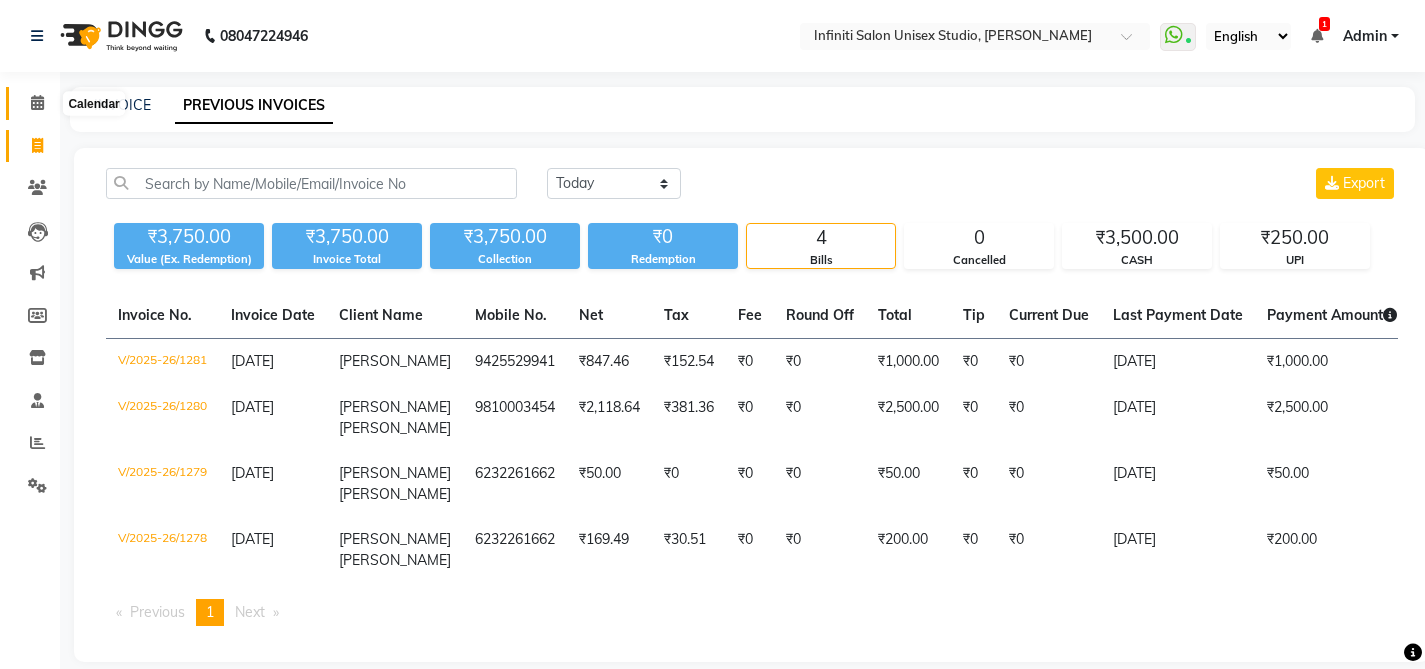 click 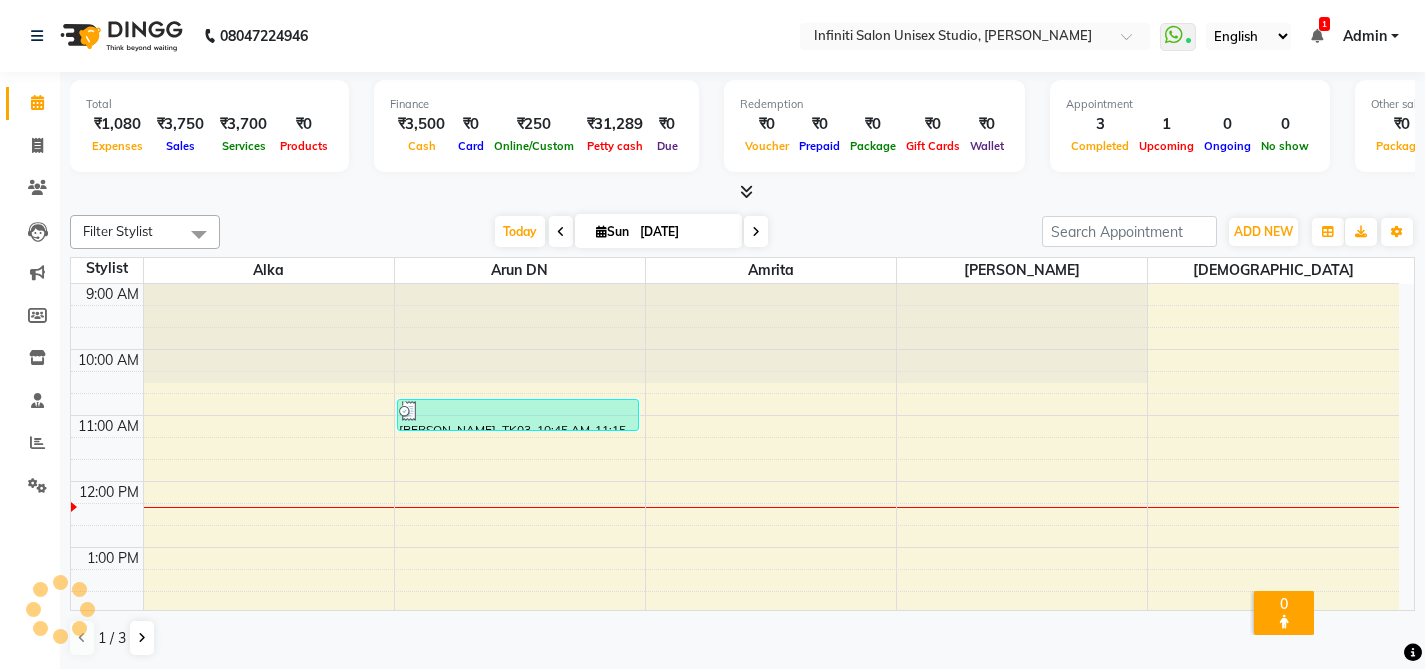 scroll, scrollTop: 199, scrollLeft: 0, axis: vertical 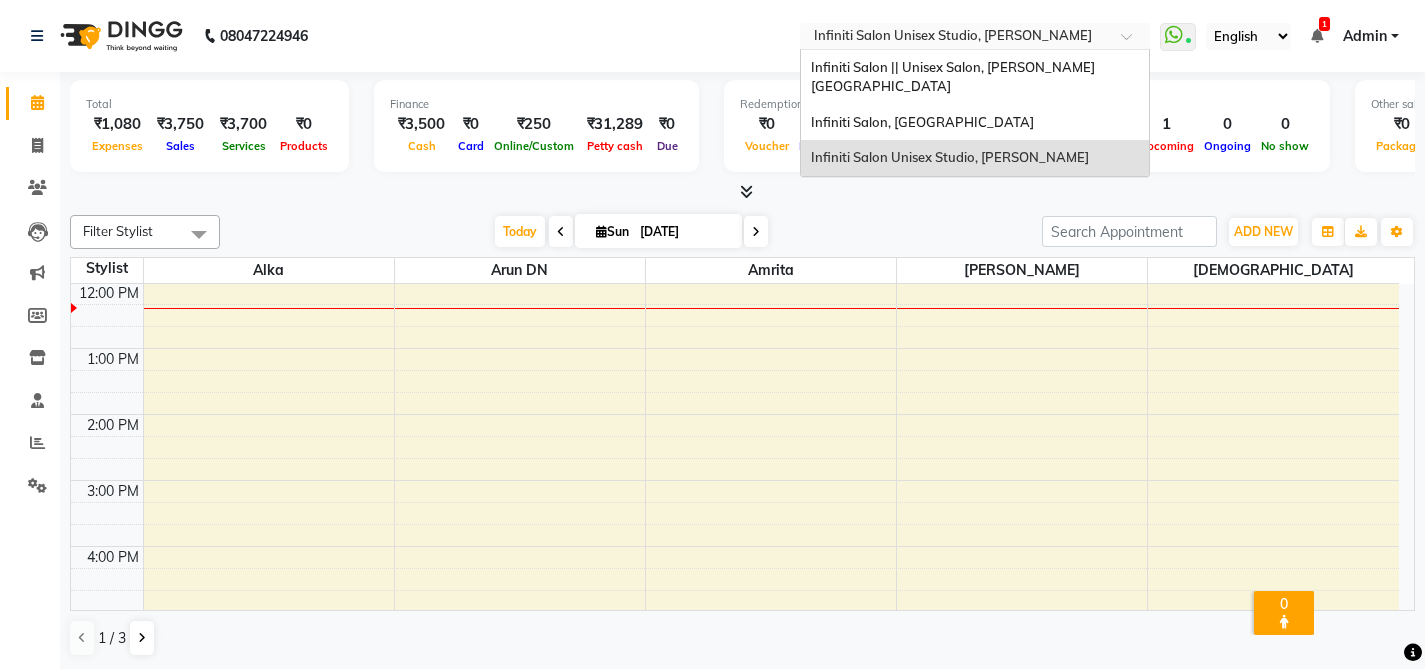 click at bounding box center (955, 38) 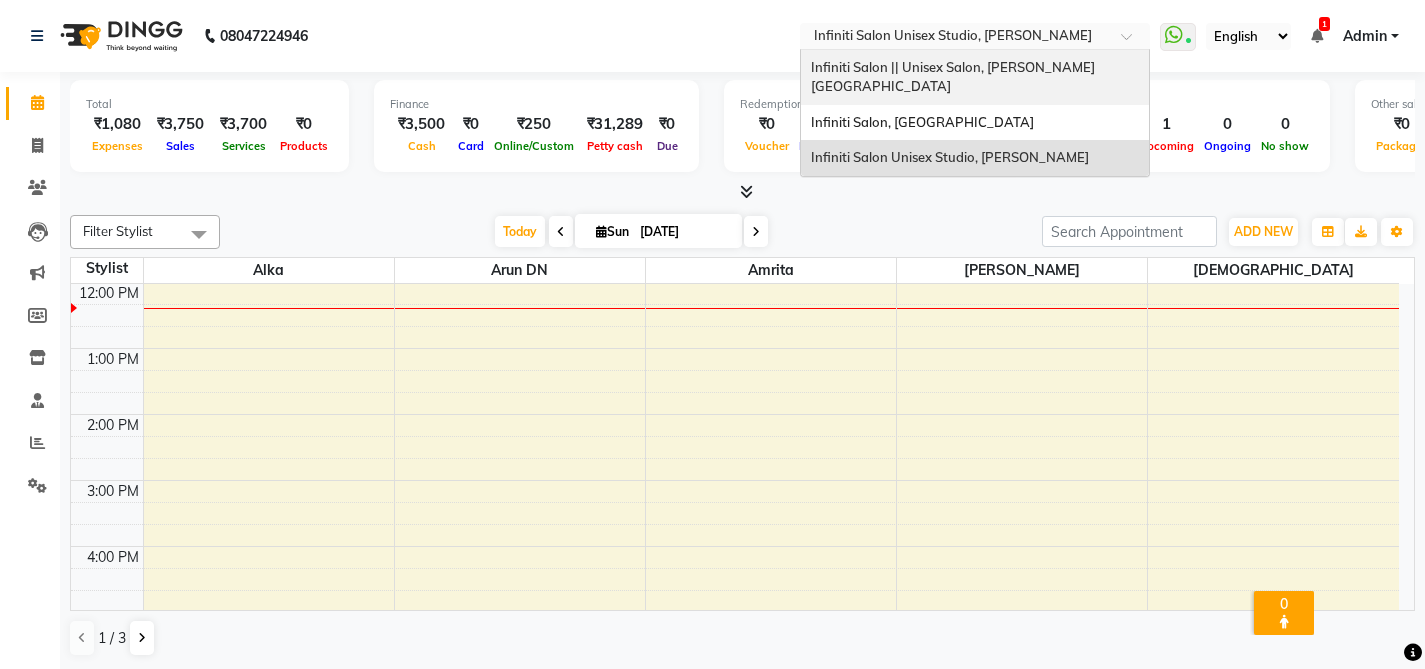 click on "Infiniti Salon || Unisex Salon, [PERSON_NAME][GEOGRAPHIC_DATA]" at bounding box center [953, 77] 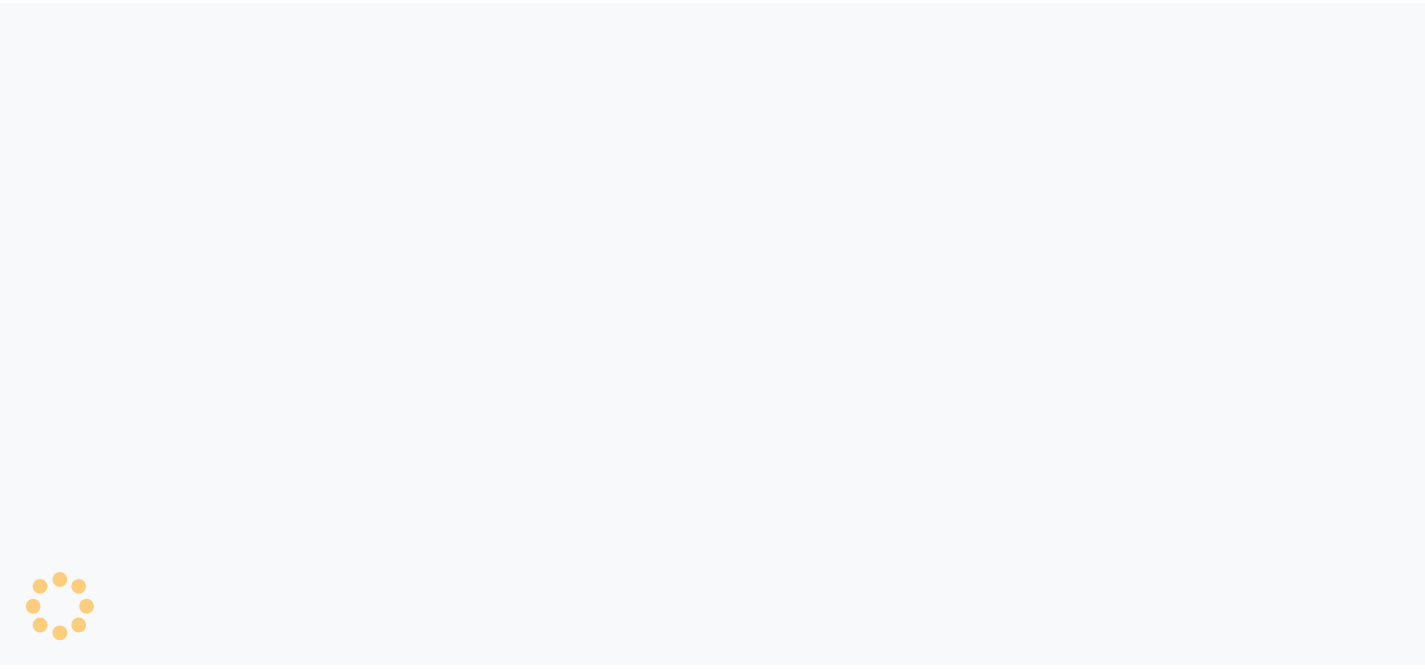 scroll, scrollTop: 0, scrollLeft: 0, axis: both 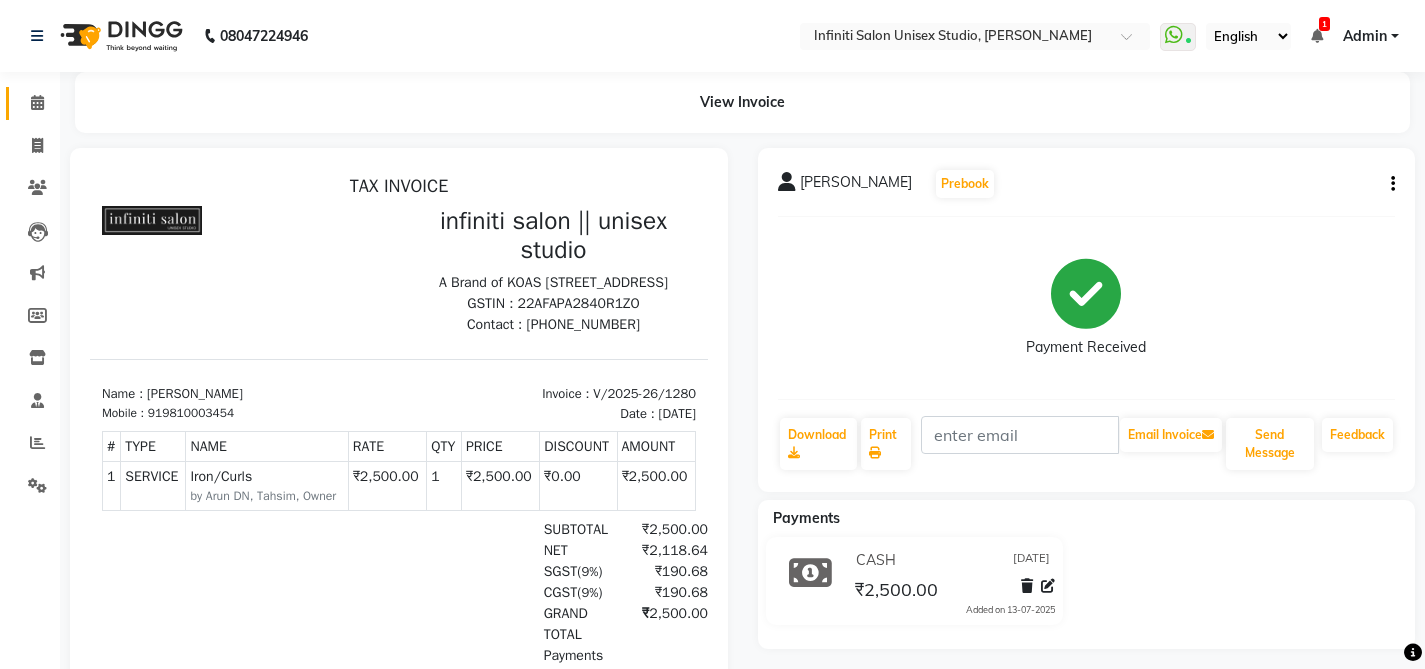 click 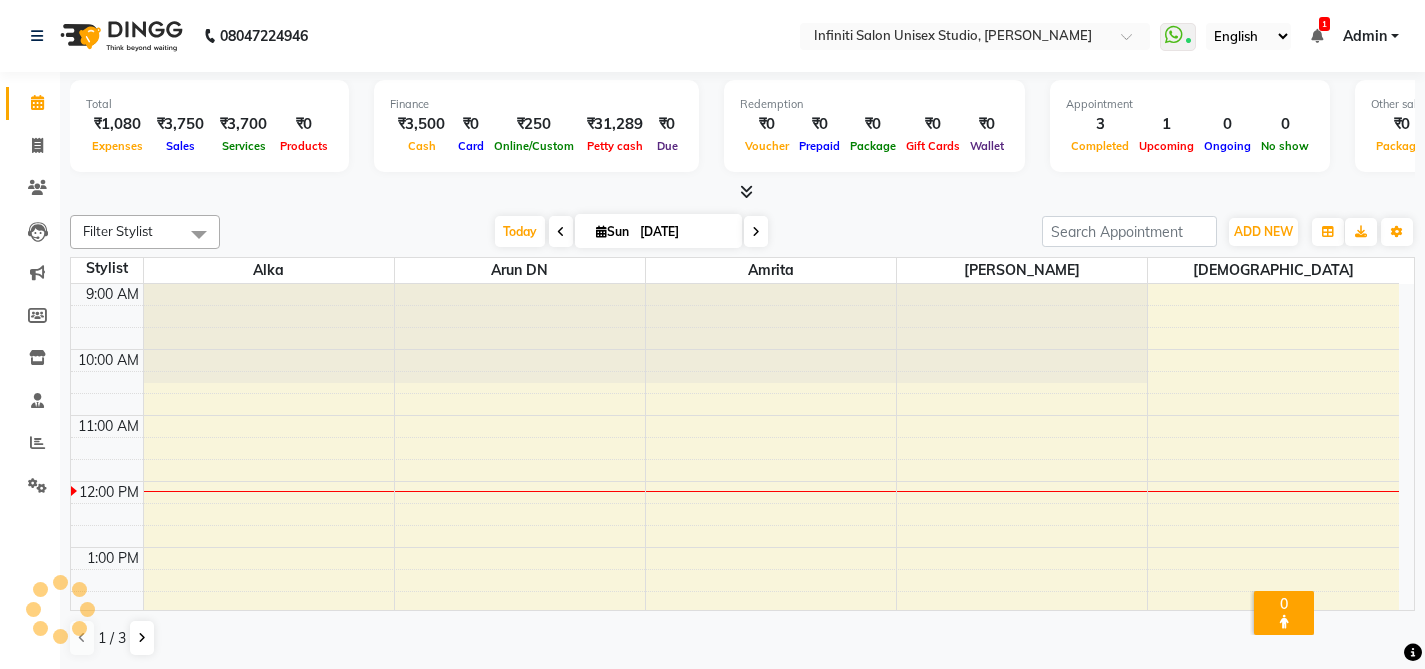 scroll, scrollTop: 0, scrollLeft: 0, axis: both 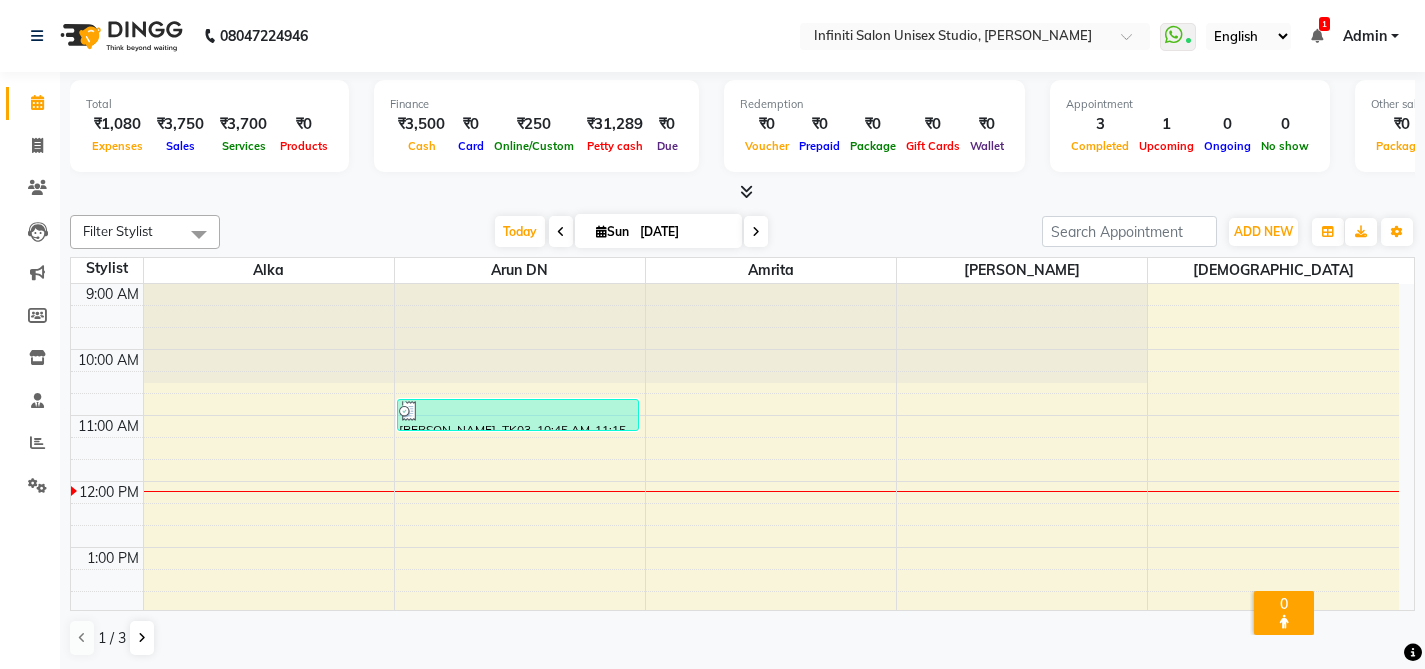 click on "Expenses" at bounding box center [117, 145] 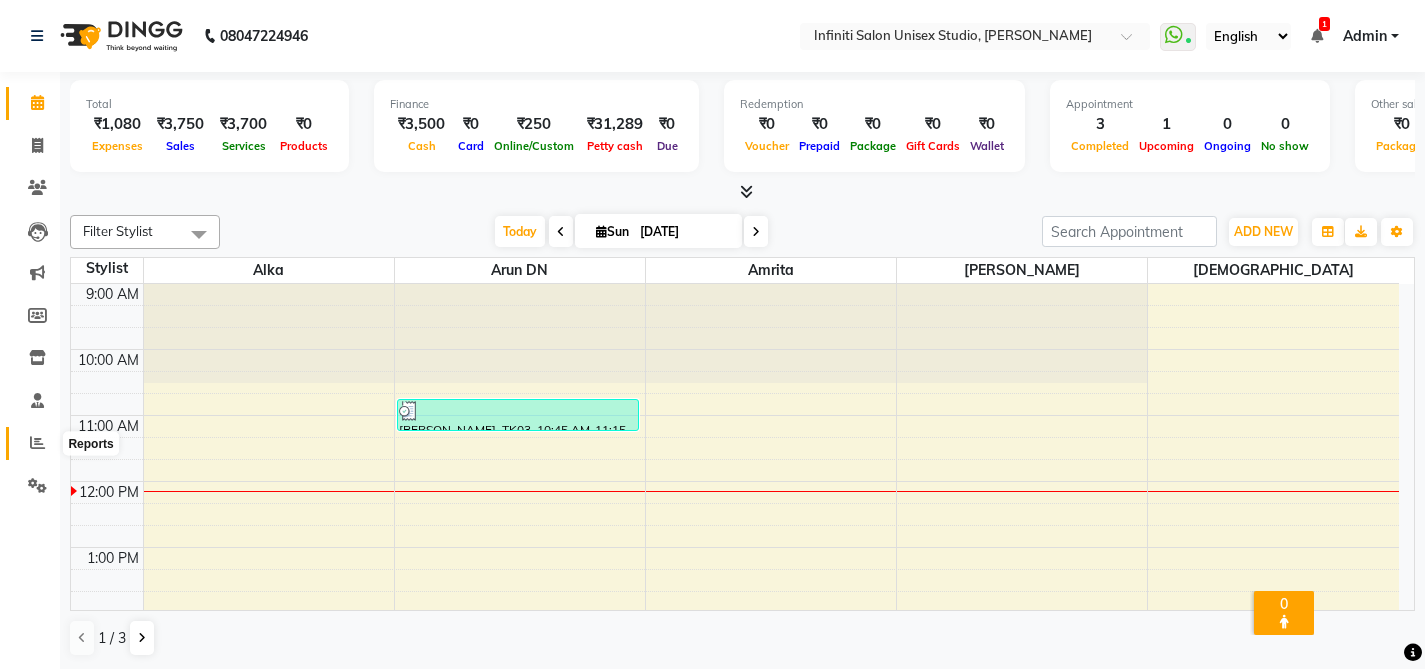 click 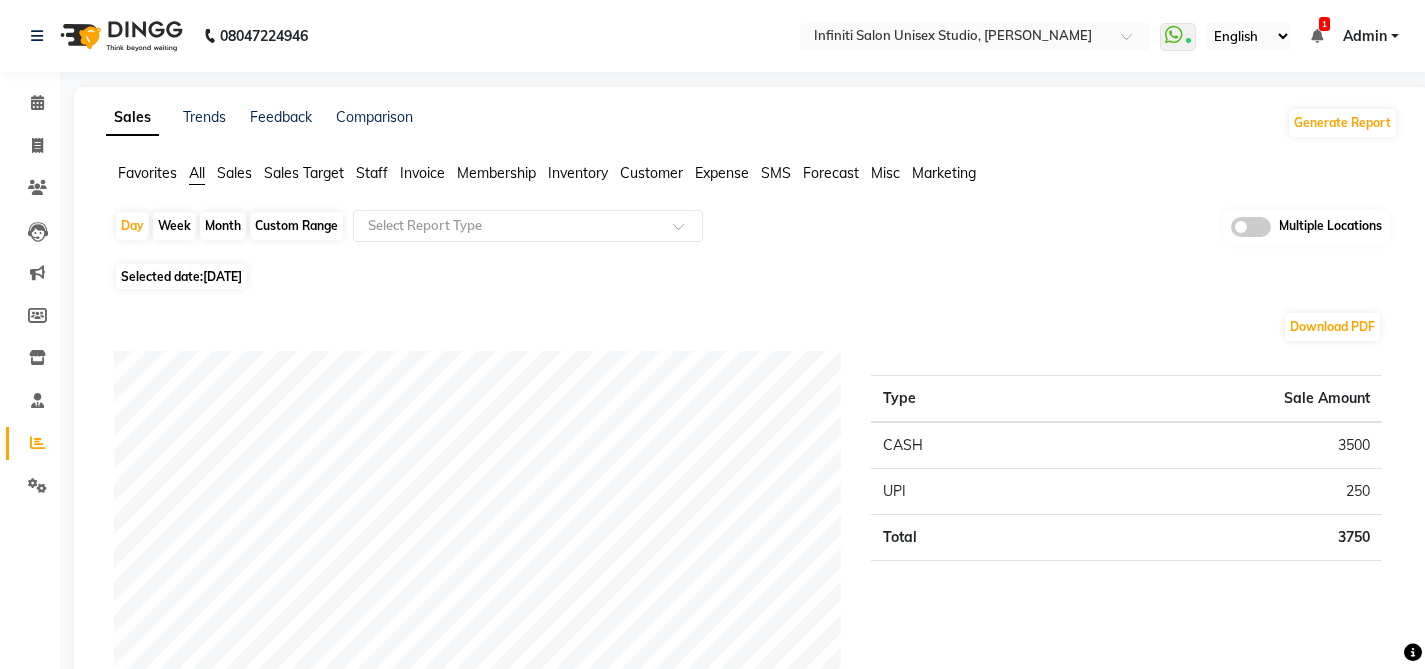 click on "Expense" 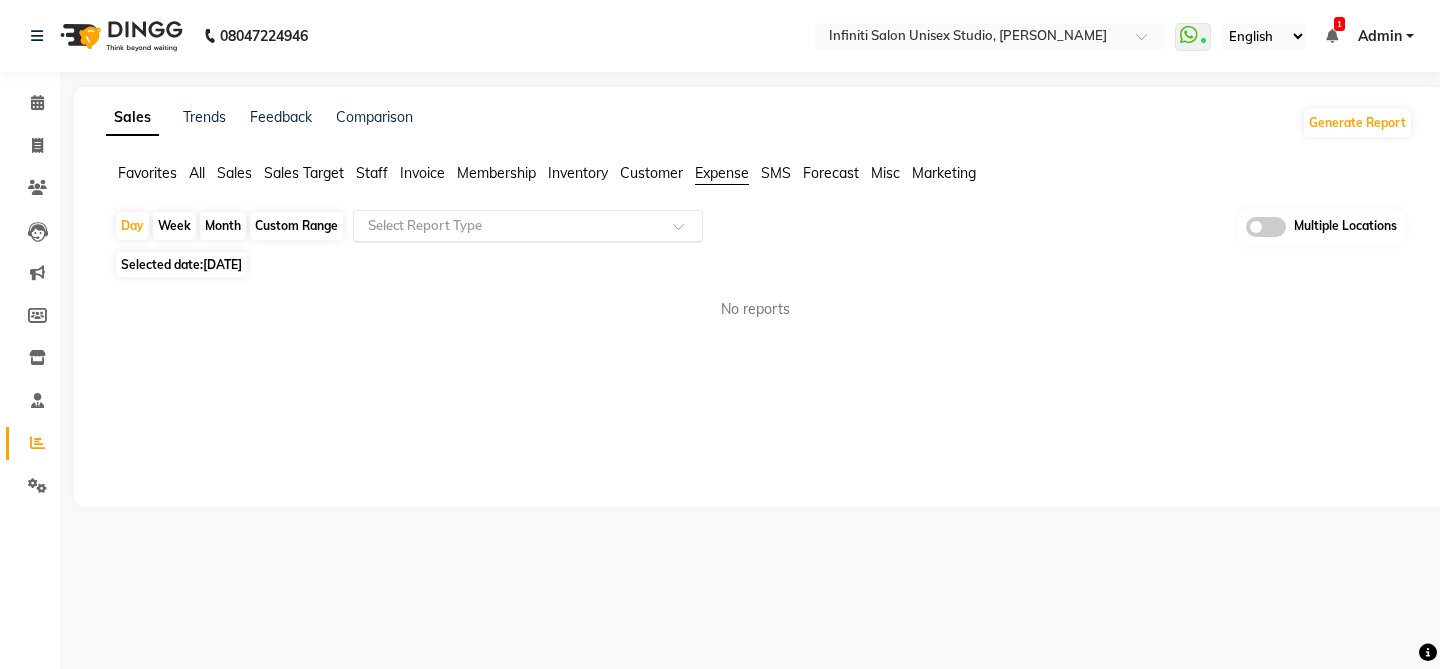 click 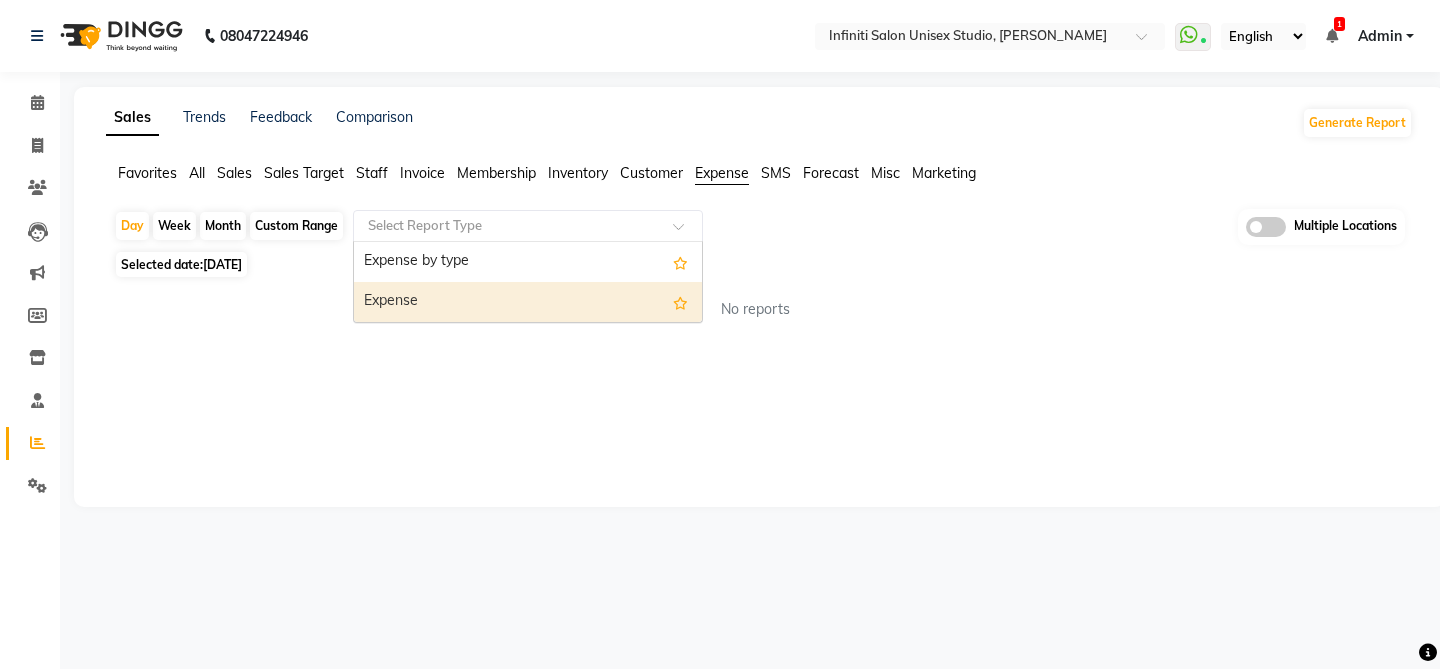 click on "Expense" at bounding box center (528, 302) 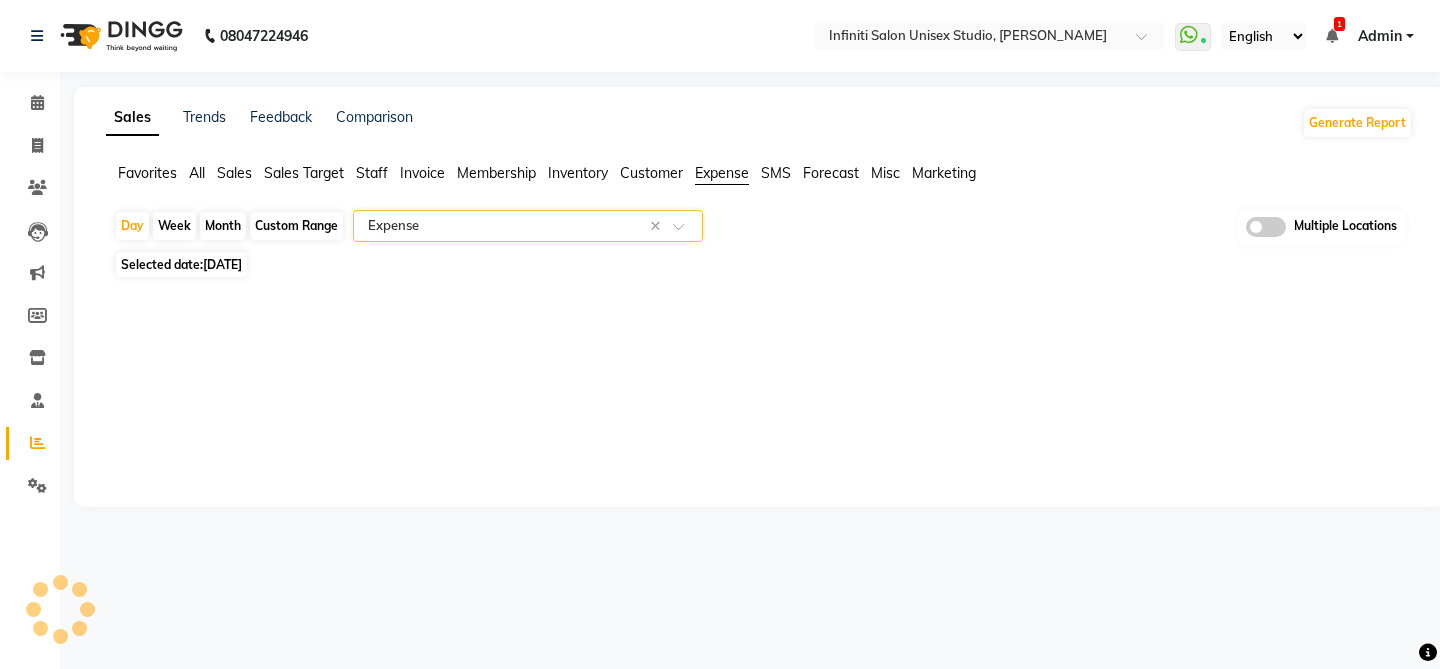 select on "full_report" 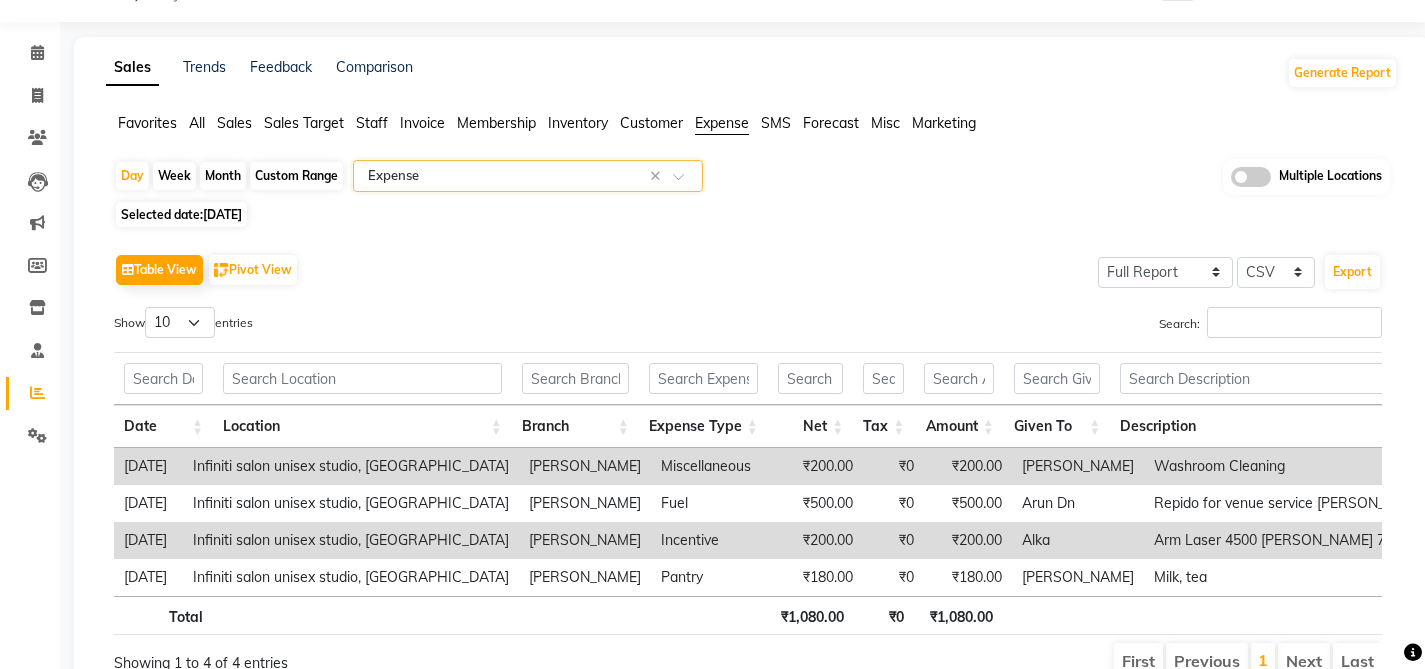 scroll, scrollTop: 54, scrollLeft: 0, axis: vertical 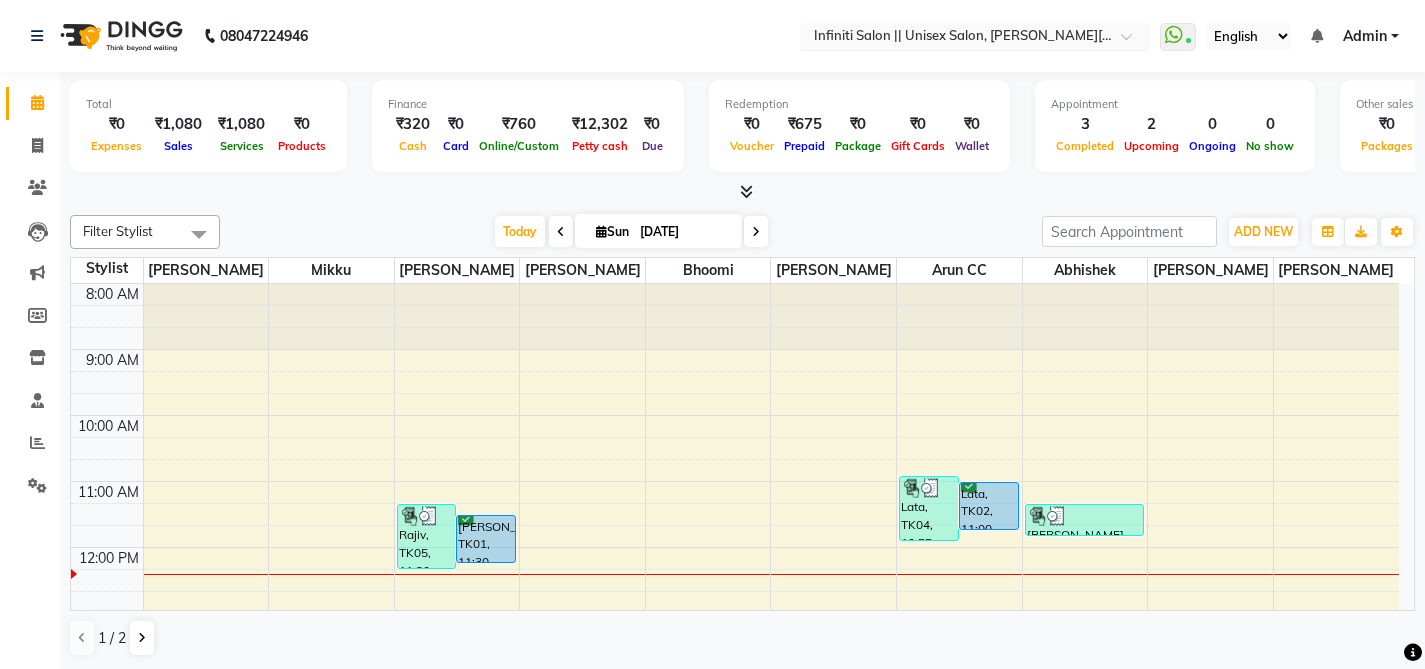 click at bounding box center [955, 38] 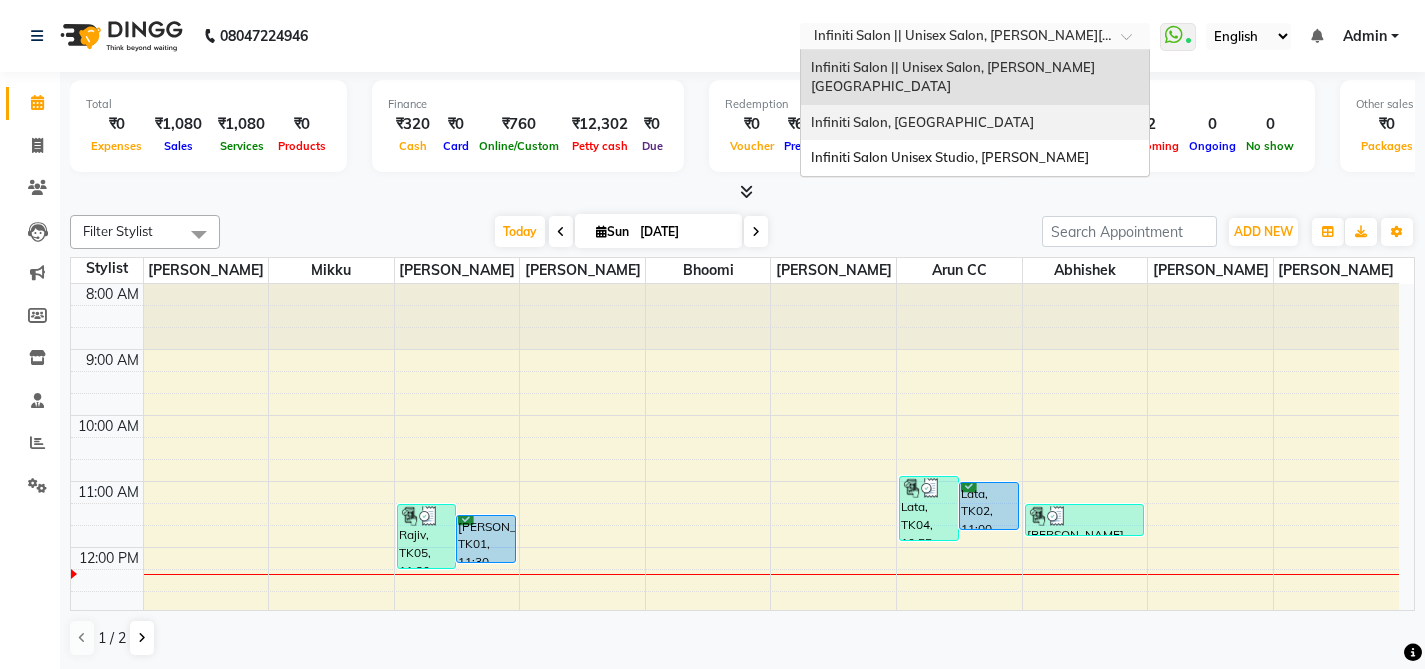 click on "Infiniti Salon, [GEOGRAPHIC_DATA]" at bounding box center [922, 122] 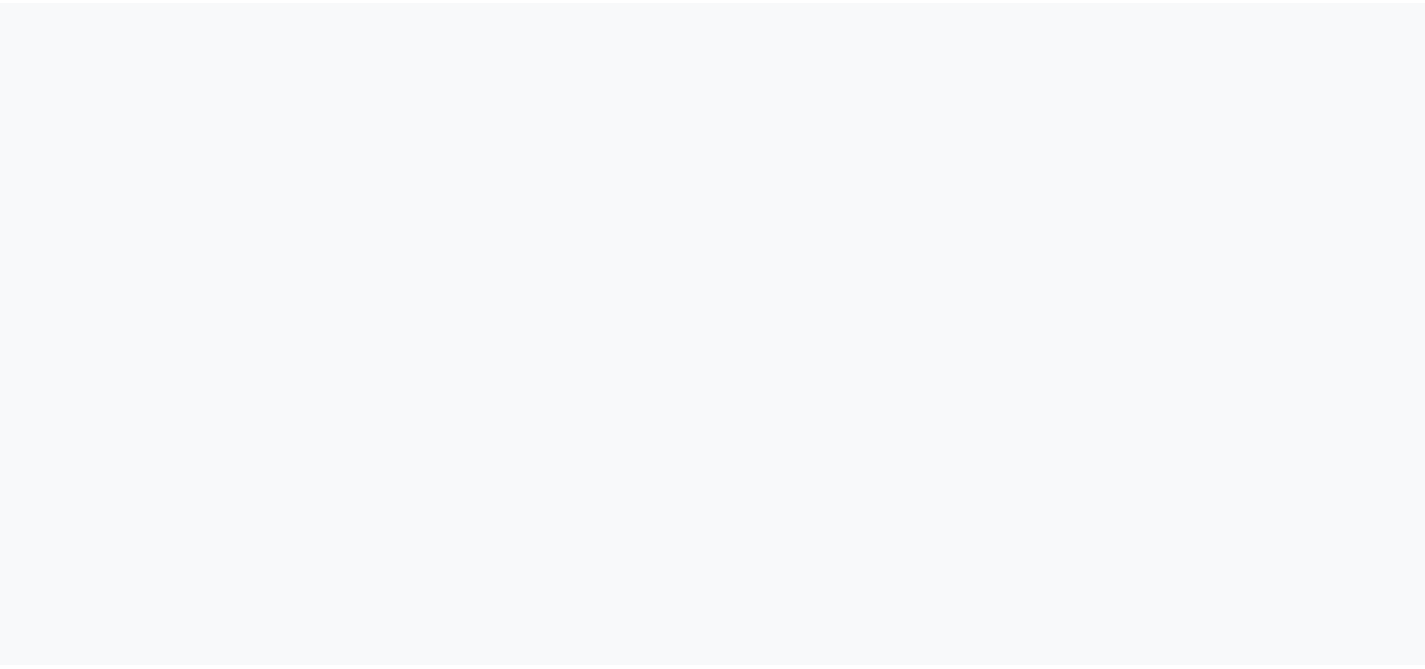 scroll, scrollTop: 0, scrollLeft: 0, axis: both 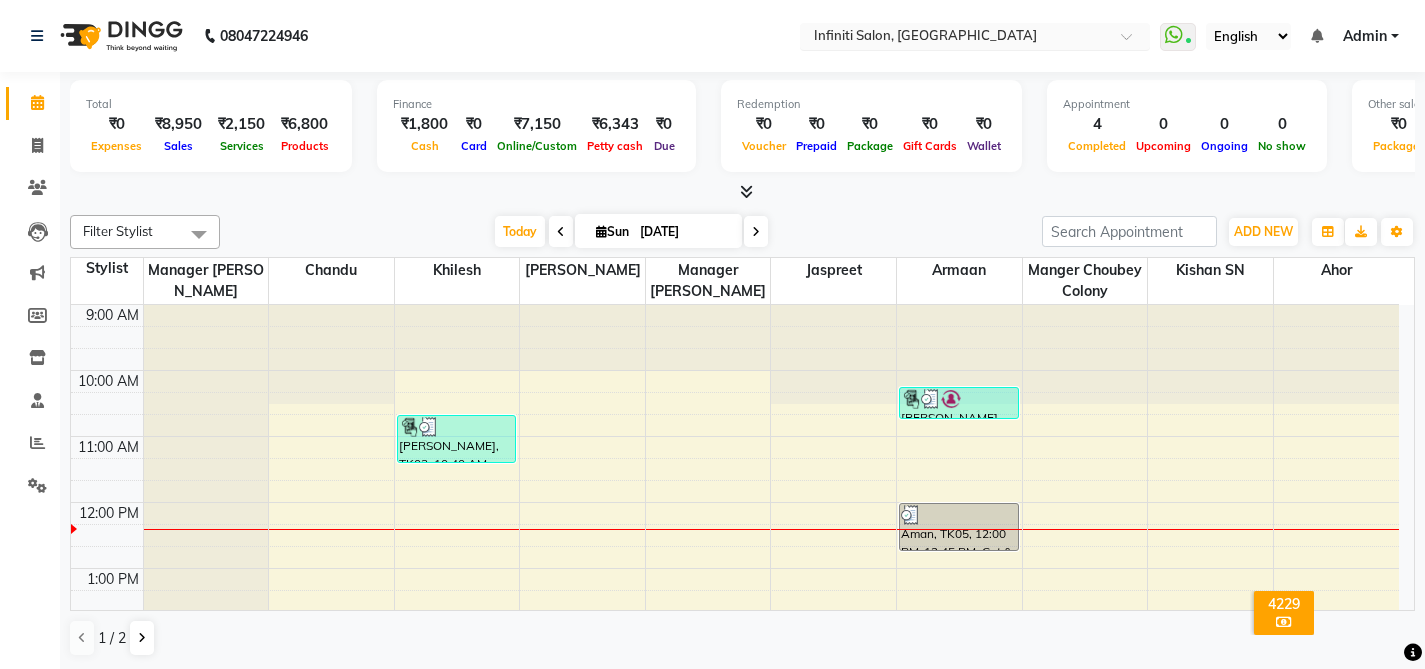 click at bounding box center [955, 38] 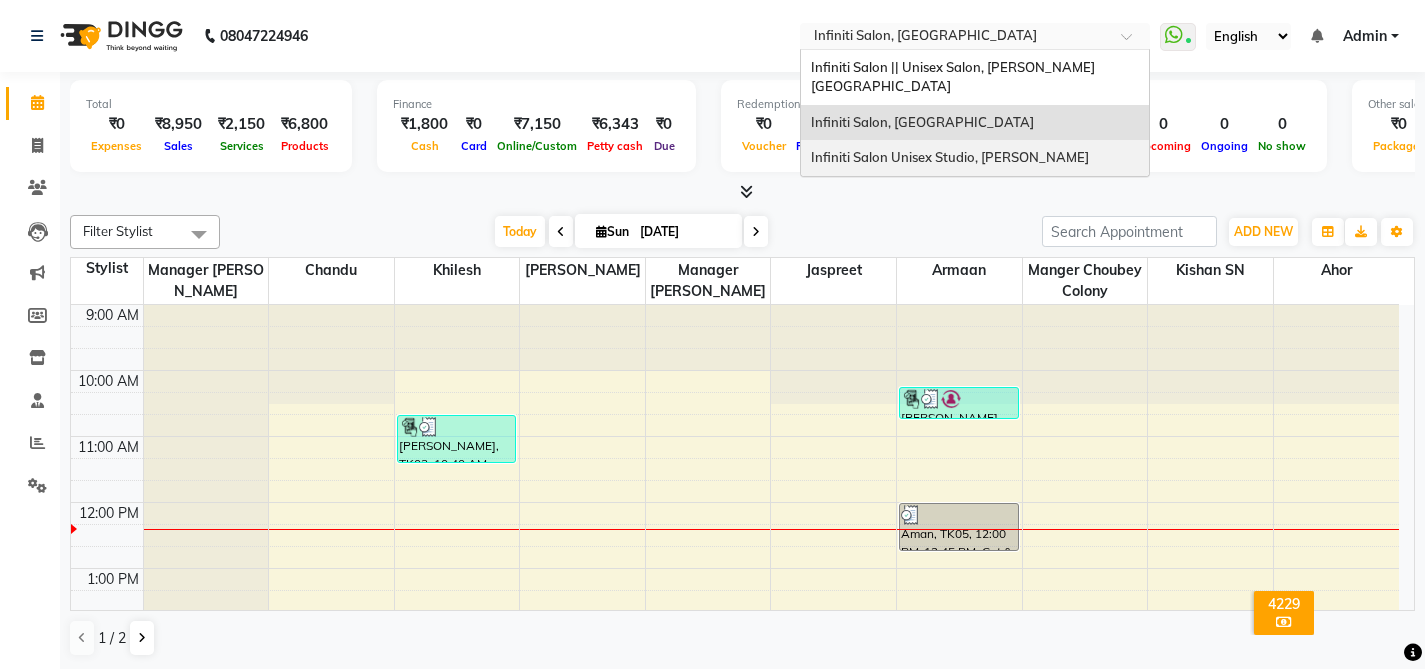 click on "Infiniti Salon Unisex Studio, [PERSON_NAME]" at bounding box center [975, 158] 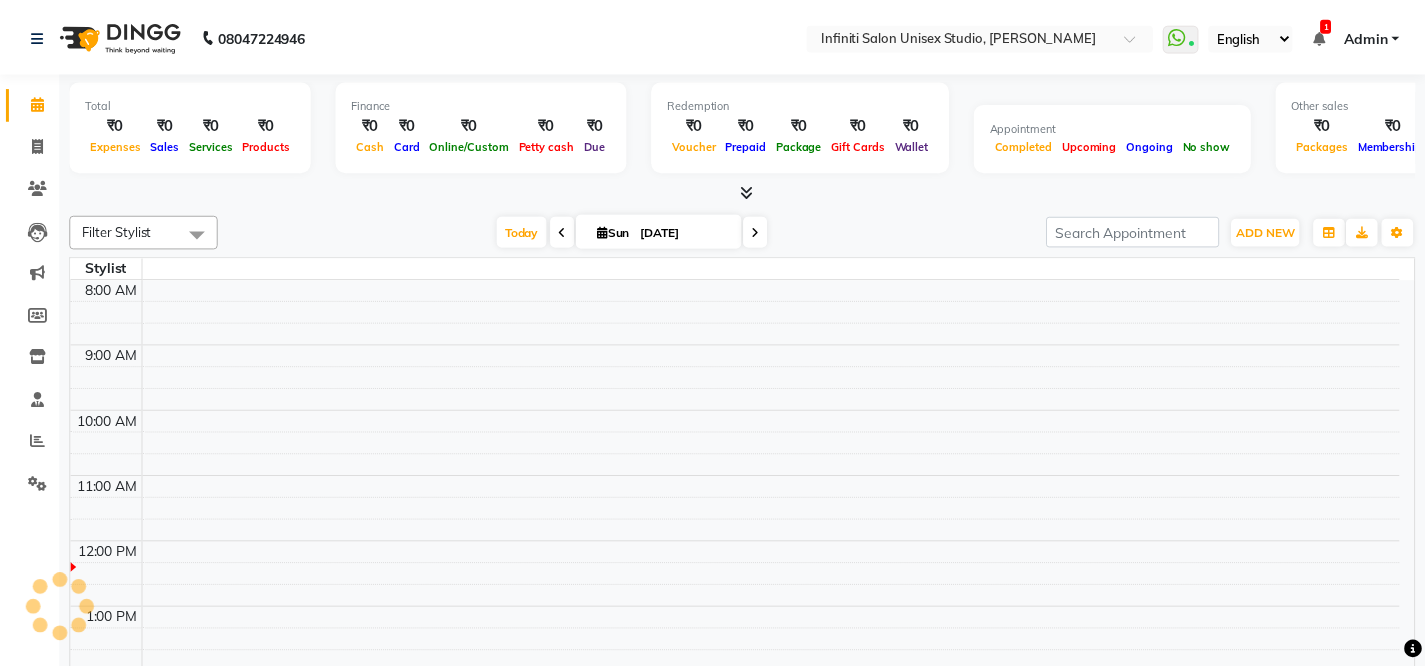 scroll, scrollTop: 0, scrollLeft: 0, axis: both 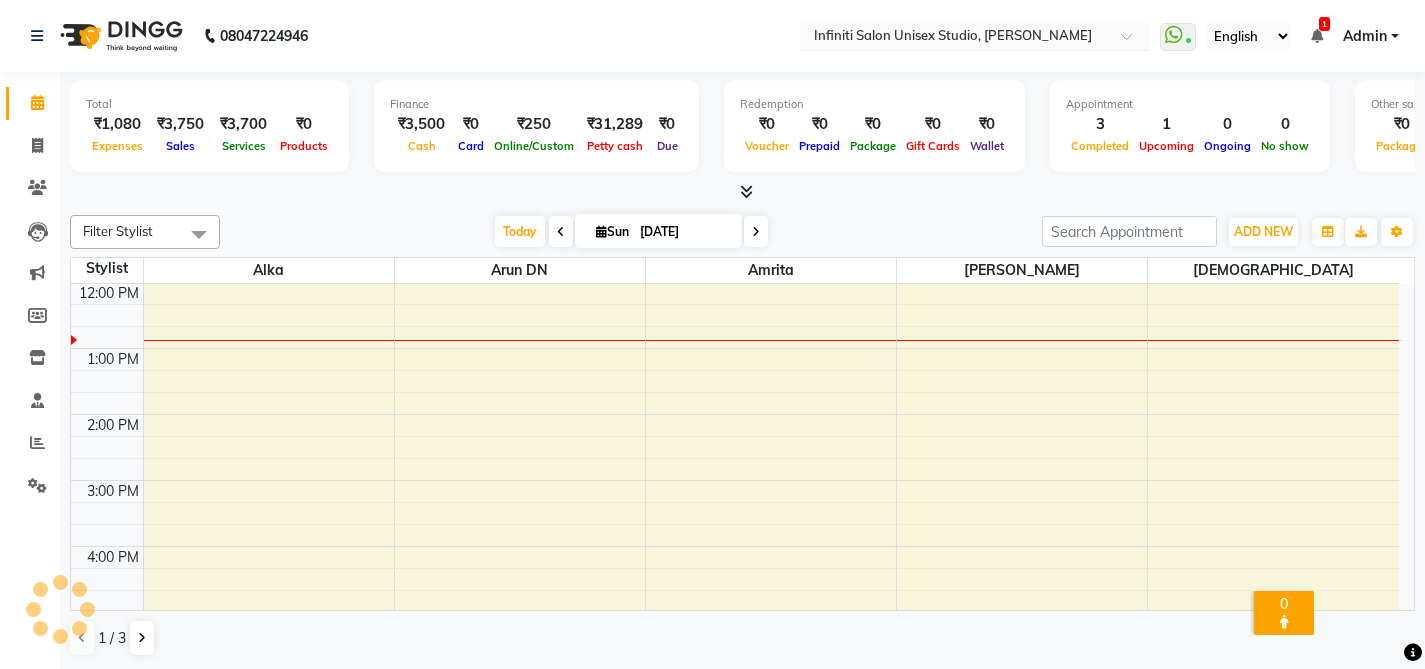 click at bounding box center [955, 38] 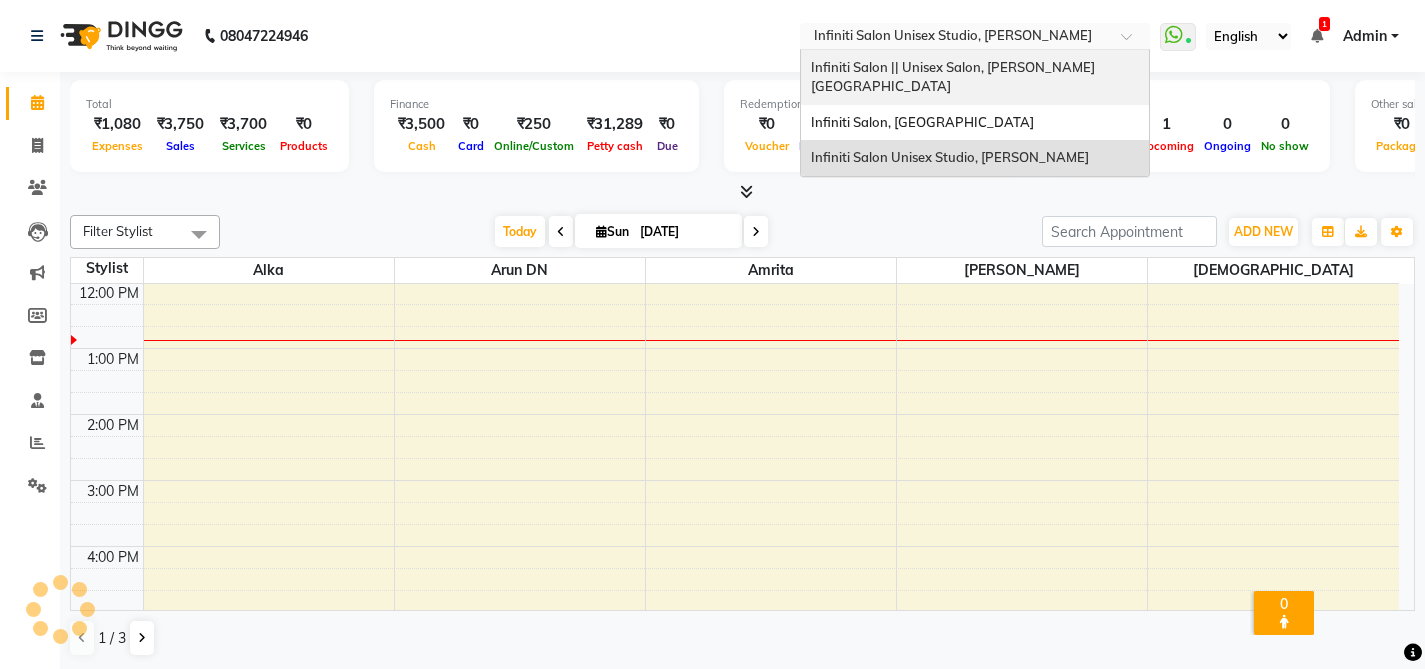 click on "Infiniti Salon || Unisex Salon, [PERSON_NAME][GEOGRAPHIC_DATA]" at bounding box center (953, 77) 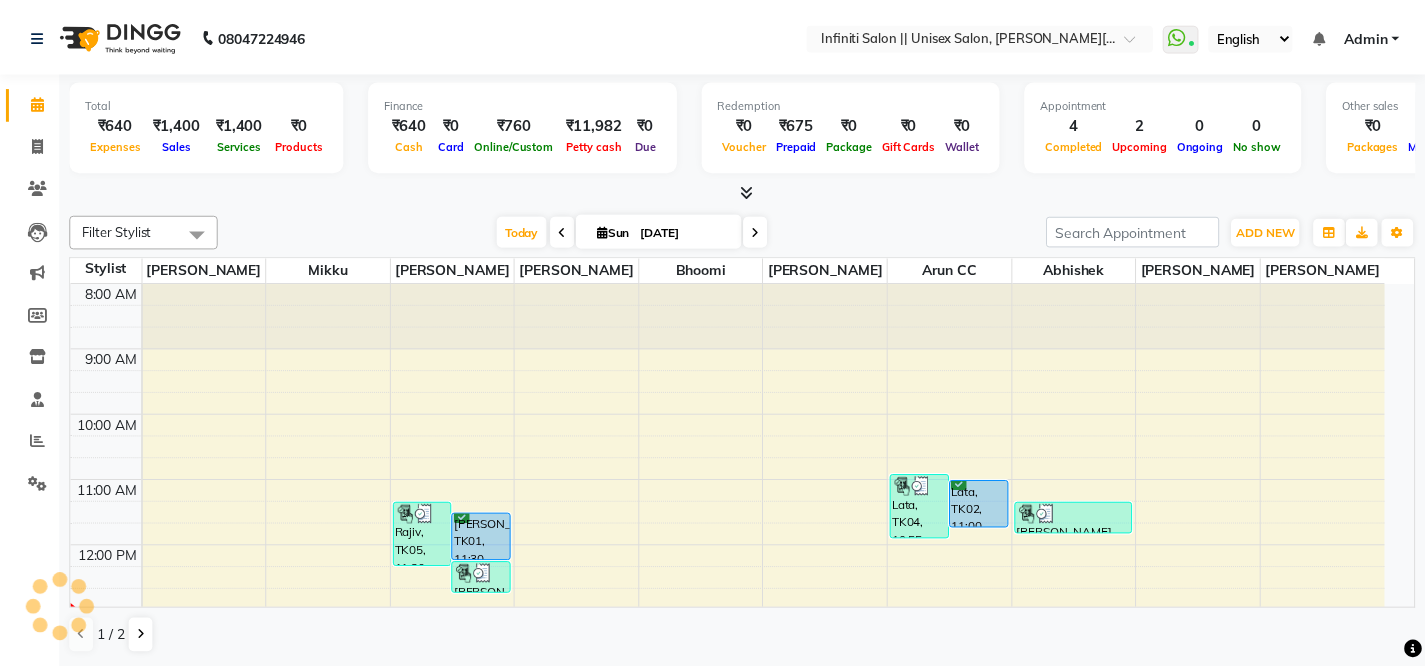 scroll, scrollTop: 0, scrollLeft: 0, axis: both 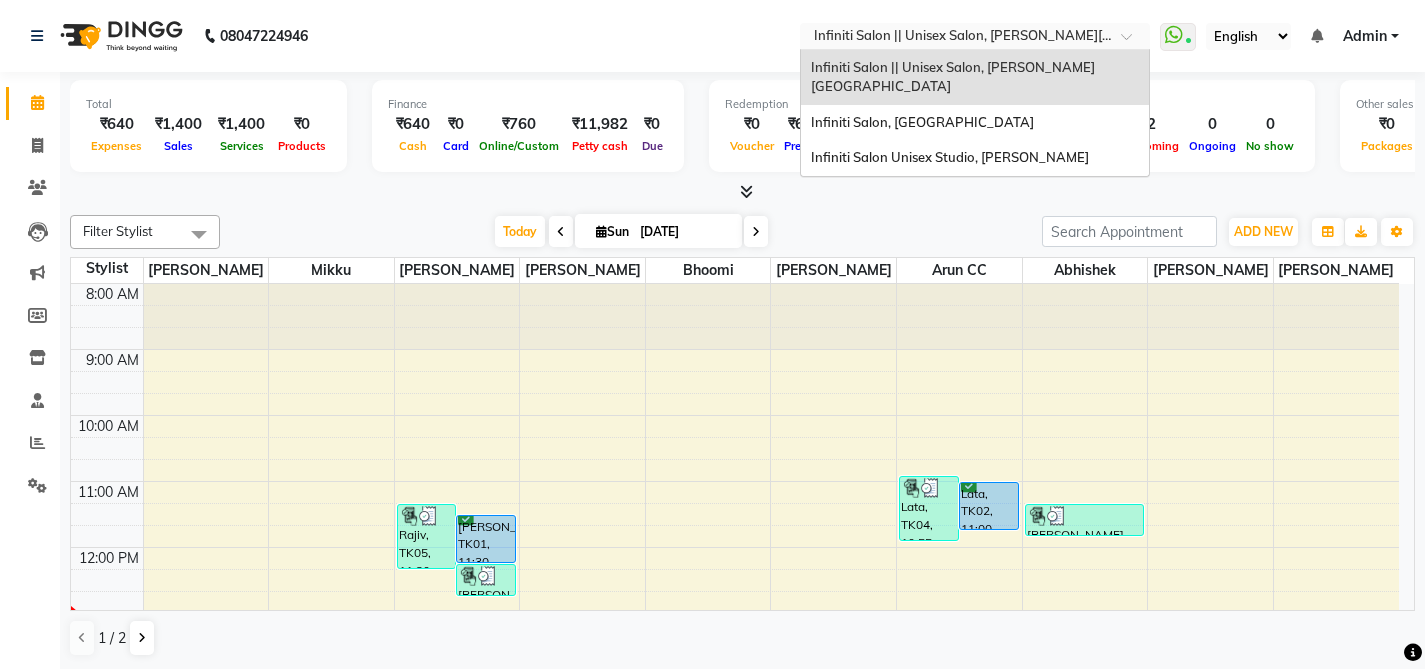 click at bounding box center [955, 38] 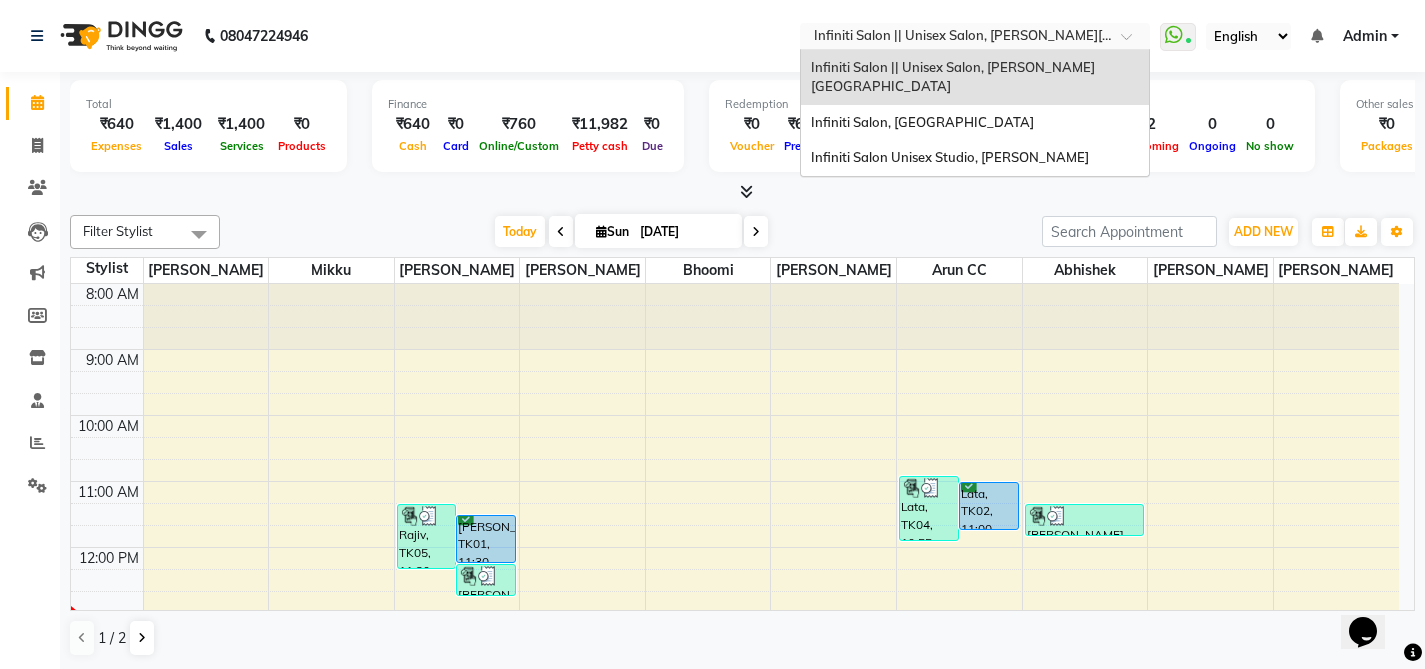 scroll, scrollTop: 0, scrollLeft: 0, axis: both 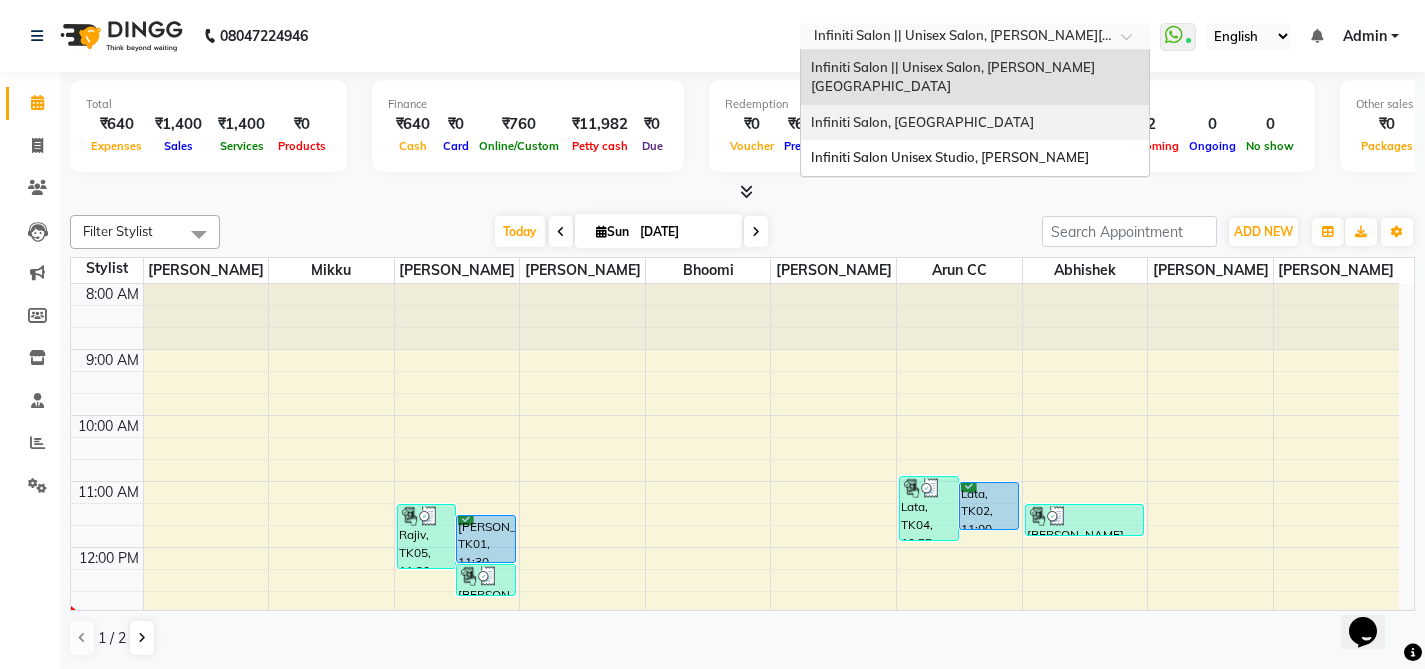 click on "Infiniti Salon, [GEOGRAPHIC_DATA]" at bounding box center (922, 122) 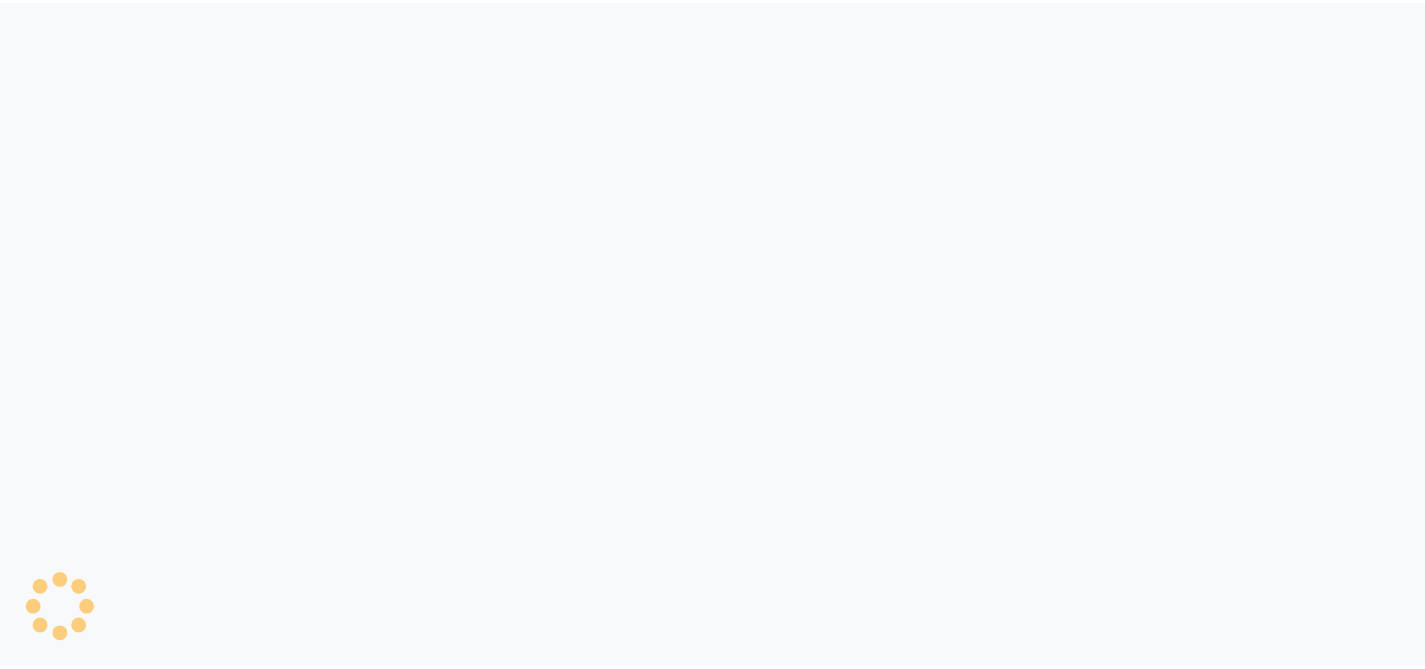 scroll, scrollTop: 0, scrollLeft: 0, axis: both 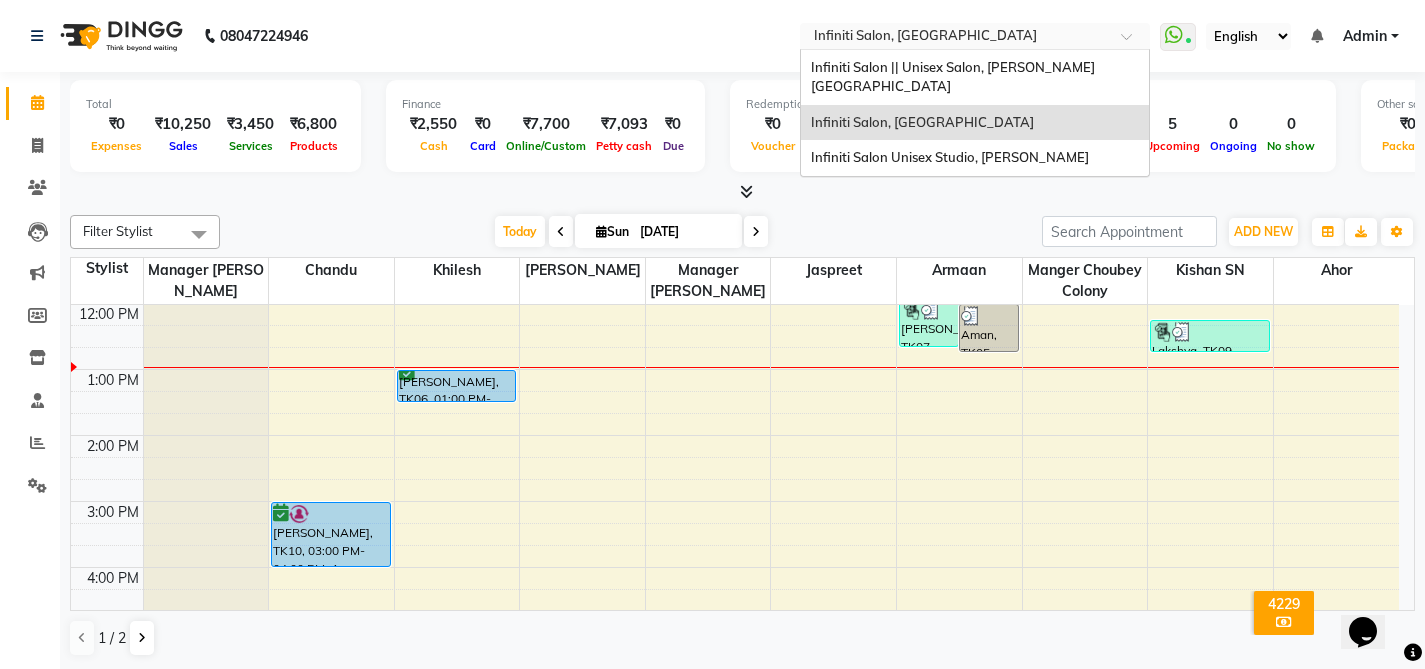 click at bounding box center [955, 38] 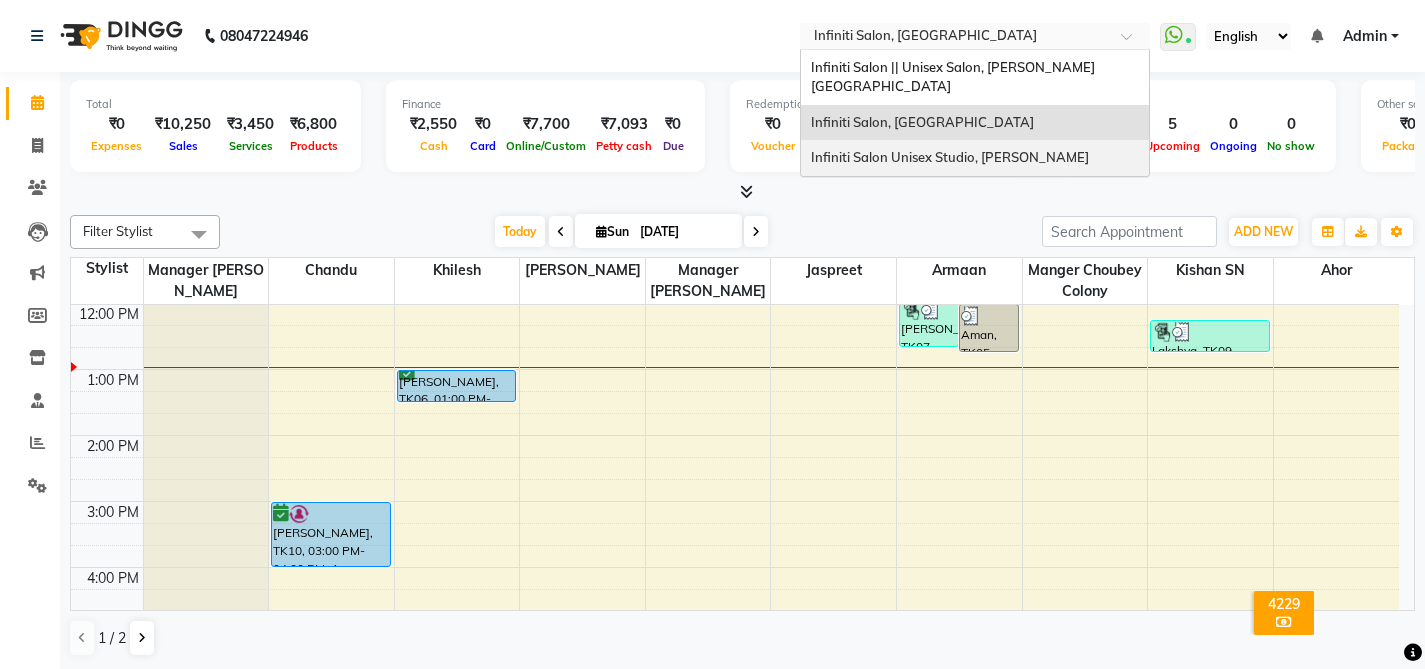 click on "Infiniti Salon Unisex Studio, [PERSON_NAME]" at bounding box center (975, 158) 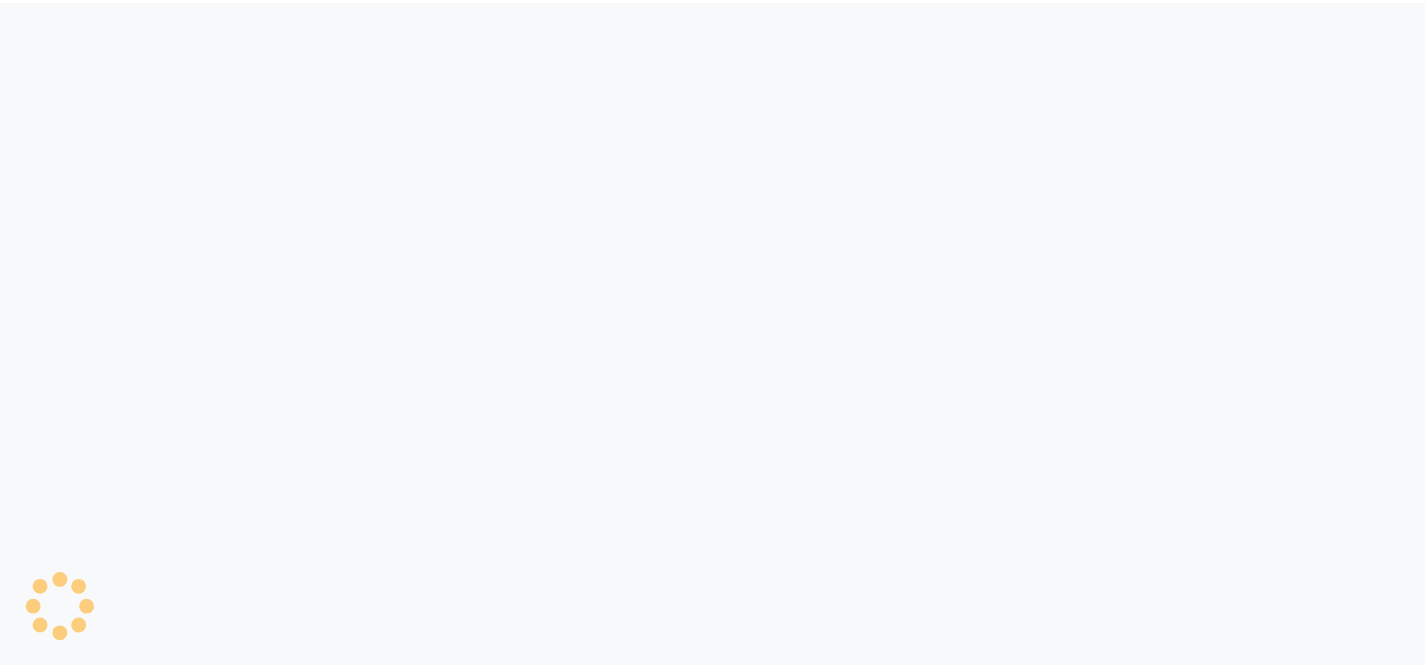 scroll, scrollTop: 0, scrollLeft: 0, axis: both 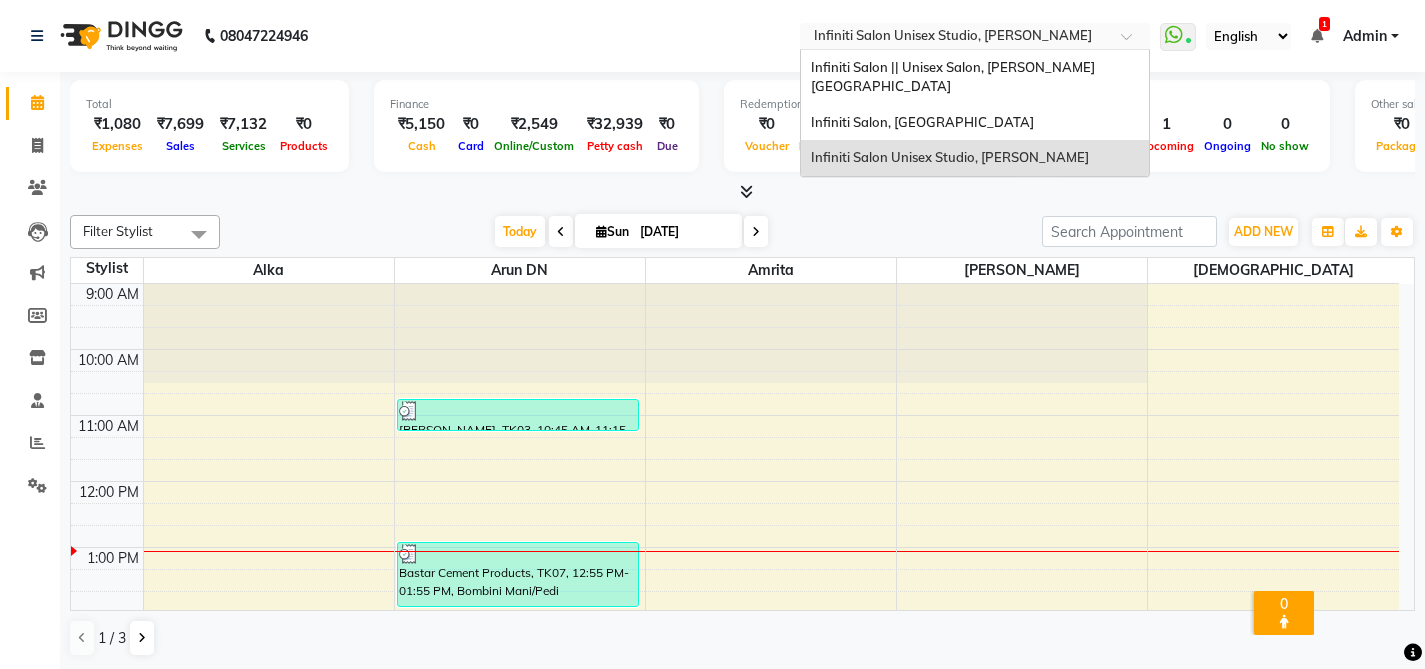 click at bounding box center (955, 38) 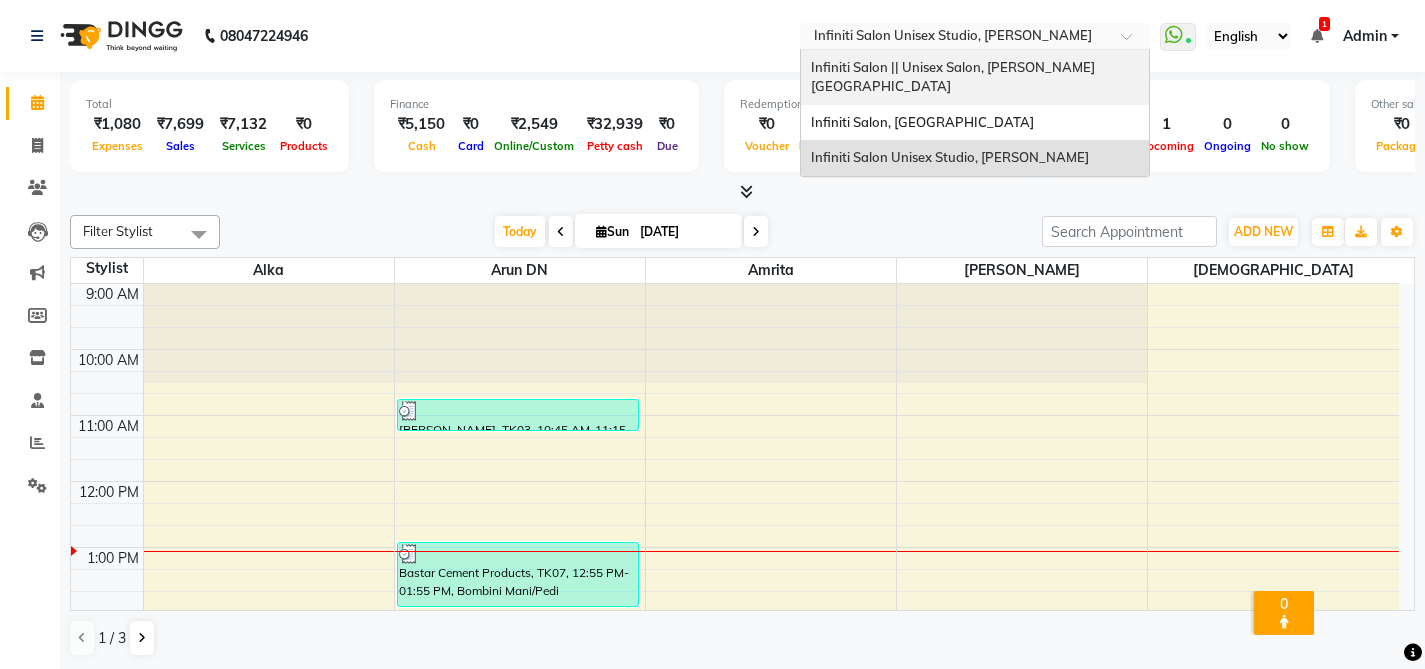 click on "Infiniti Salon || Unisex Salon, [PERSON_NAME][GEOGRAPHIC_DATA]" at bounding box center (975, 77) 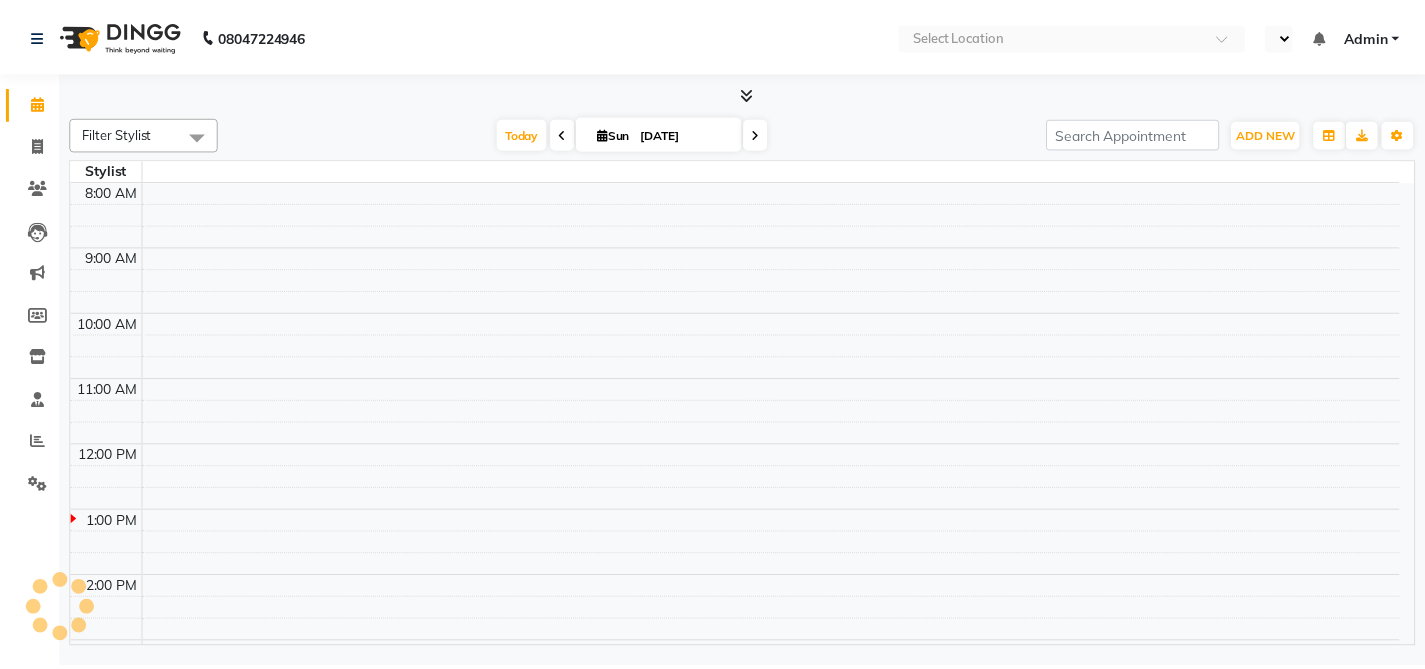 scroll, scrollTop: 0, scrollLeft: 0, axis: both 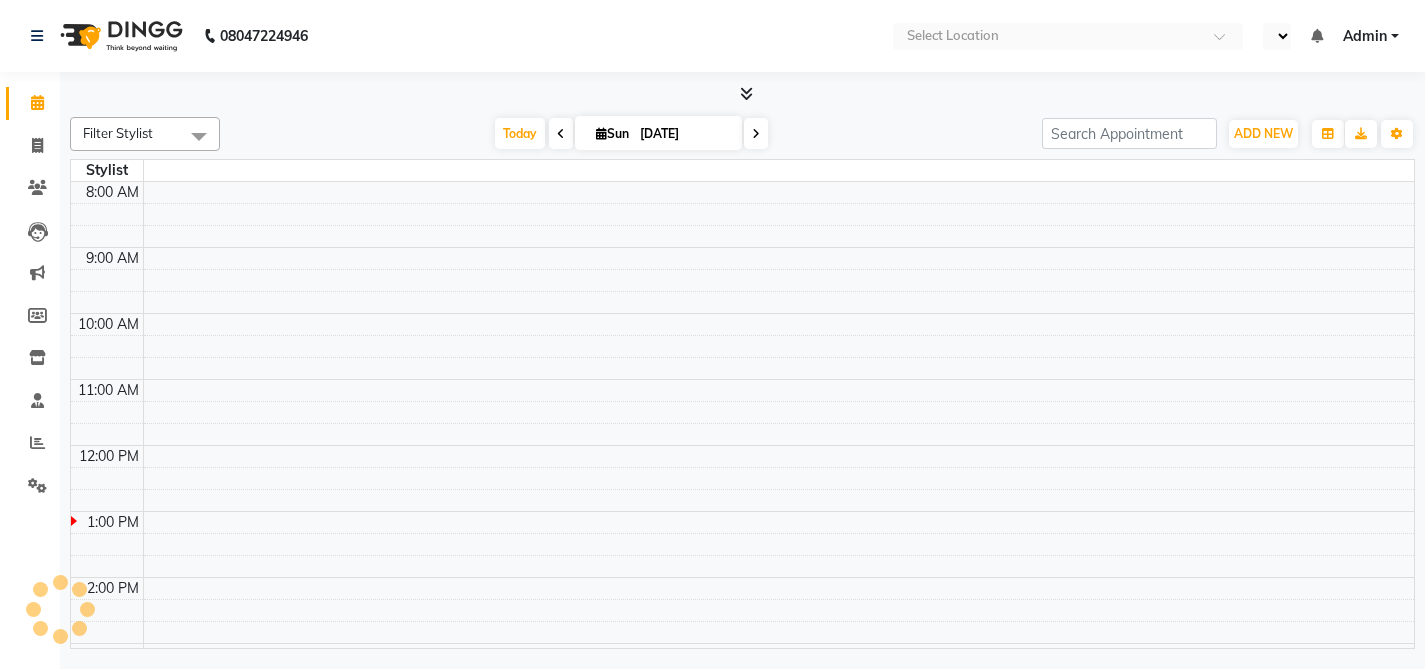 select on "en" 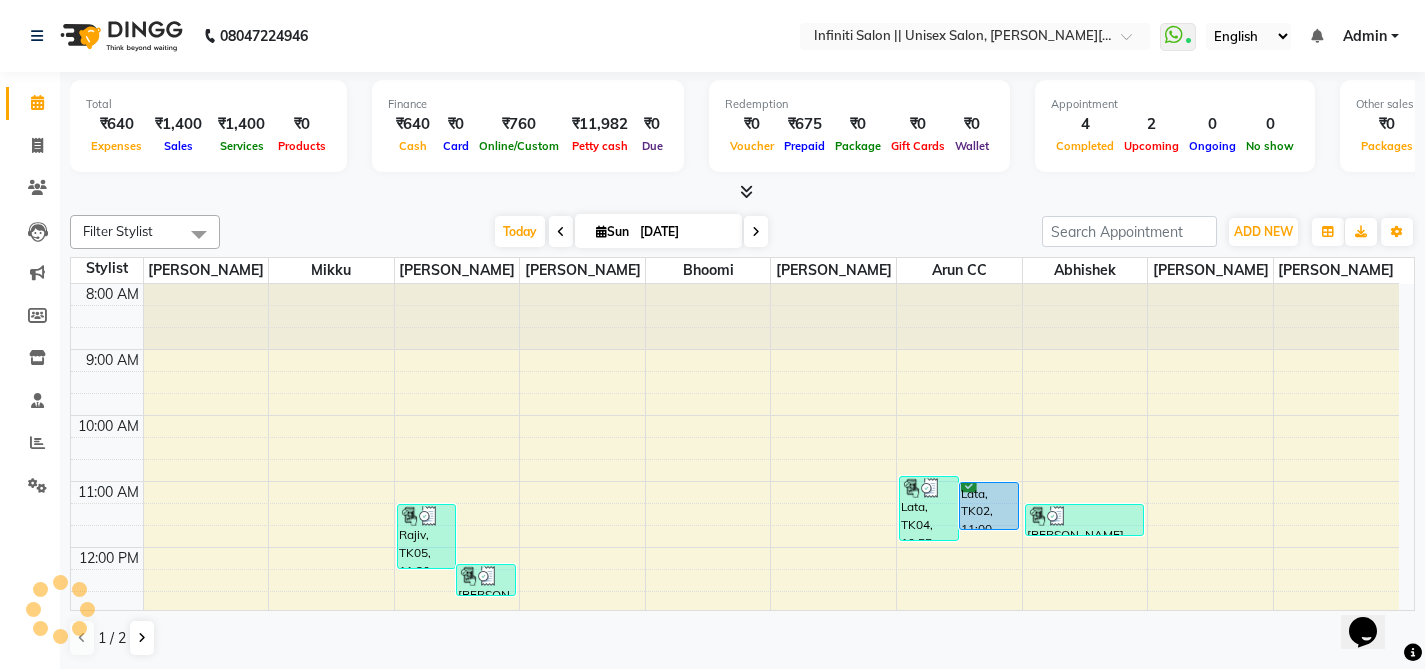 scroll, scrollTop: 0, scrollLeft: 0, axis: both 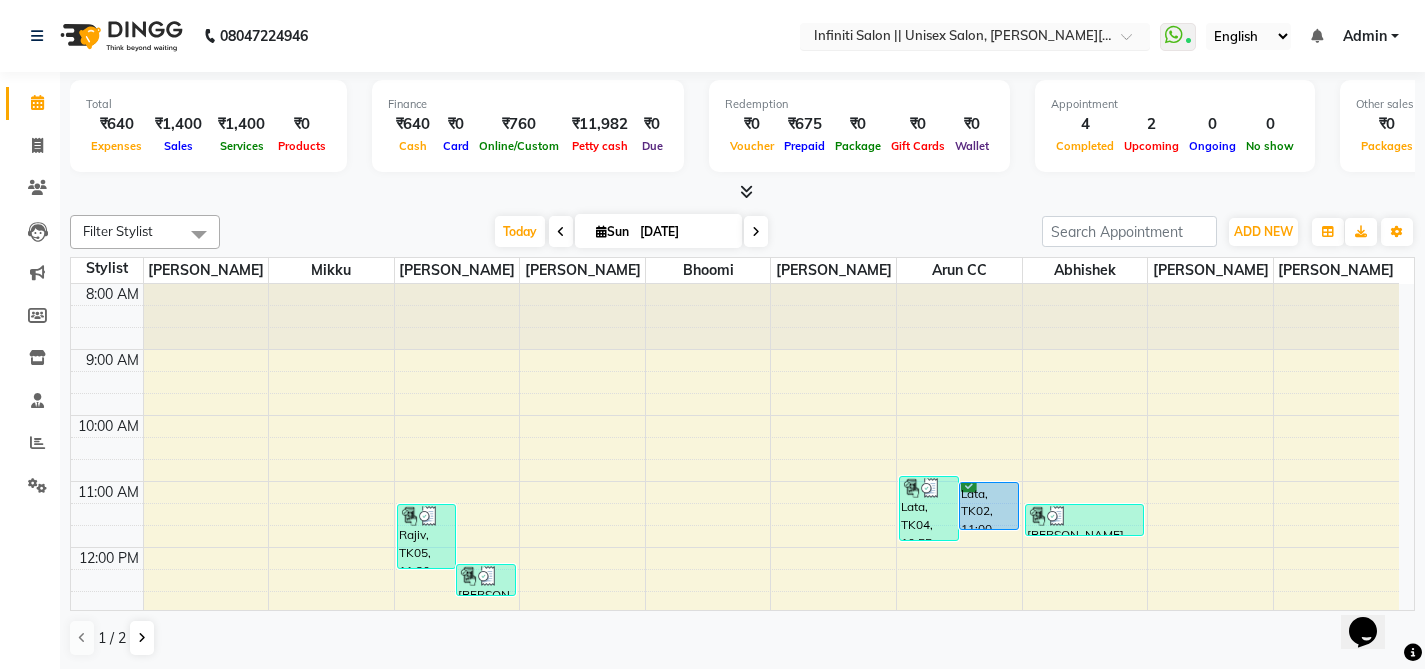 click at bounding box center (955, 38) 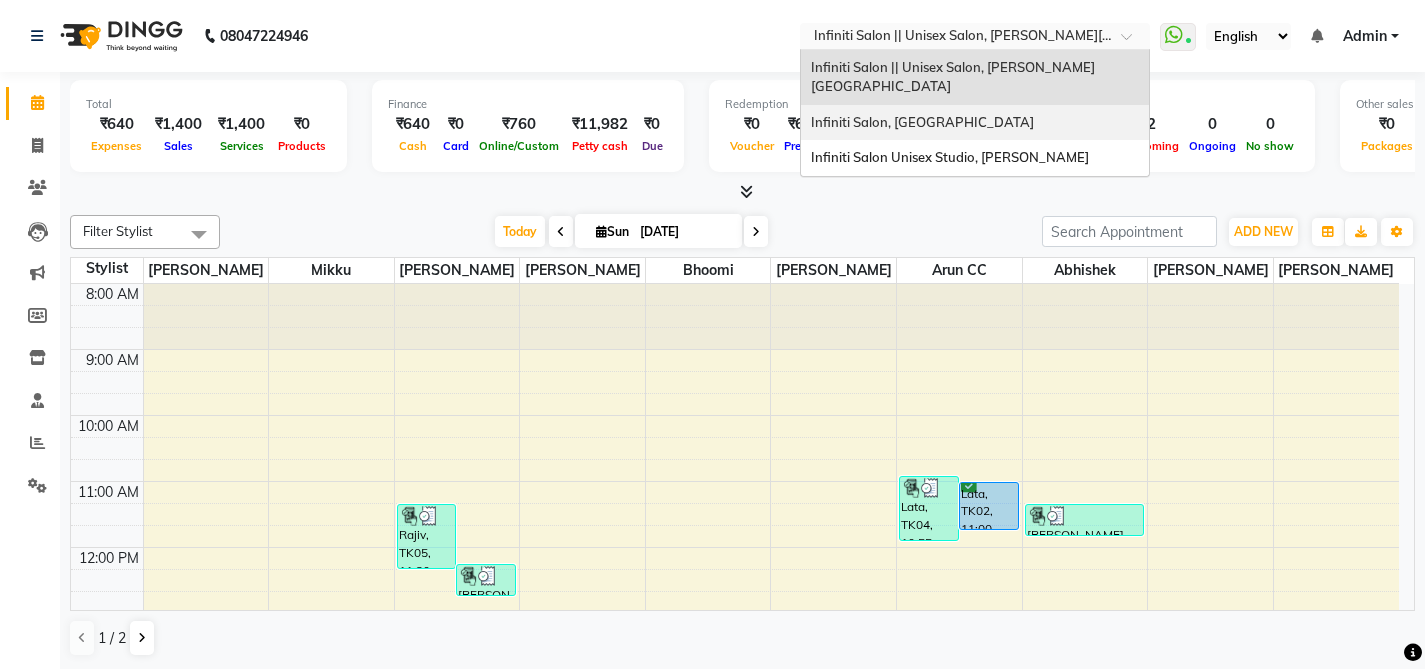 click on "Infiniti Salon, [GEOGRAPHIC_DATA]" at bounding box center [975, 123] 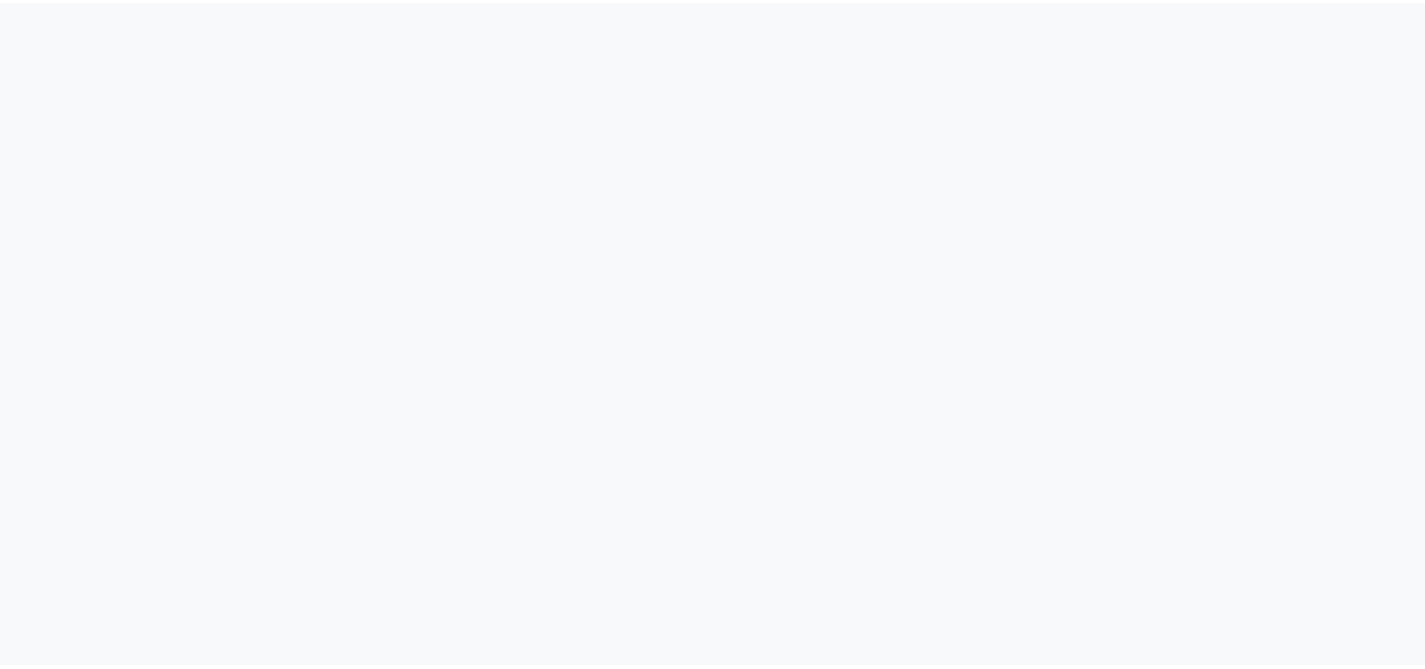 scroll, scrollTop: 0, scrollLeft: 0, axis: both 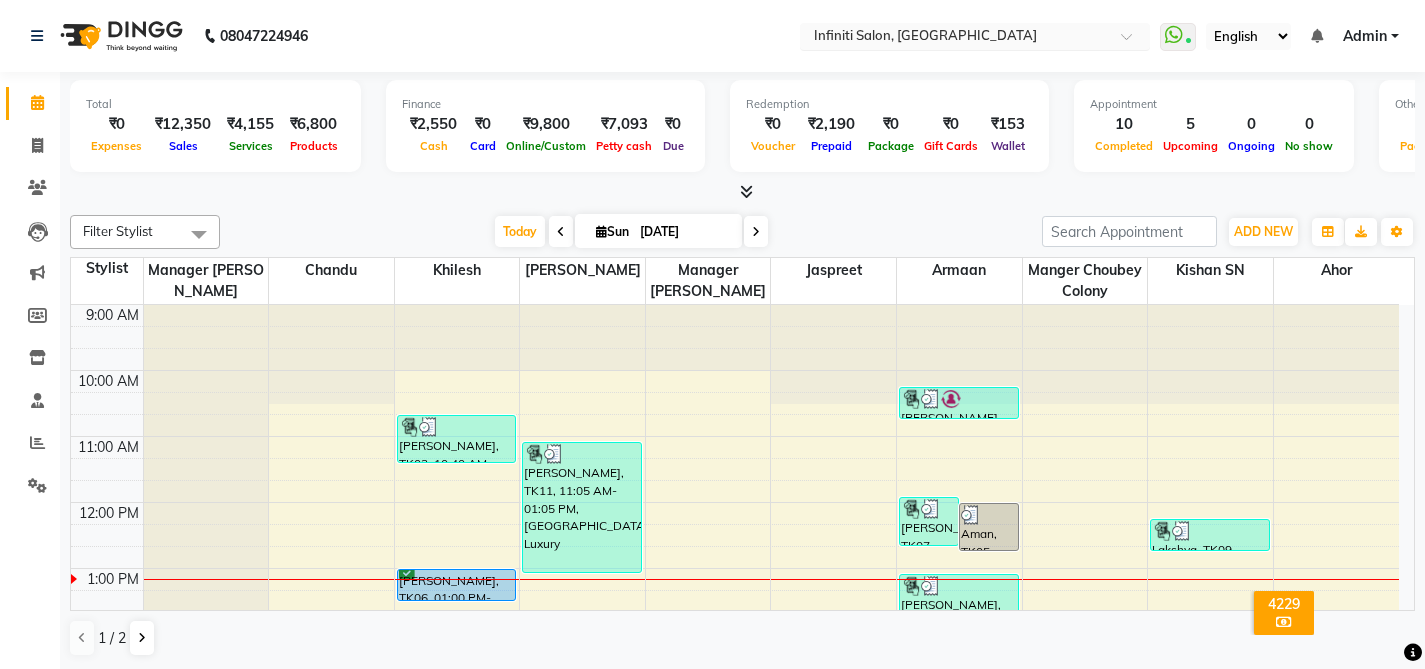 click at bounding box center (955, 38) 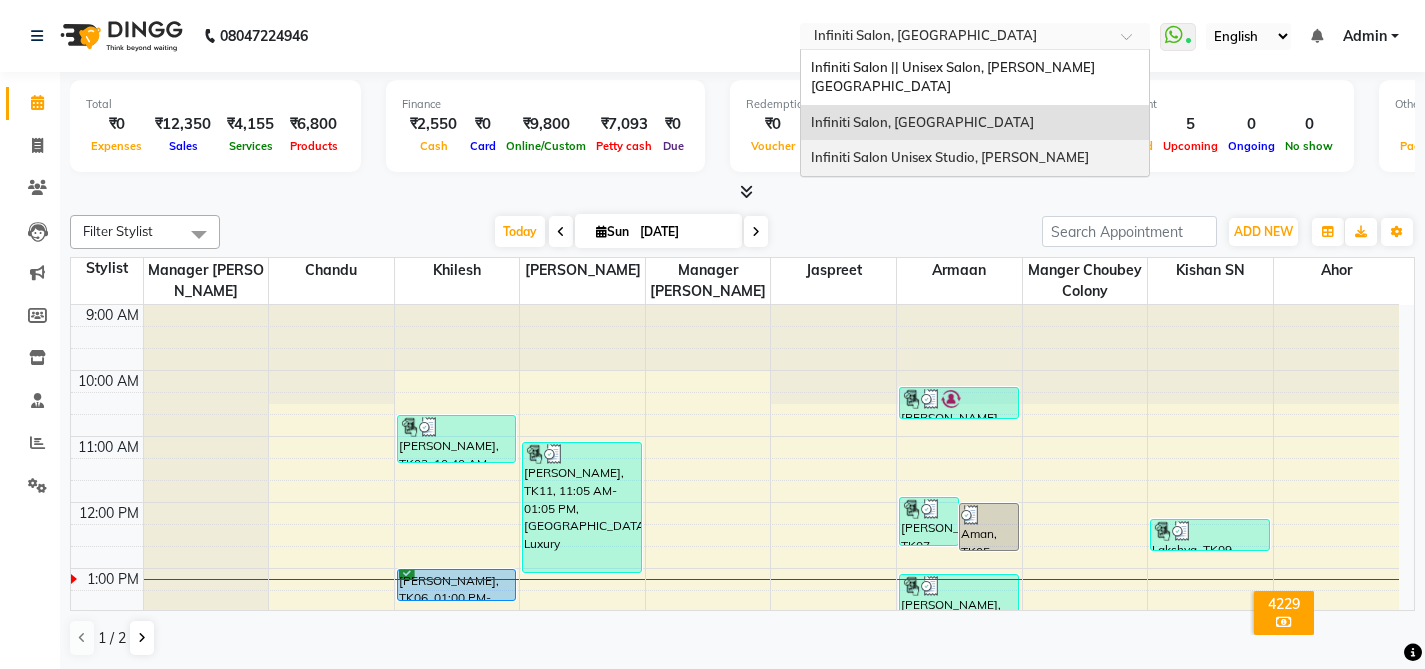 click on "Infiniti Salon Unisex Studio, [PERSON_NAME]" at bounding box center (950, 157) 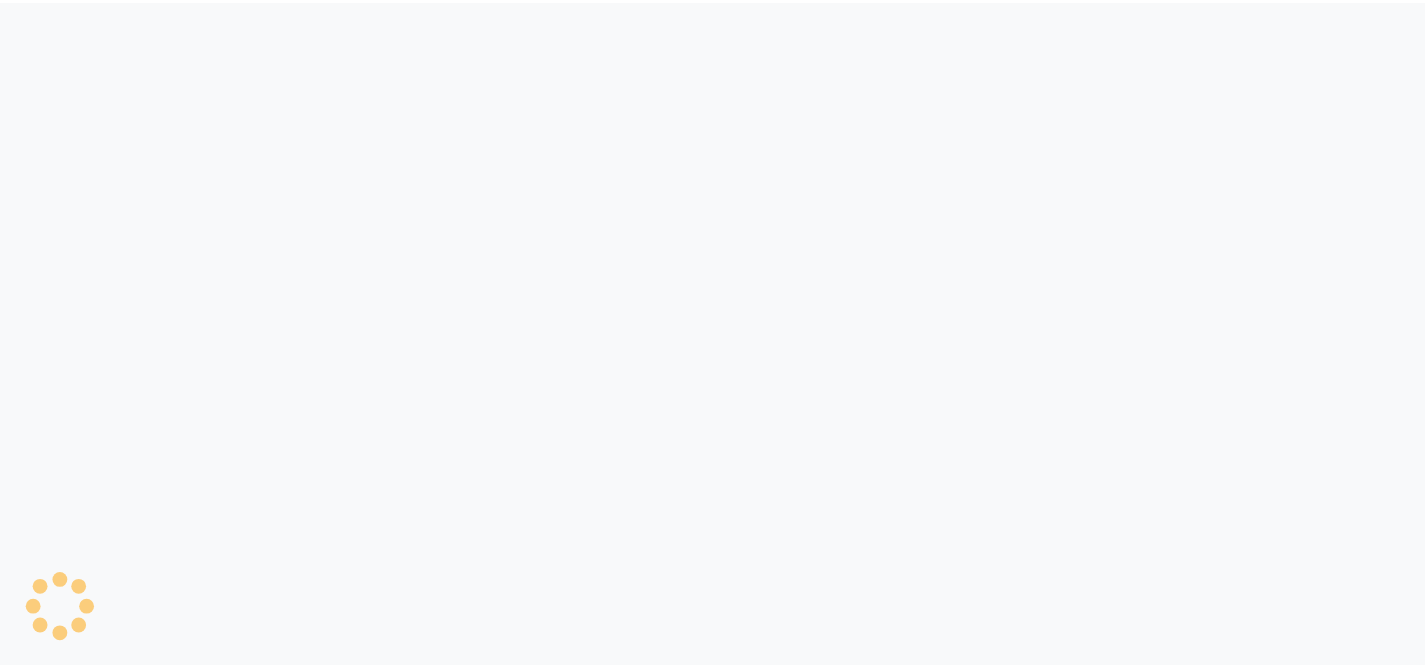 scroll, scrollTop: 0, scrollLeft: 0, axis: both 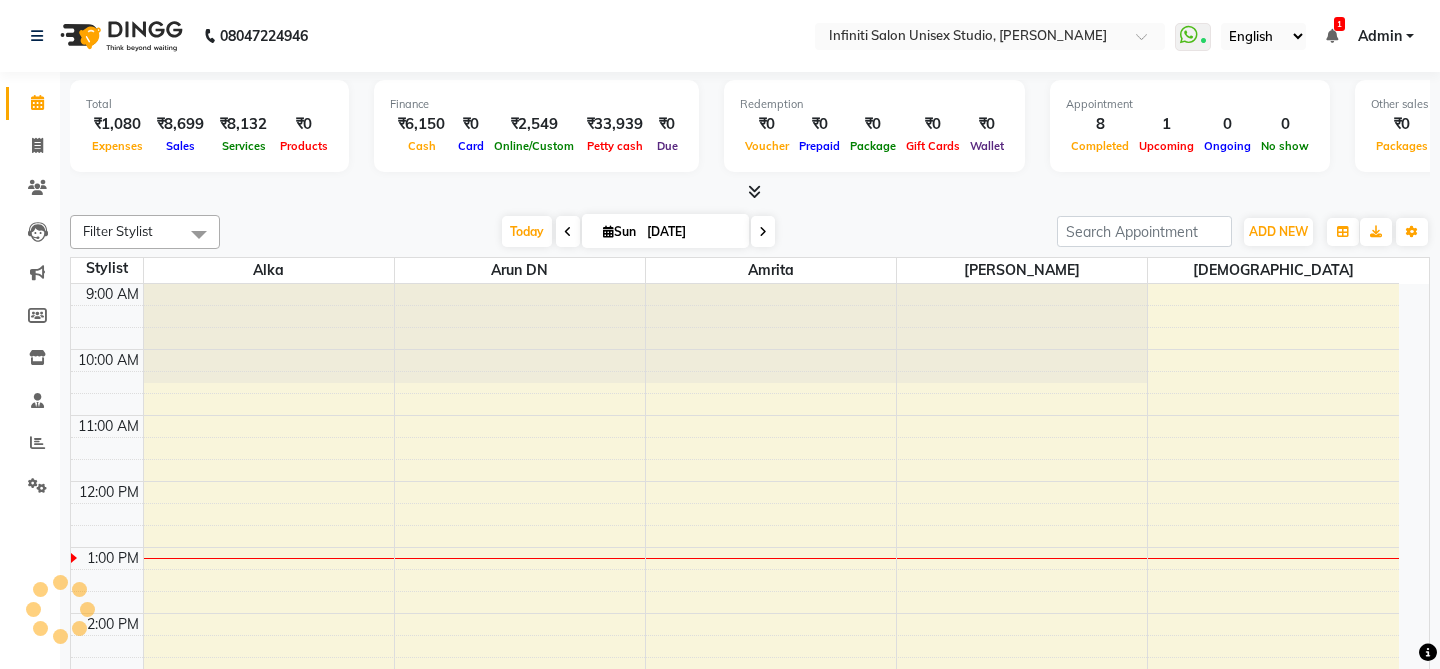 select on "en" 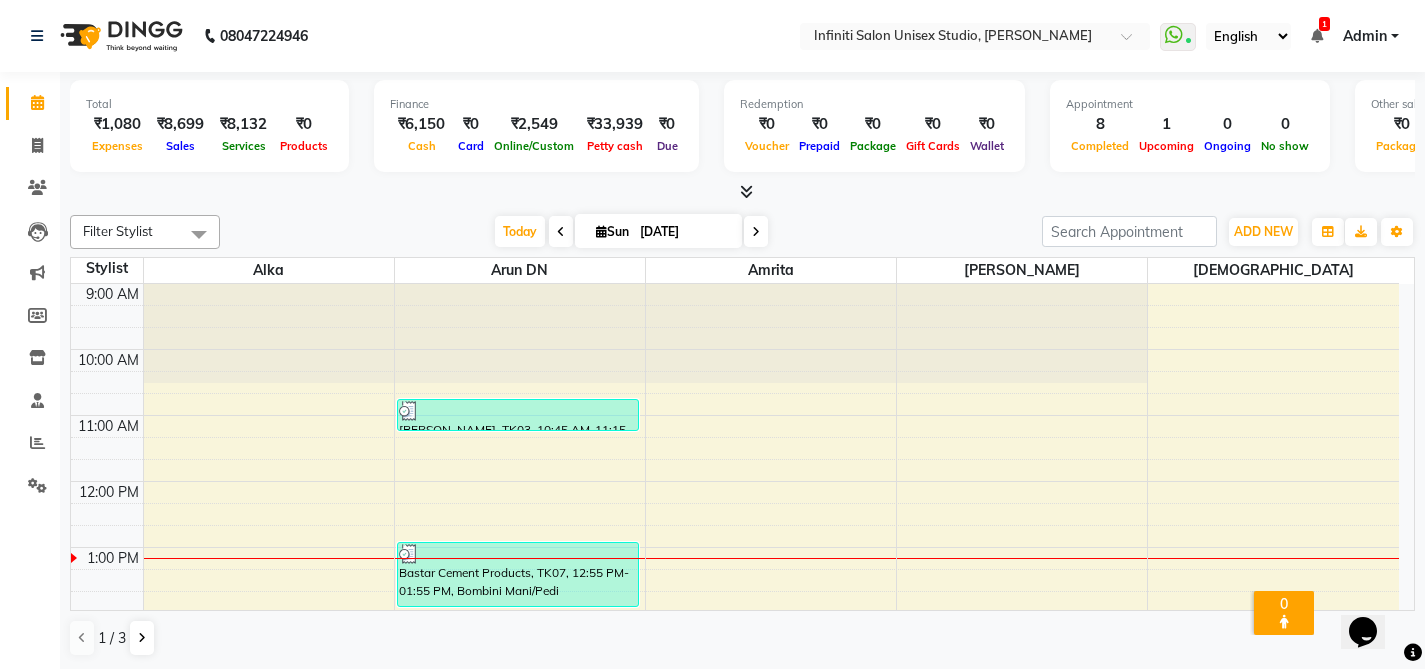 scroll, scrollTop: 0, scrollLeft: 0, axis: both 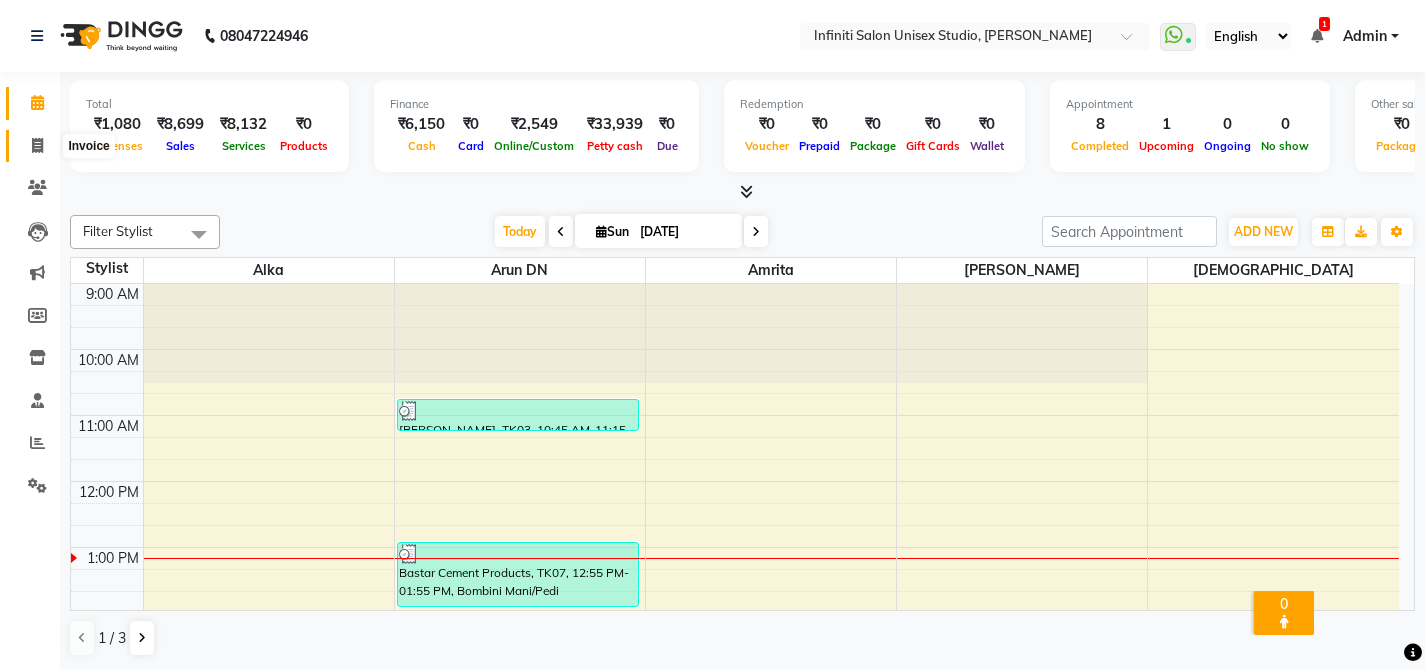 click 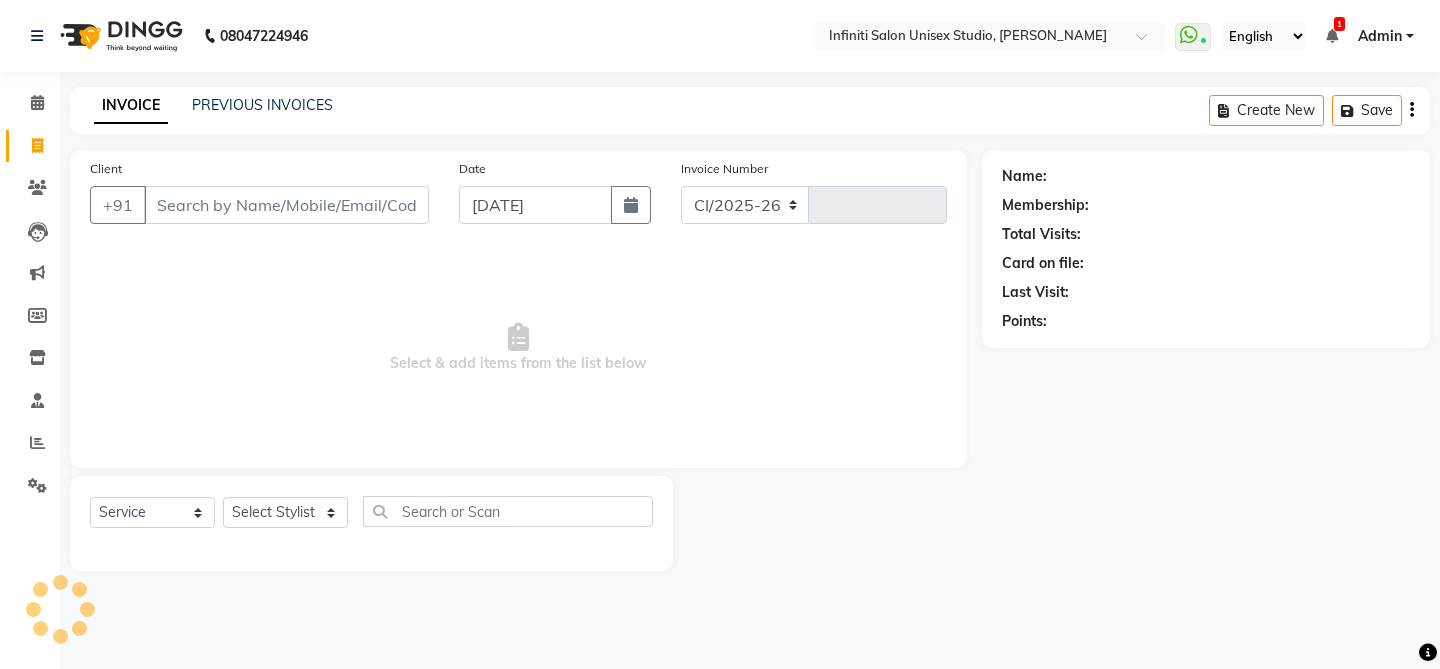 select on "6511" 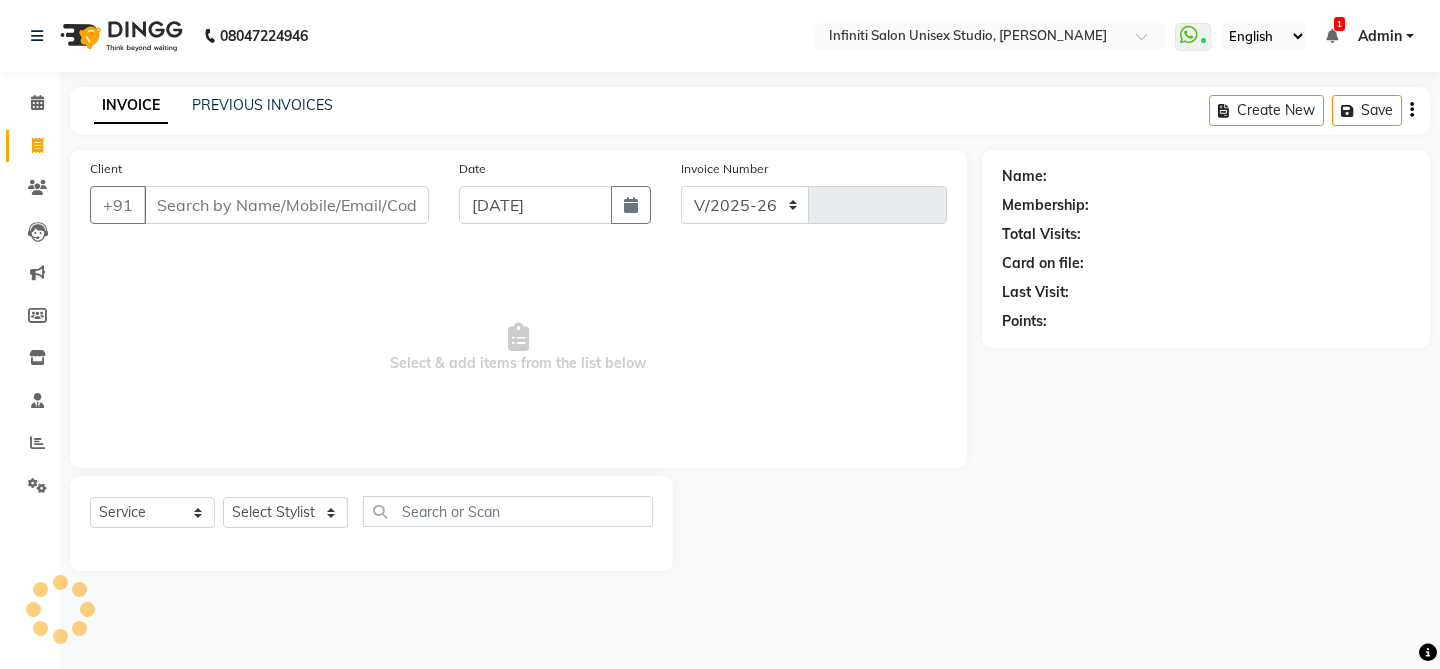 type on "1284" 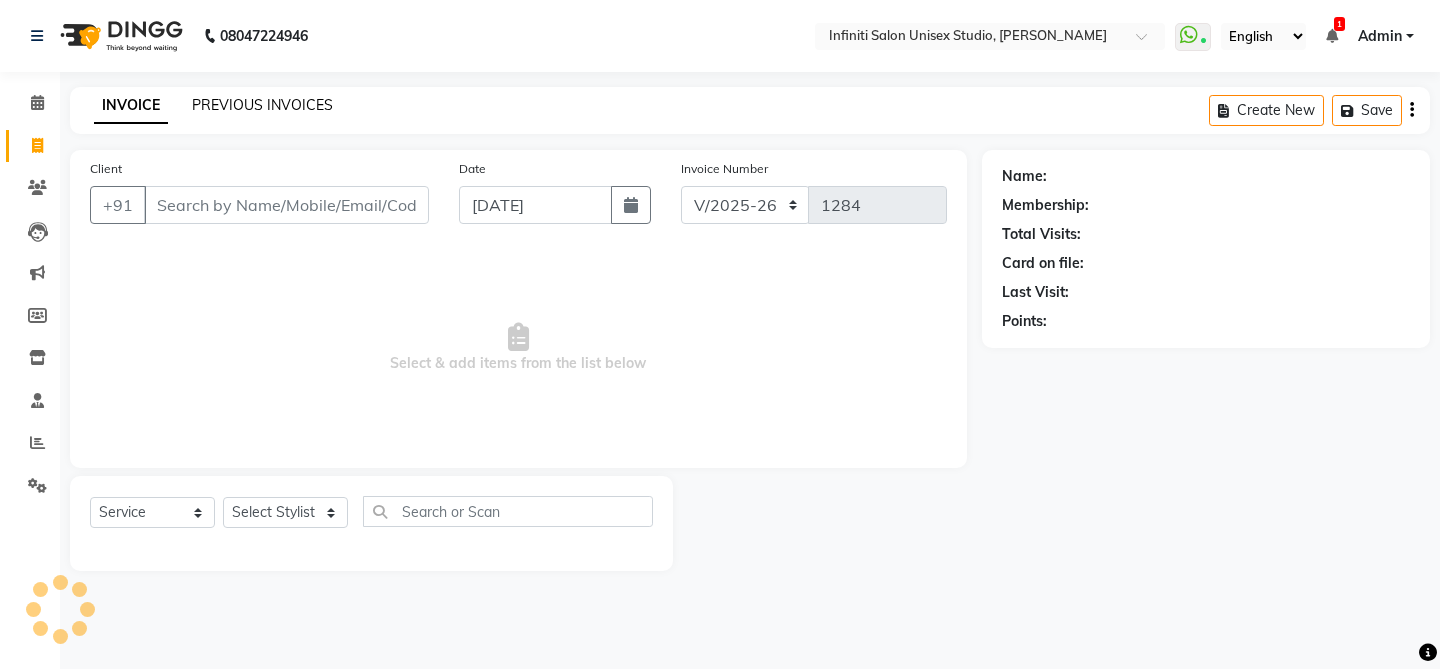 click on "PREVIOUS INVOICES" 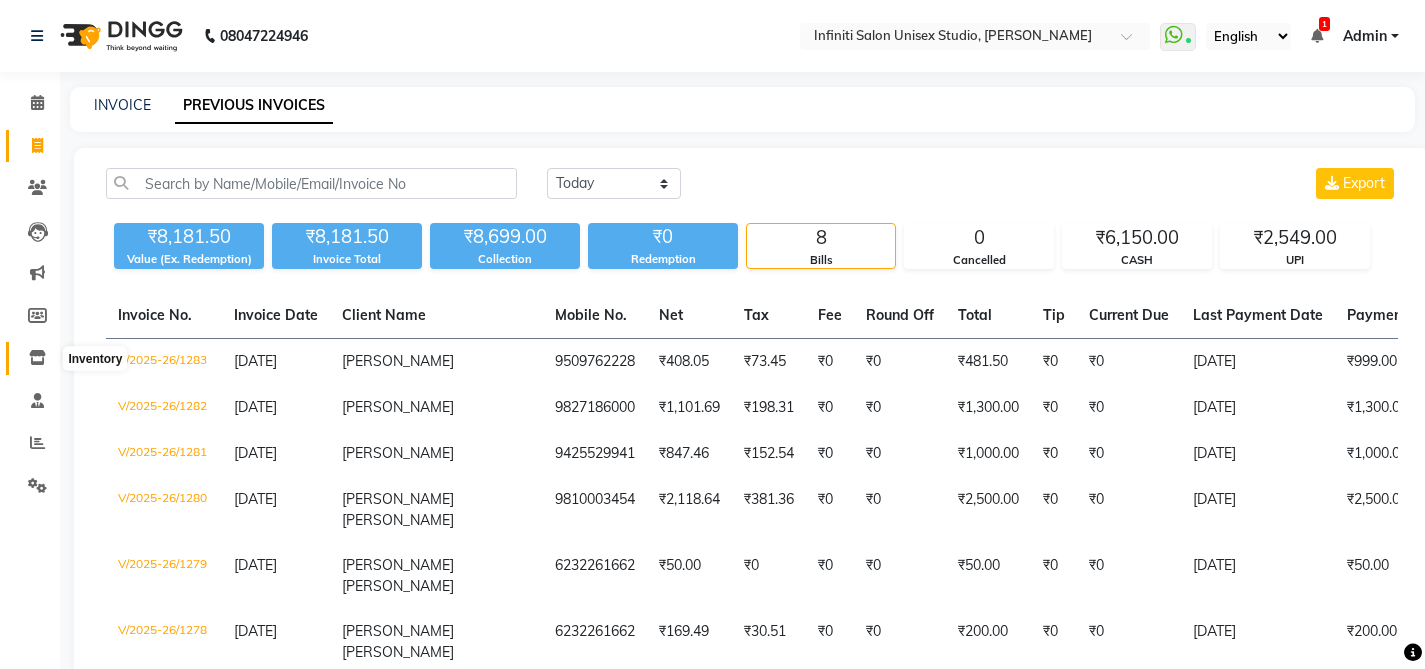click 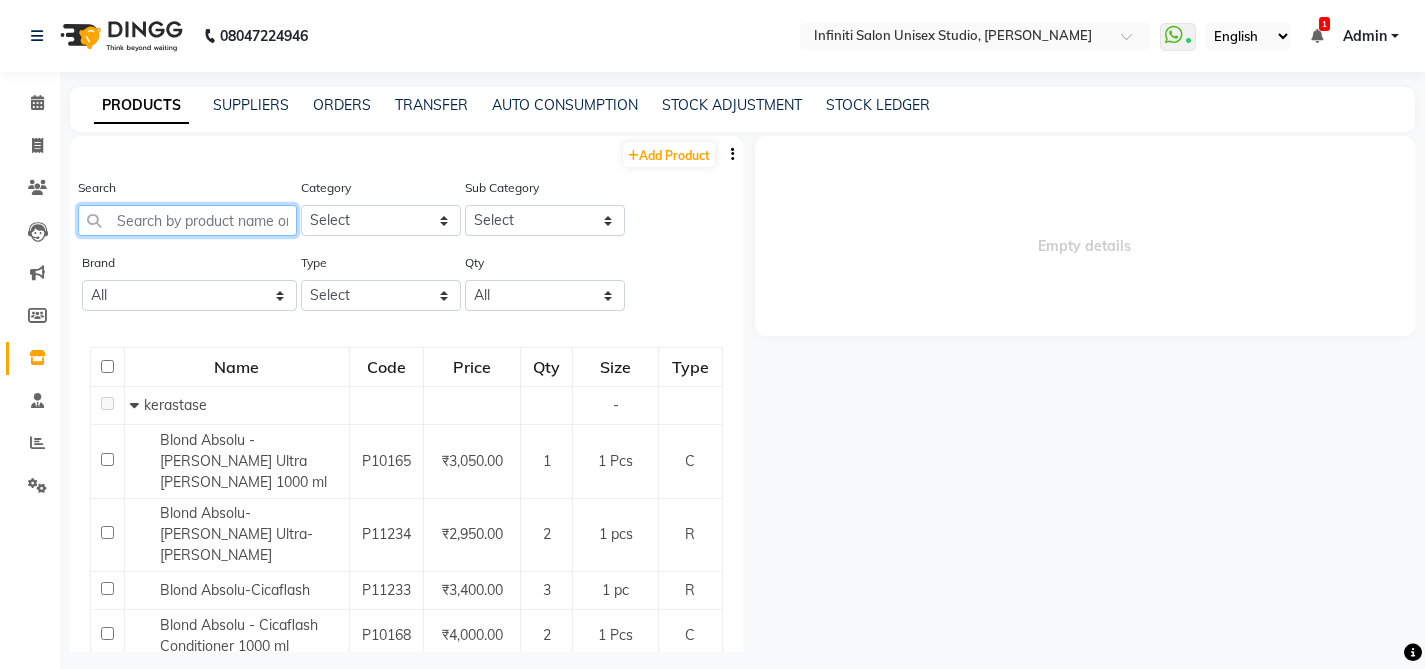 click 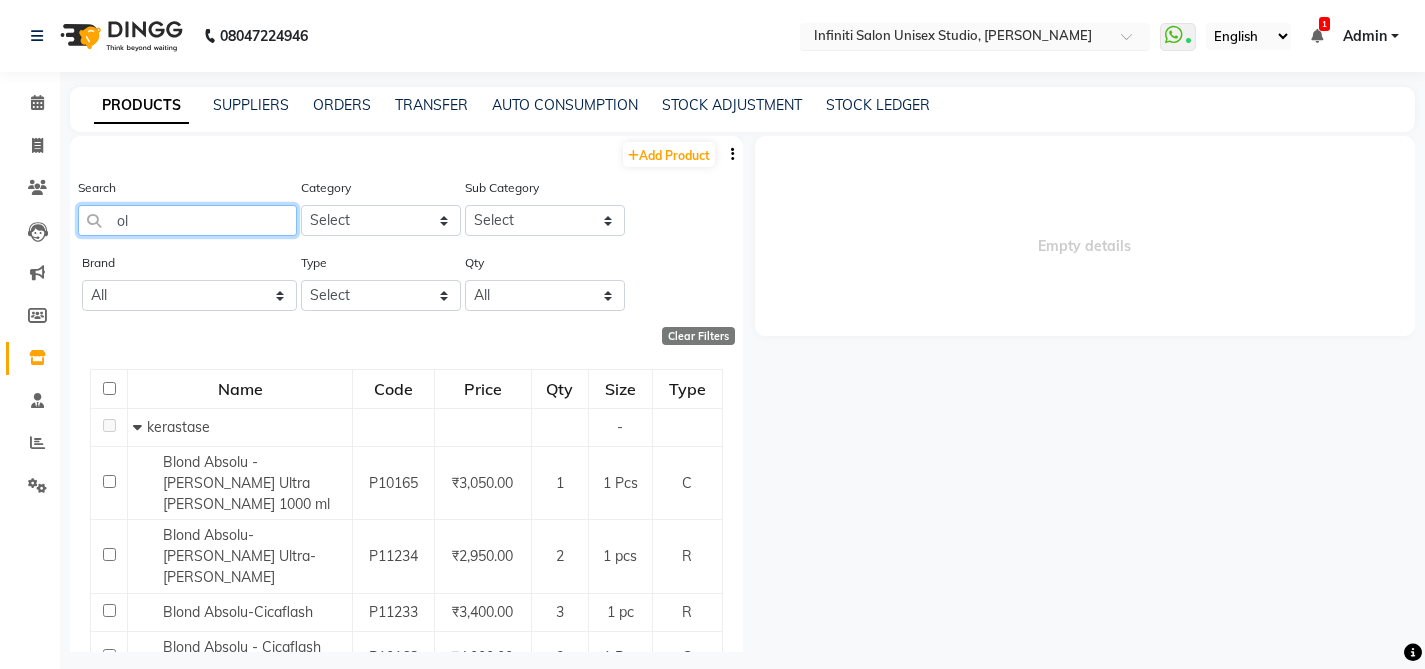 type on "ol" 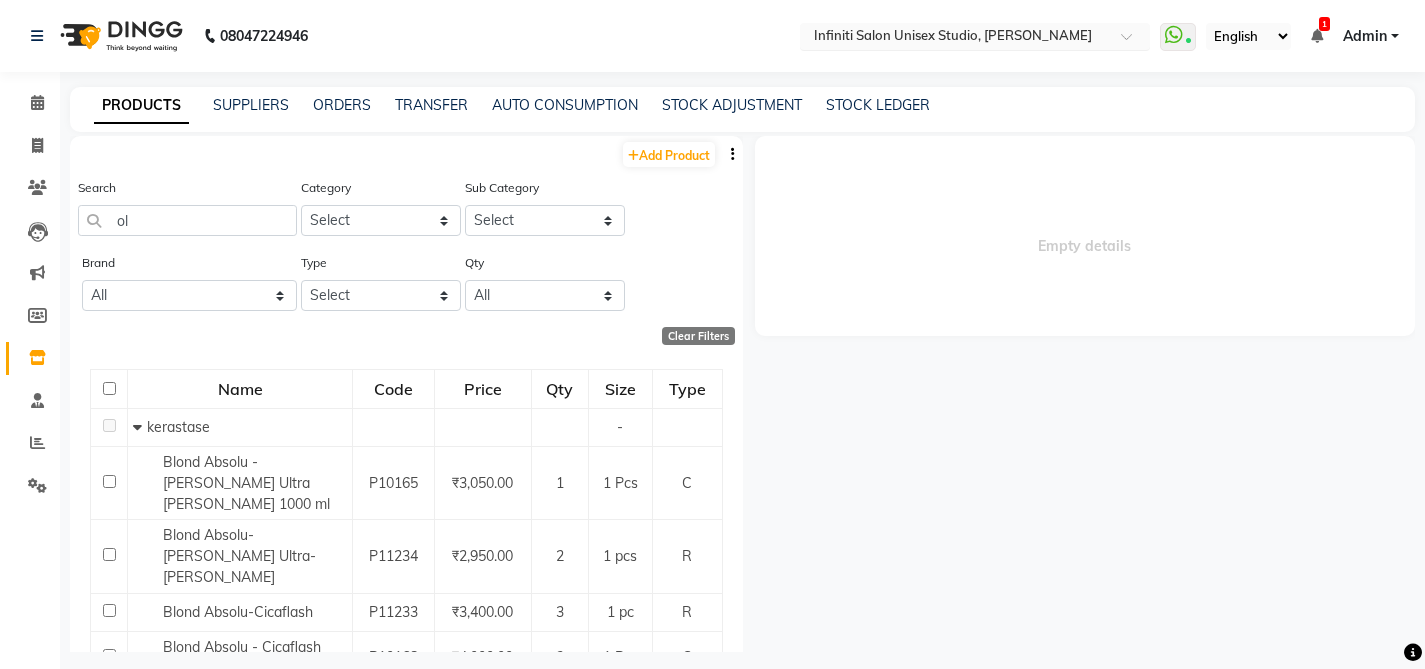 click at bounding box center [955, 38] 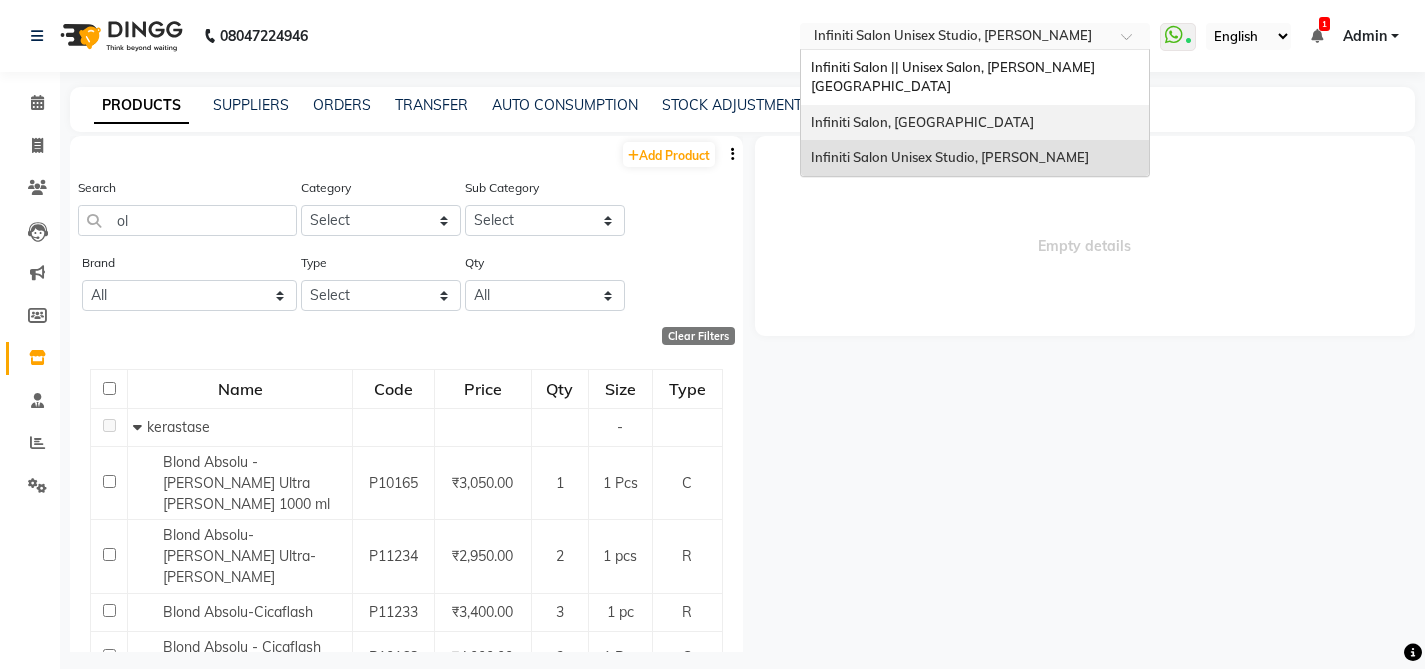 click on "Infiniti Salon, [GEOGRAPHIC_DATA]" at bounding box center [922, 122] 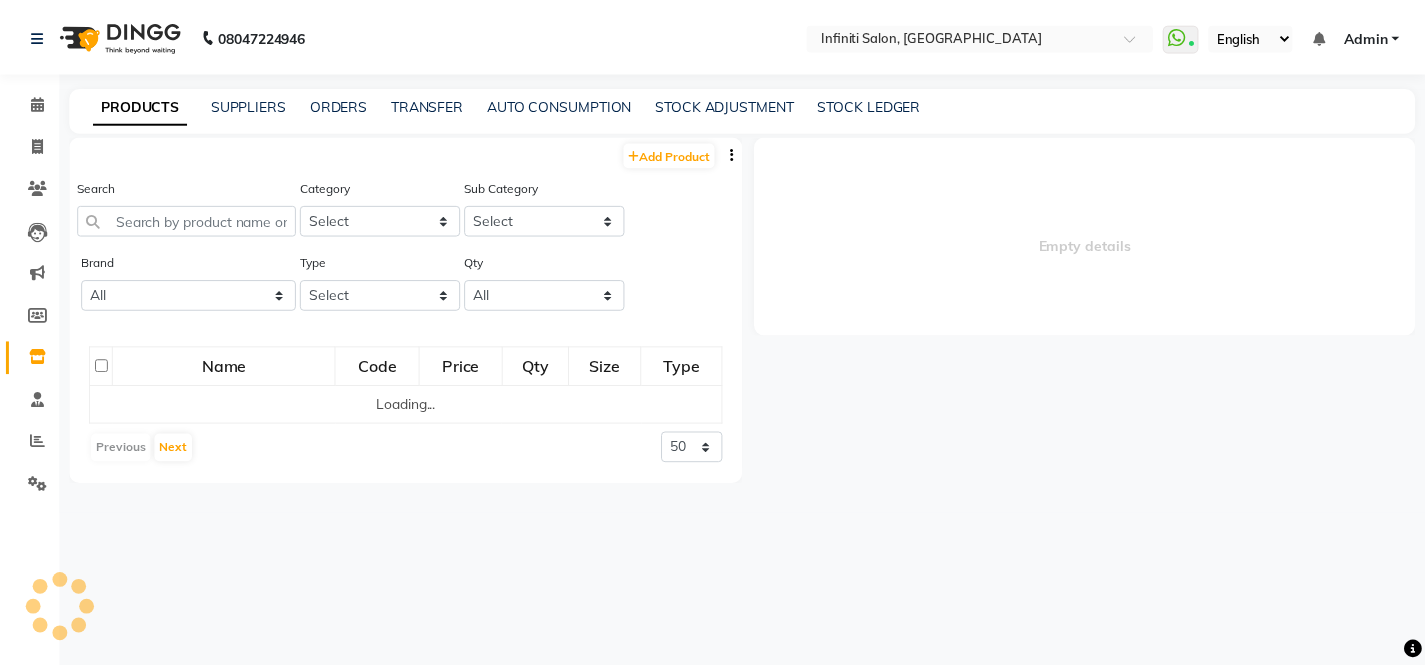 scroll, scrollTop: 0, scrollLeft: 0, axis: both 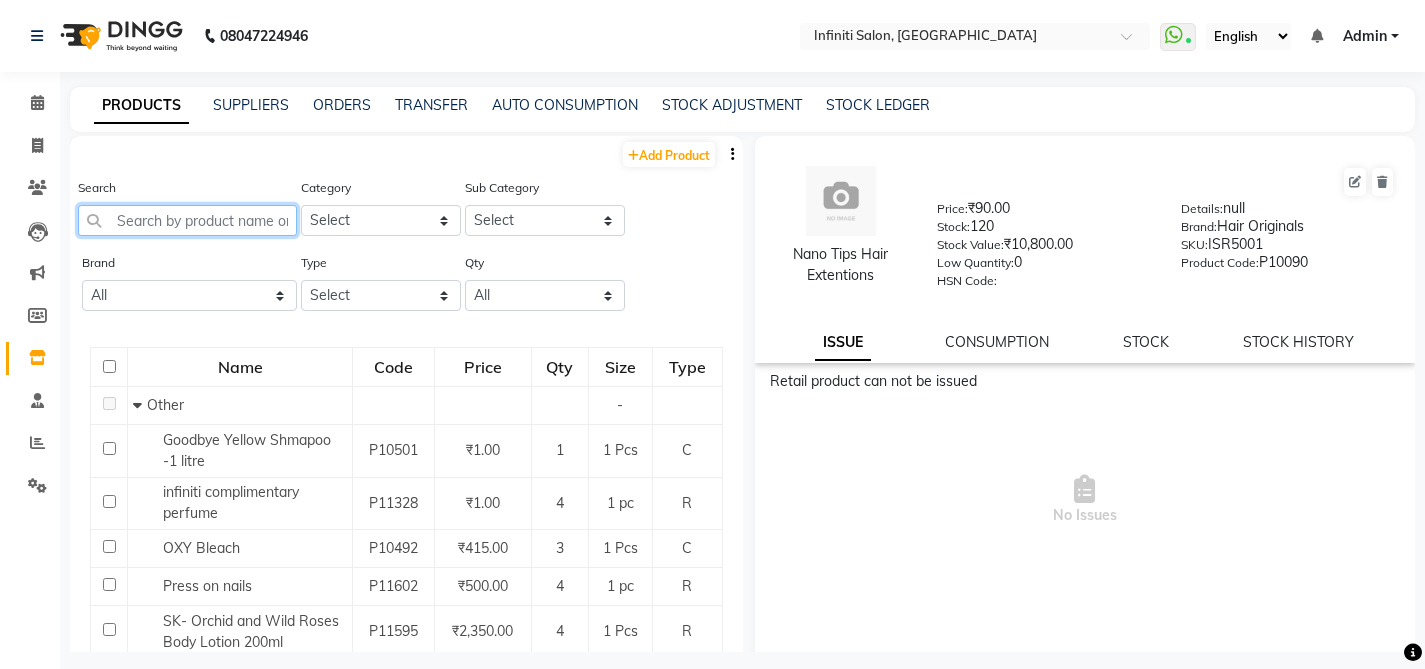 click 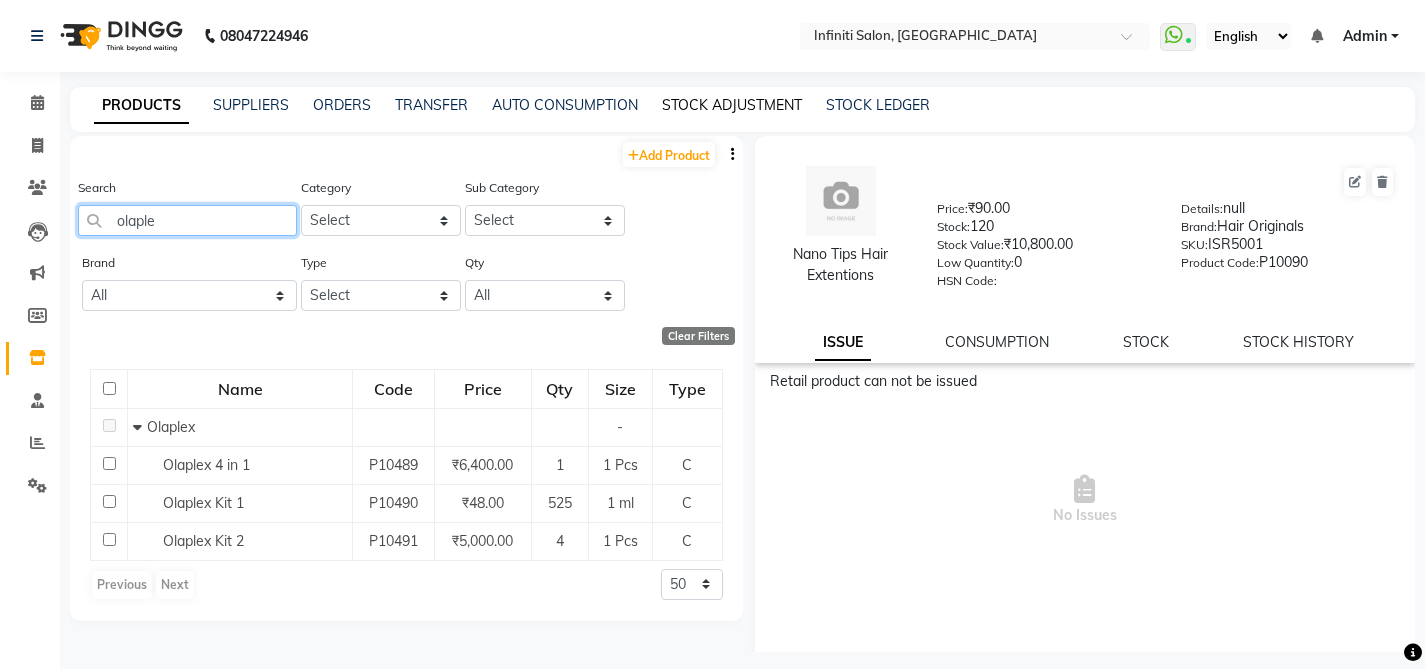 type on "olaple" 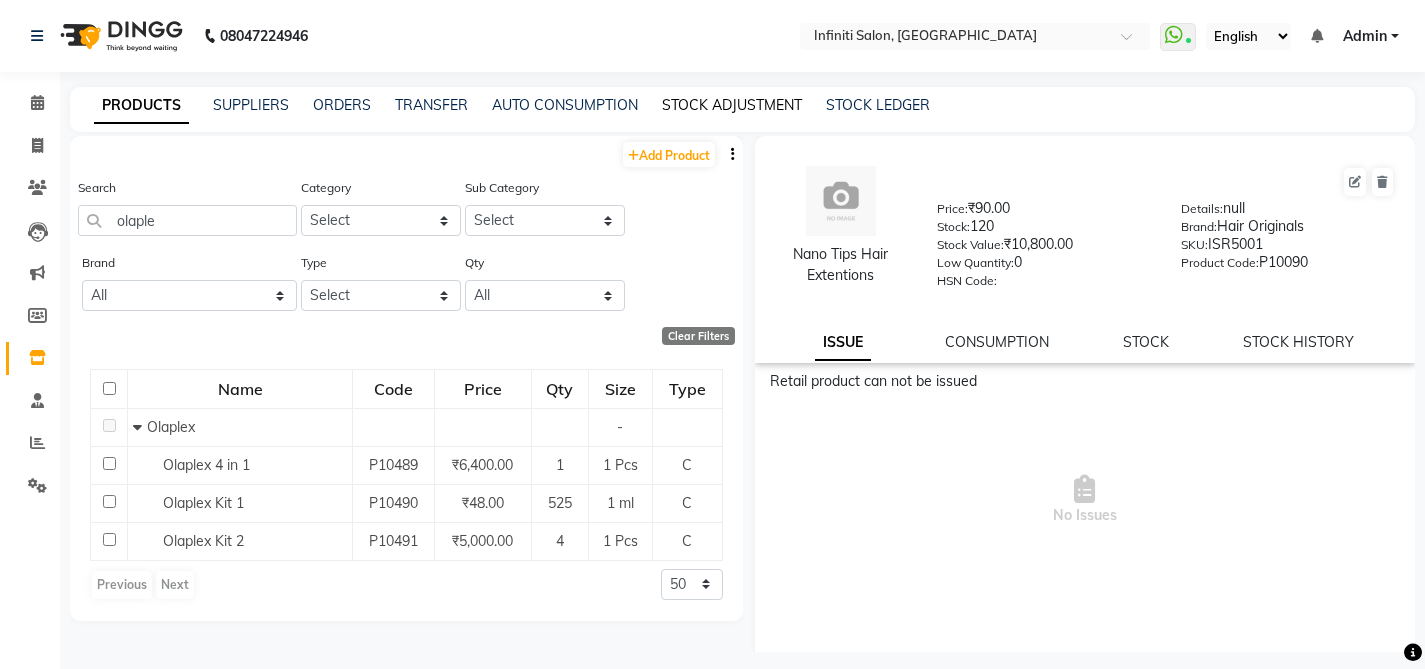 click on "STOCK ADJUSTMENT" 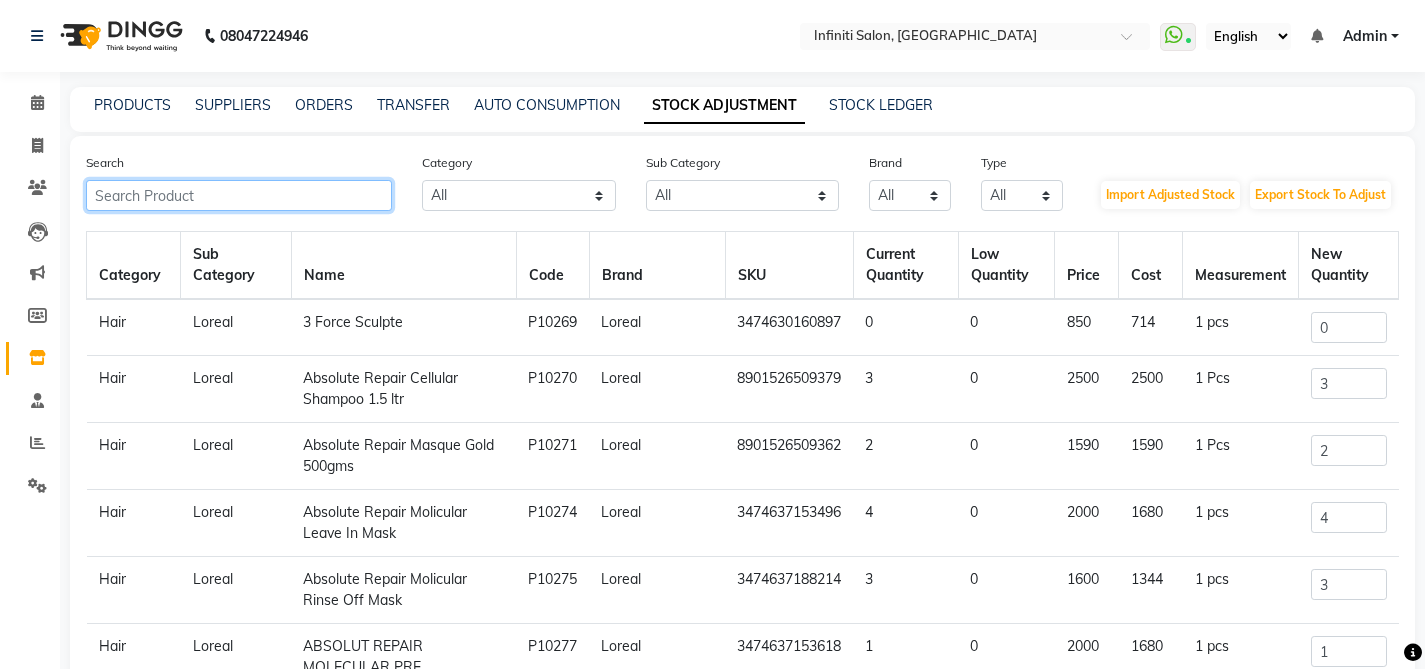 click 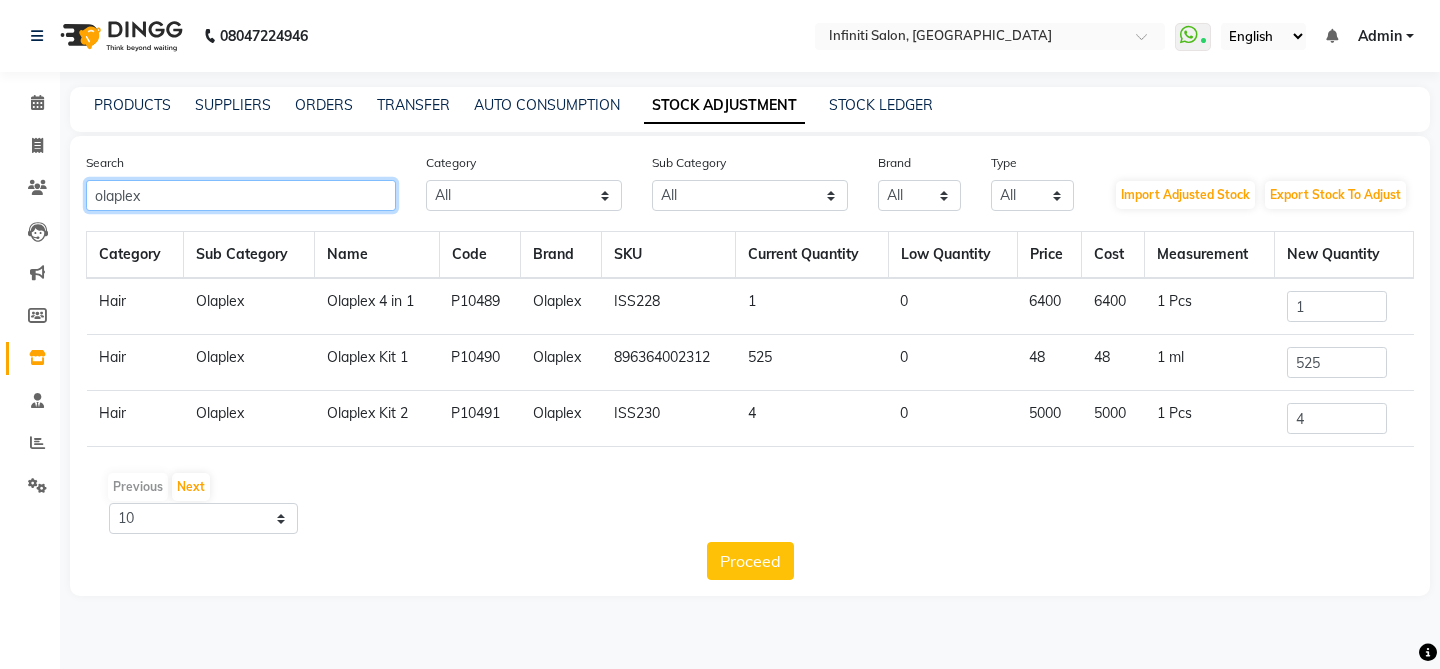type on "olaplex" 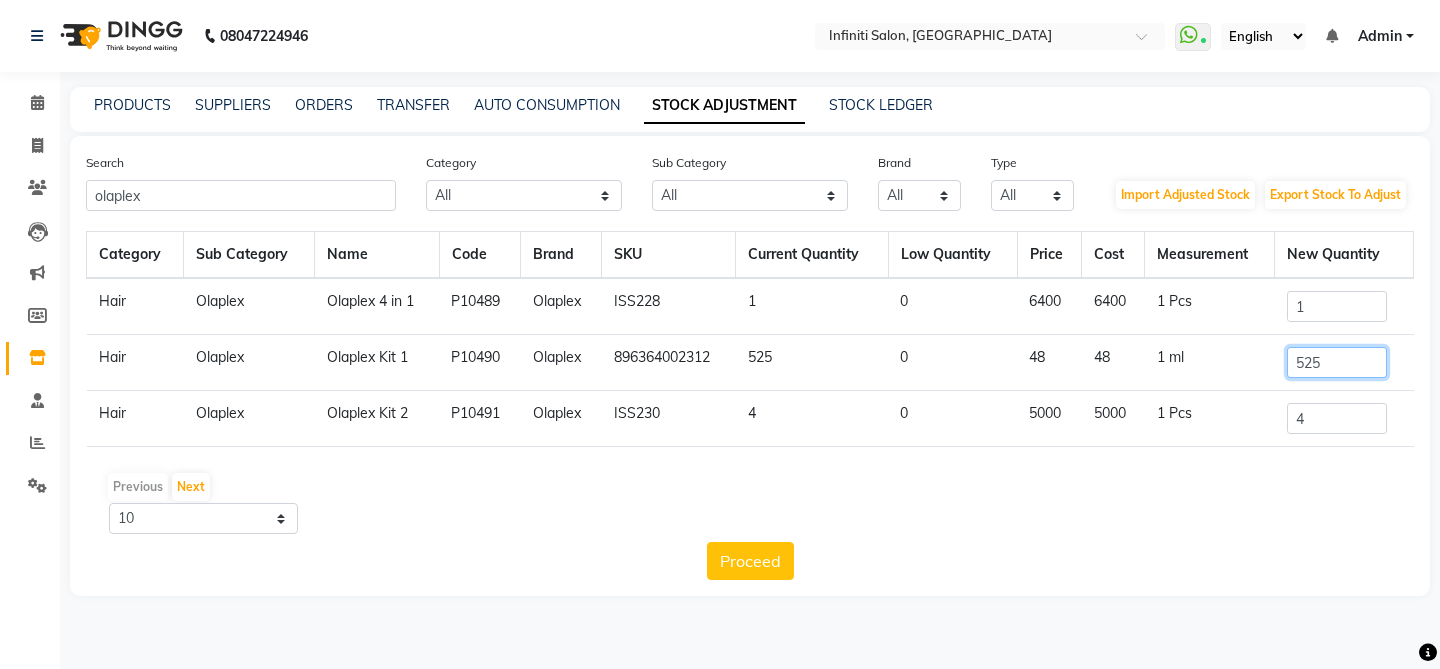 click on "525" 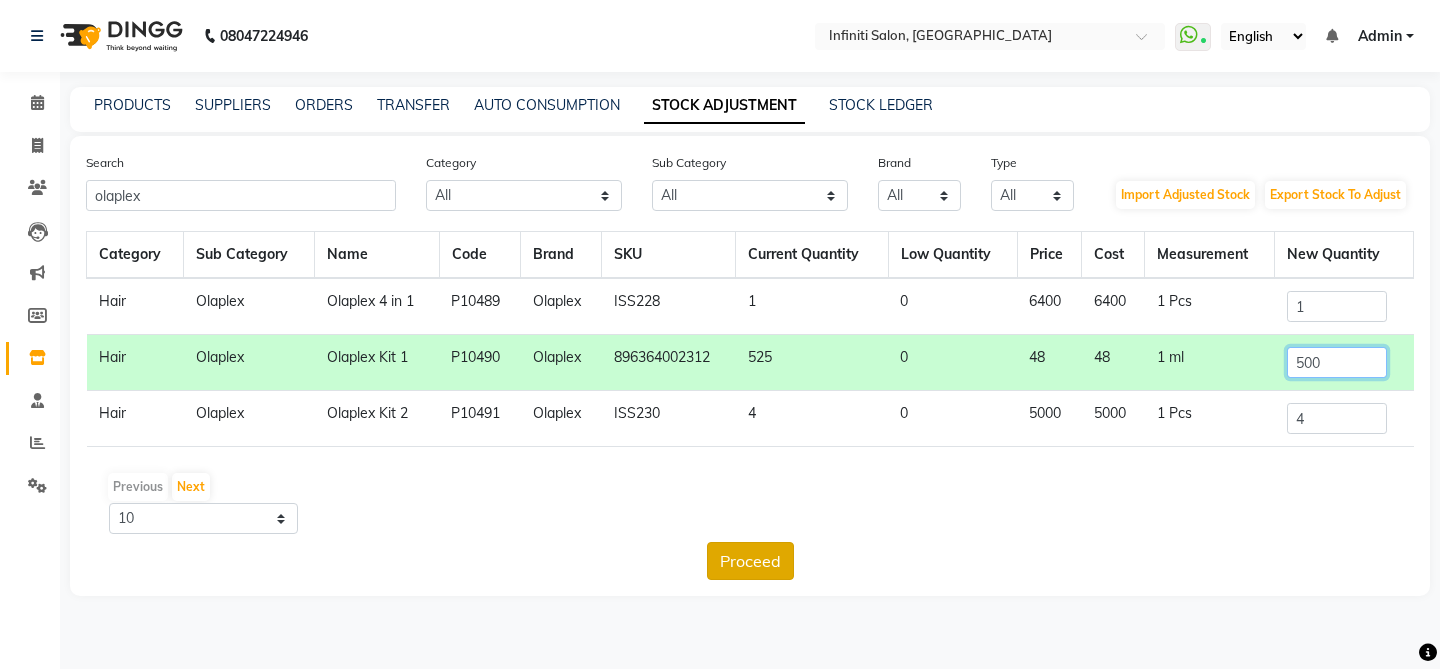 type on "500" 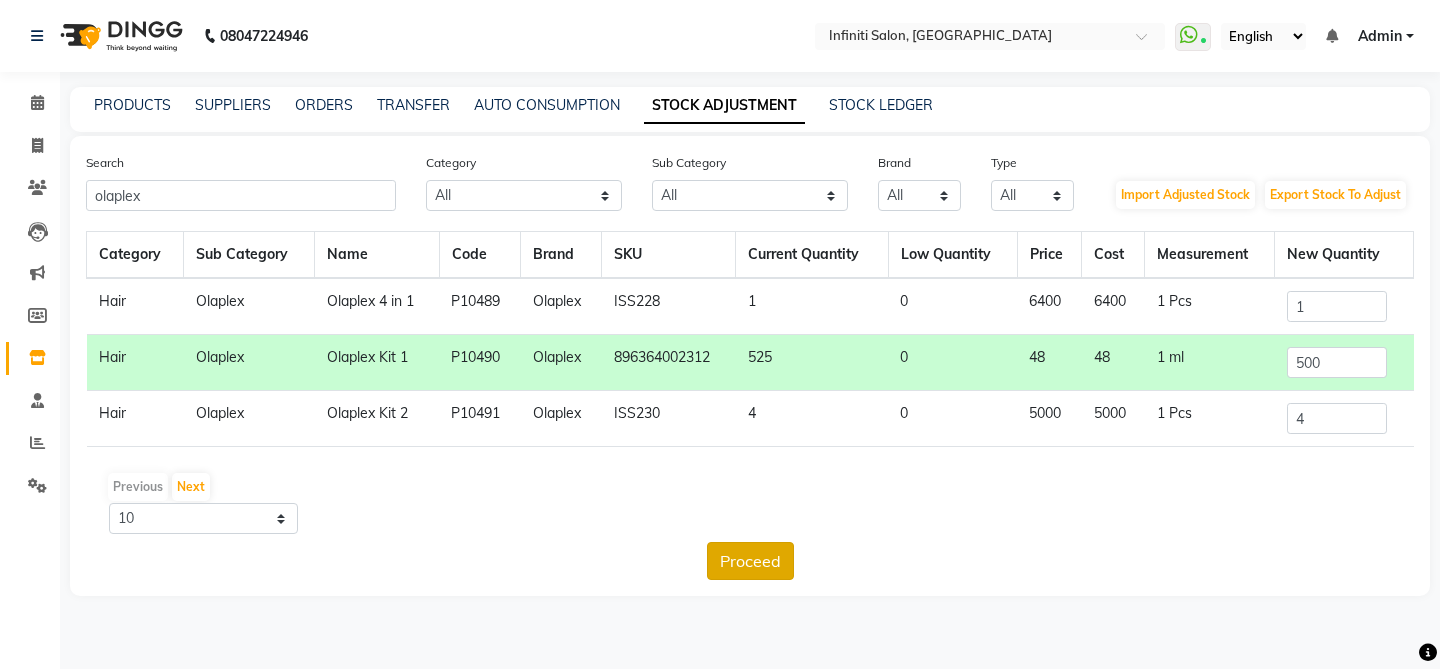click on "Proceed" 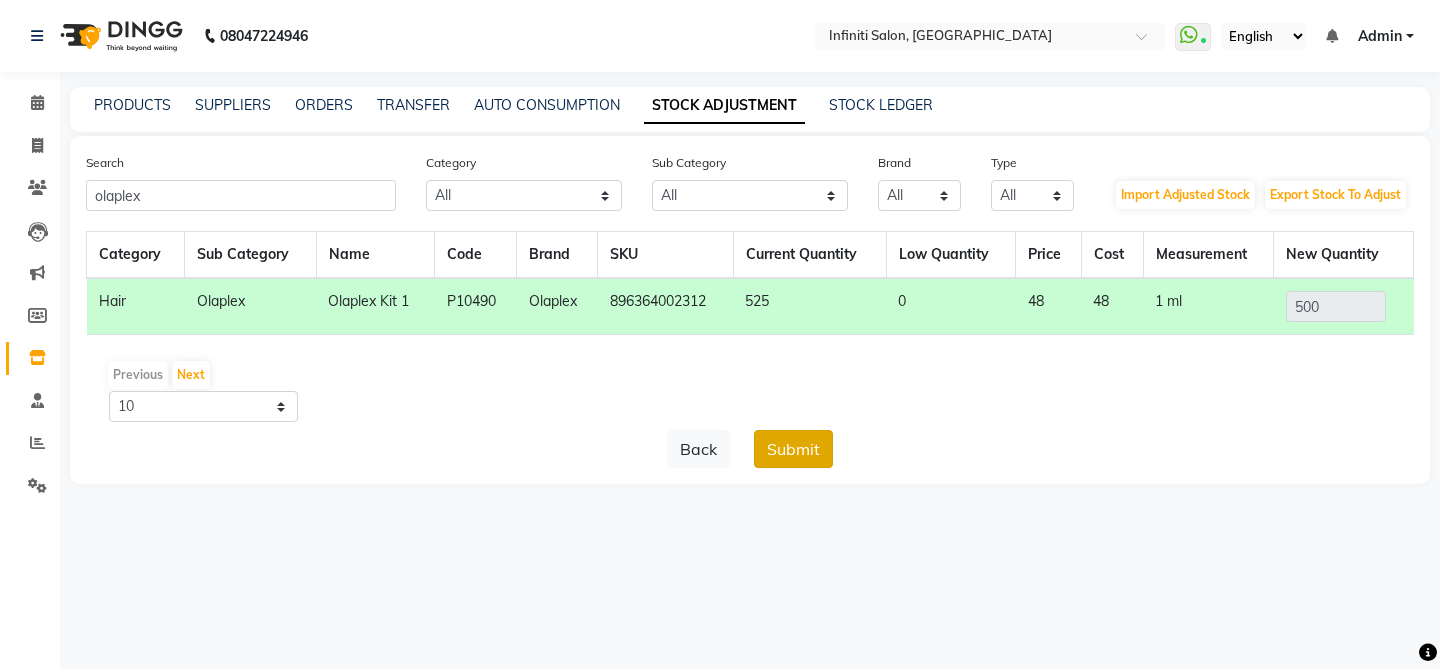 click on "Submit" 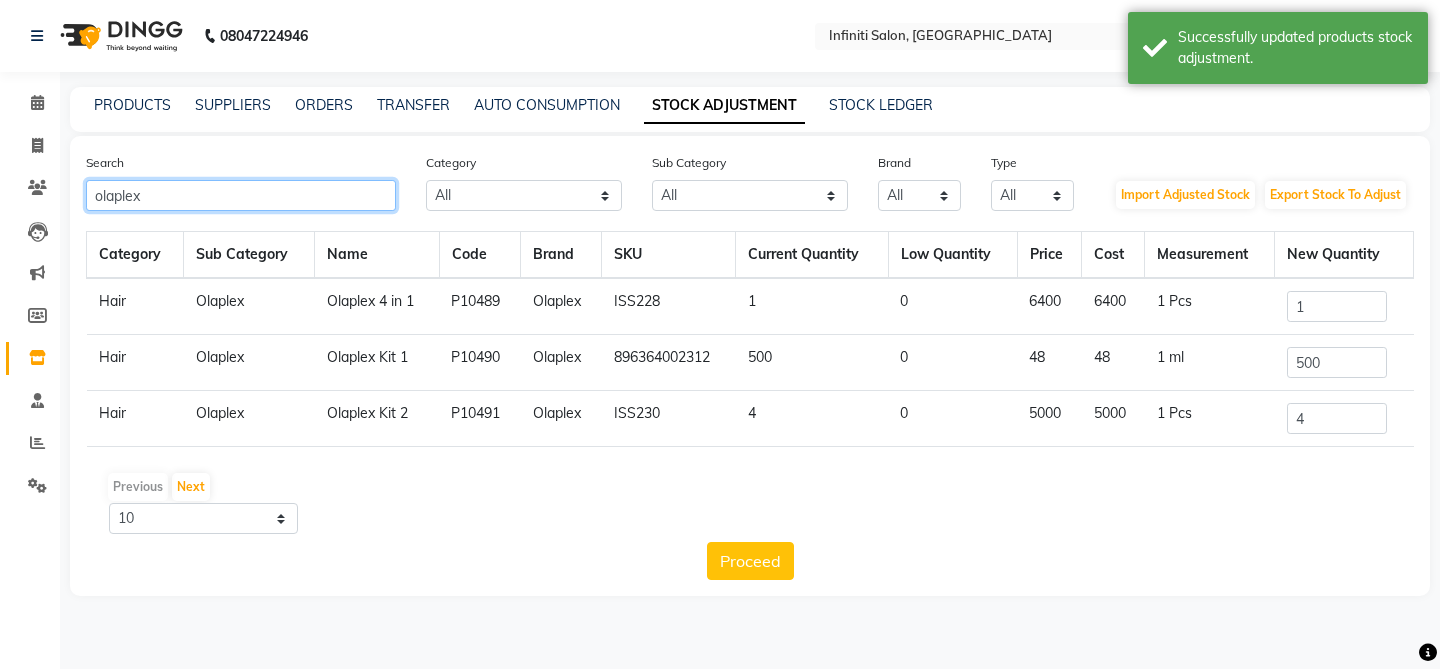 click on "olaplex" 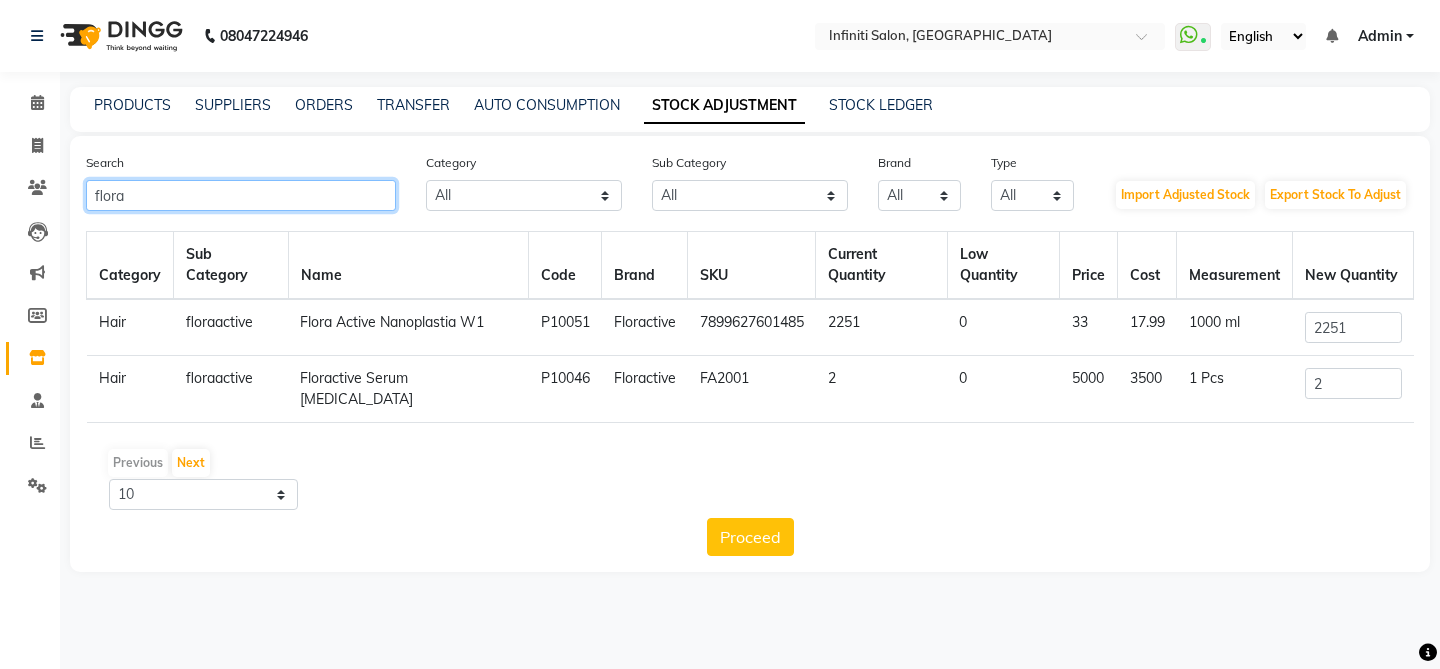 type on "flora" 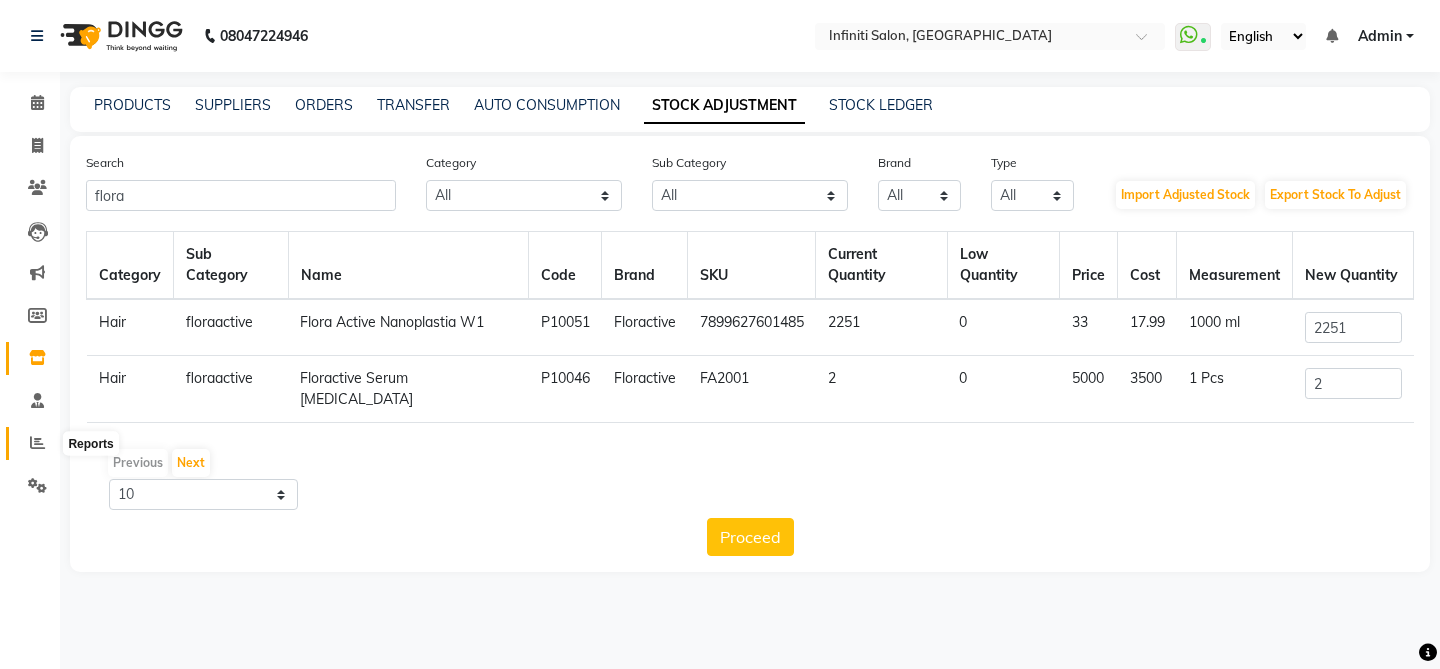 click 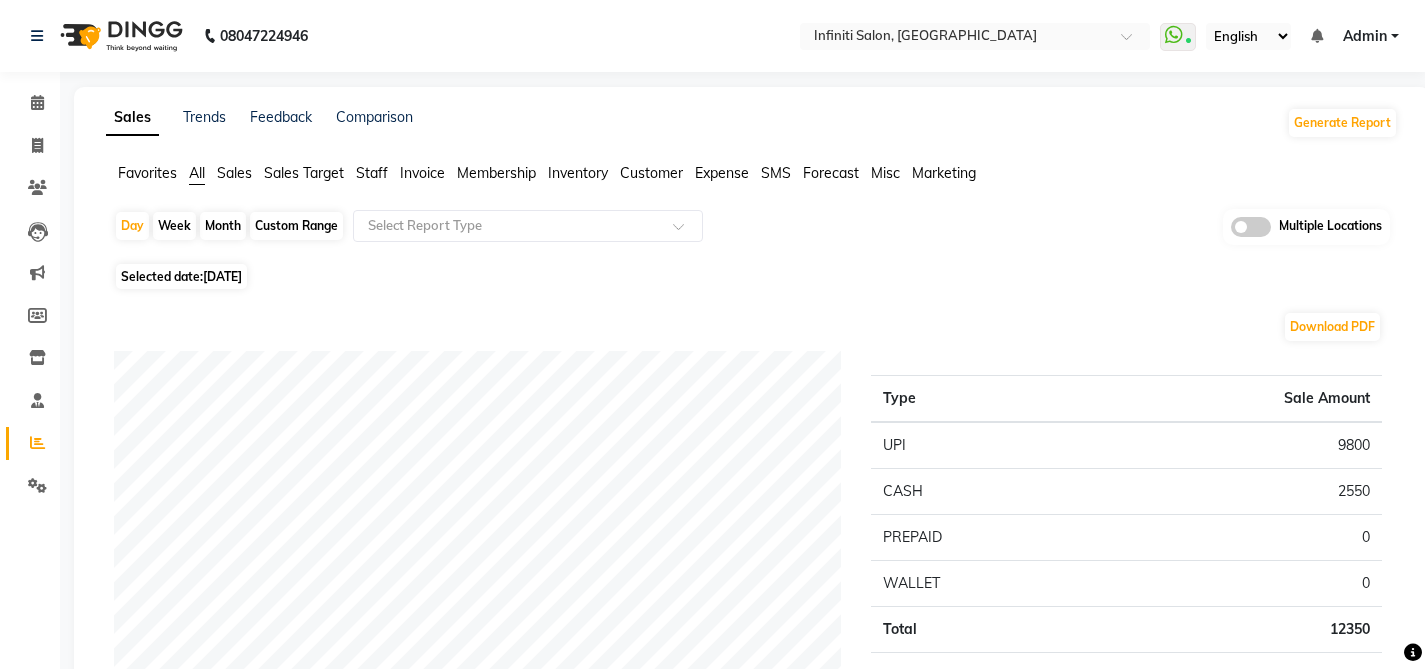click on "Invoice" 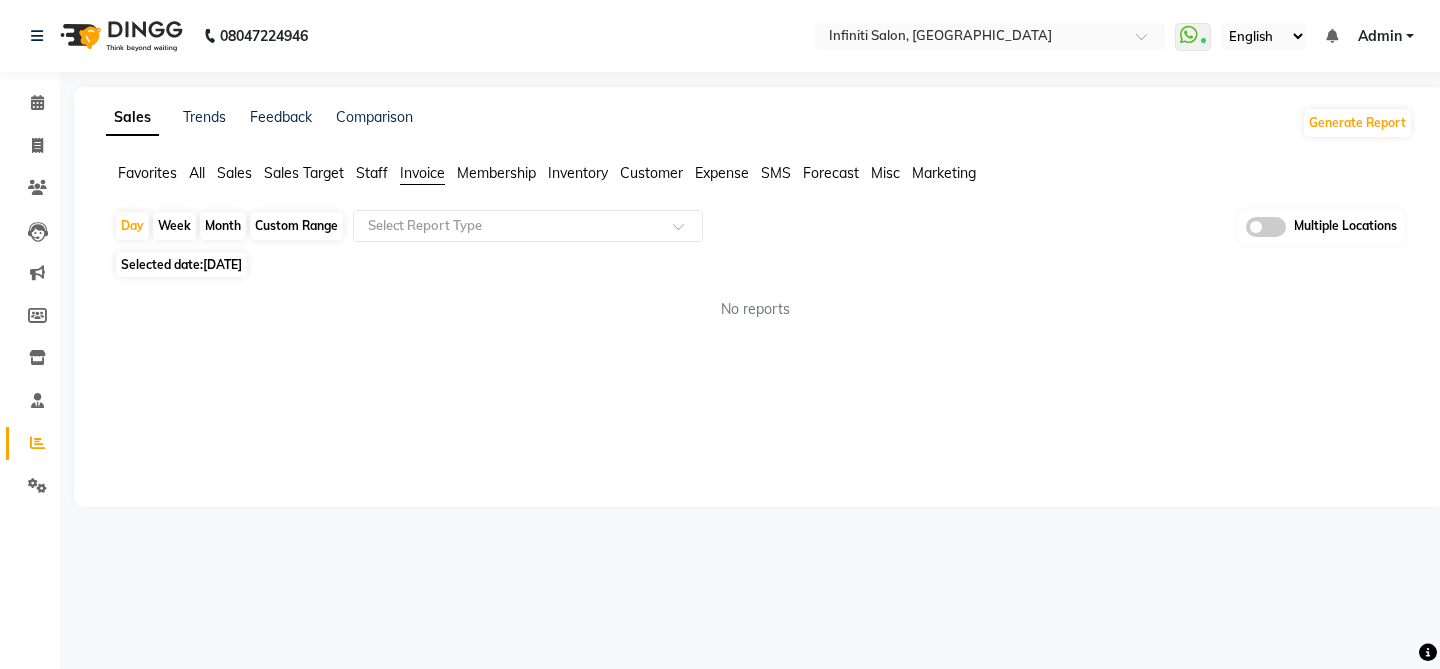 click on "Month" 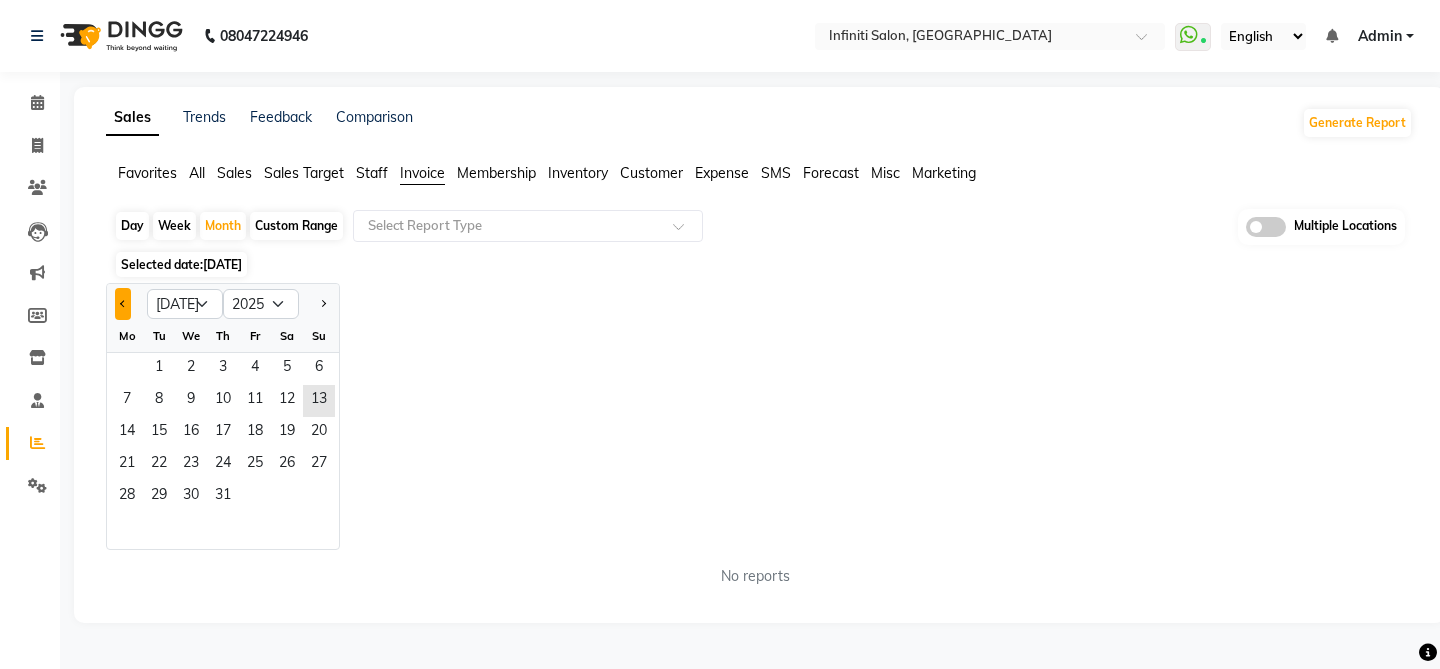 click 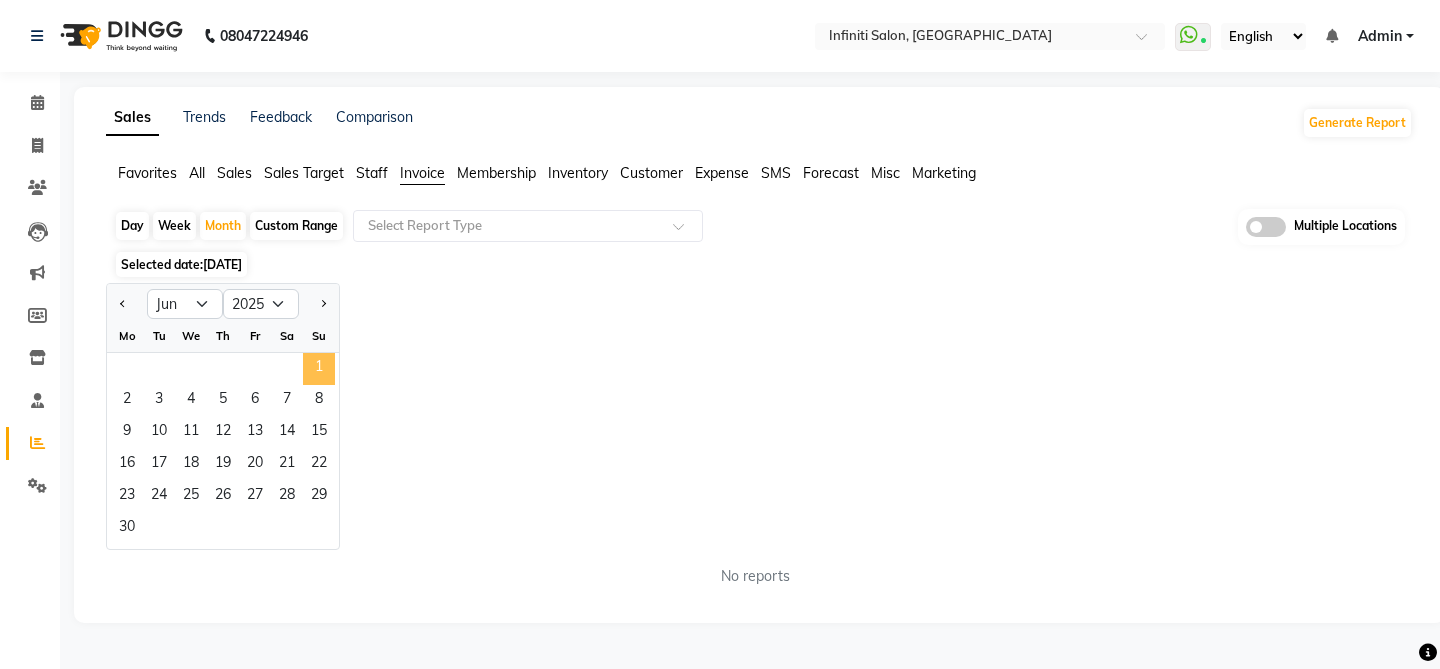 click on "1" 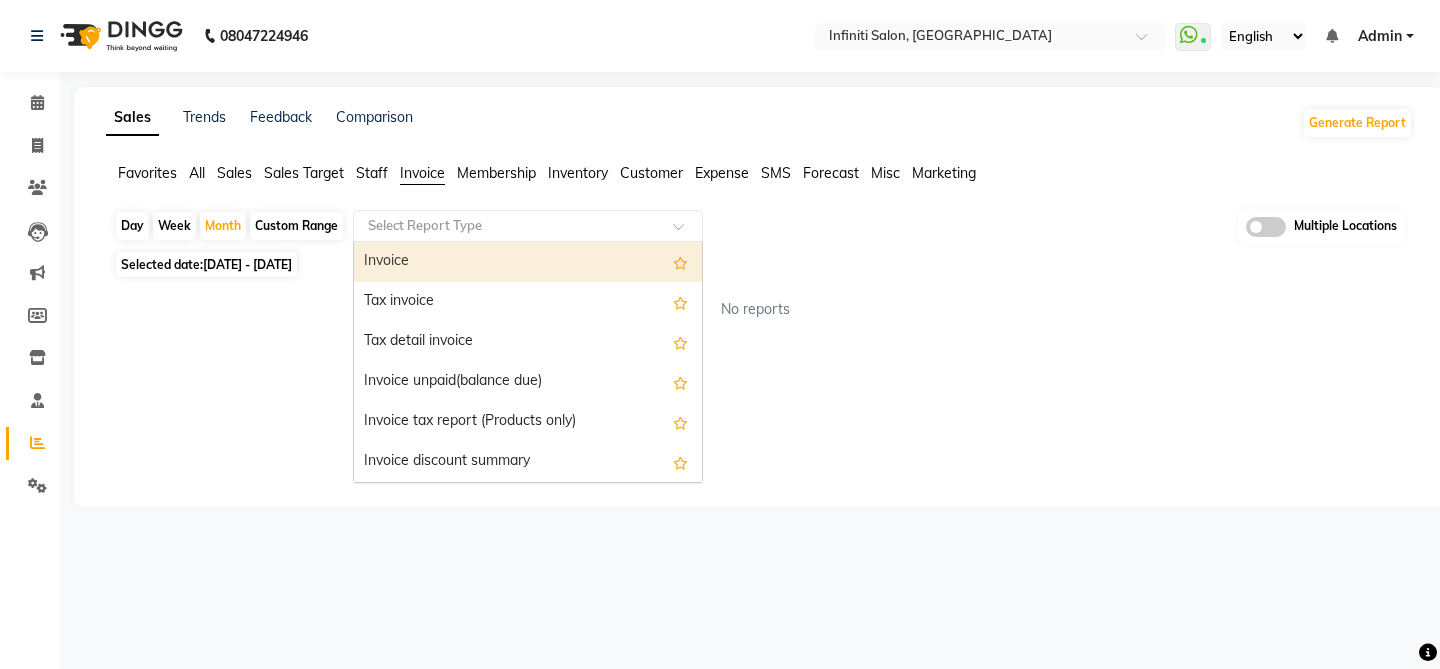 click 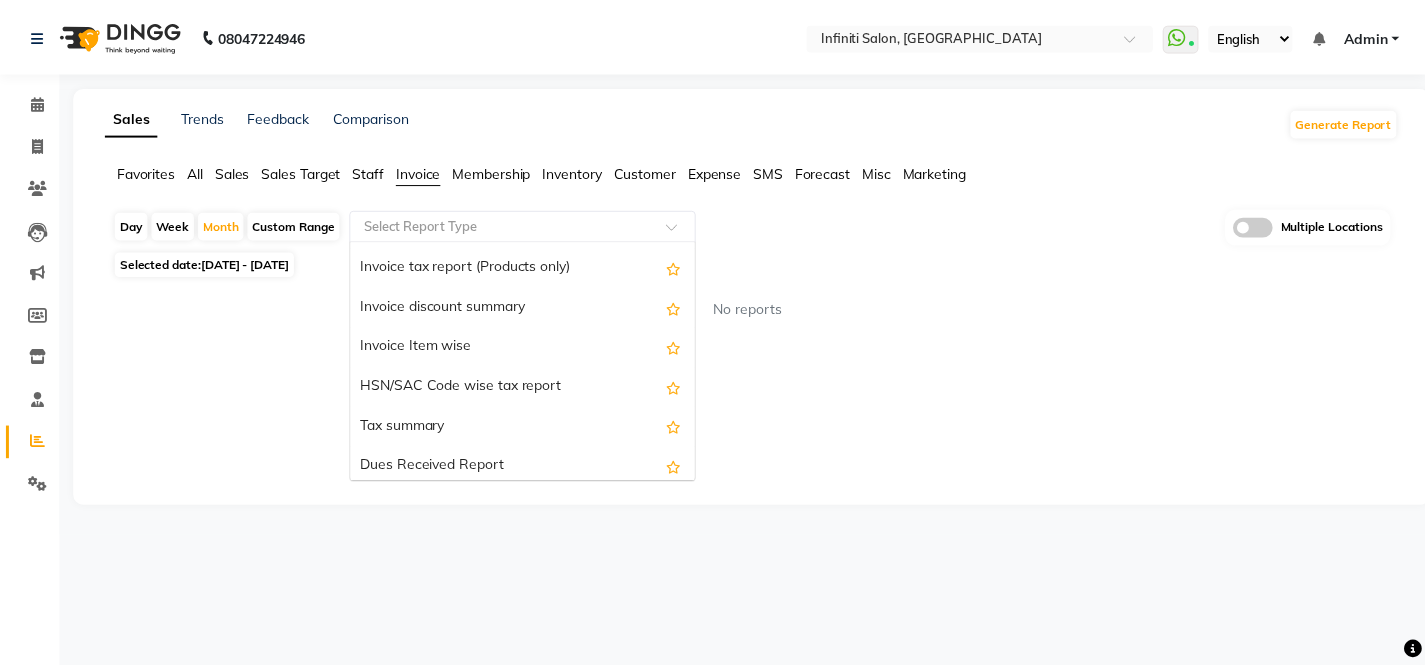 scroll, scrollTop: 155, scrollLeft: 0, axis: vertical 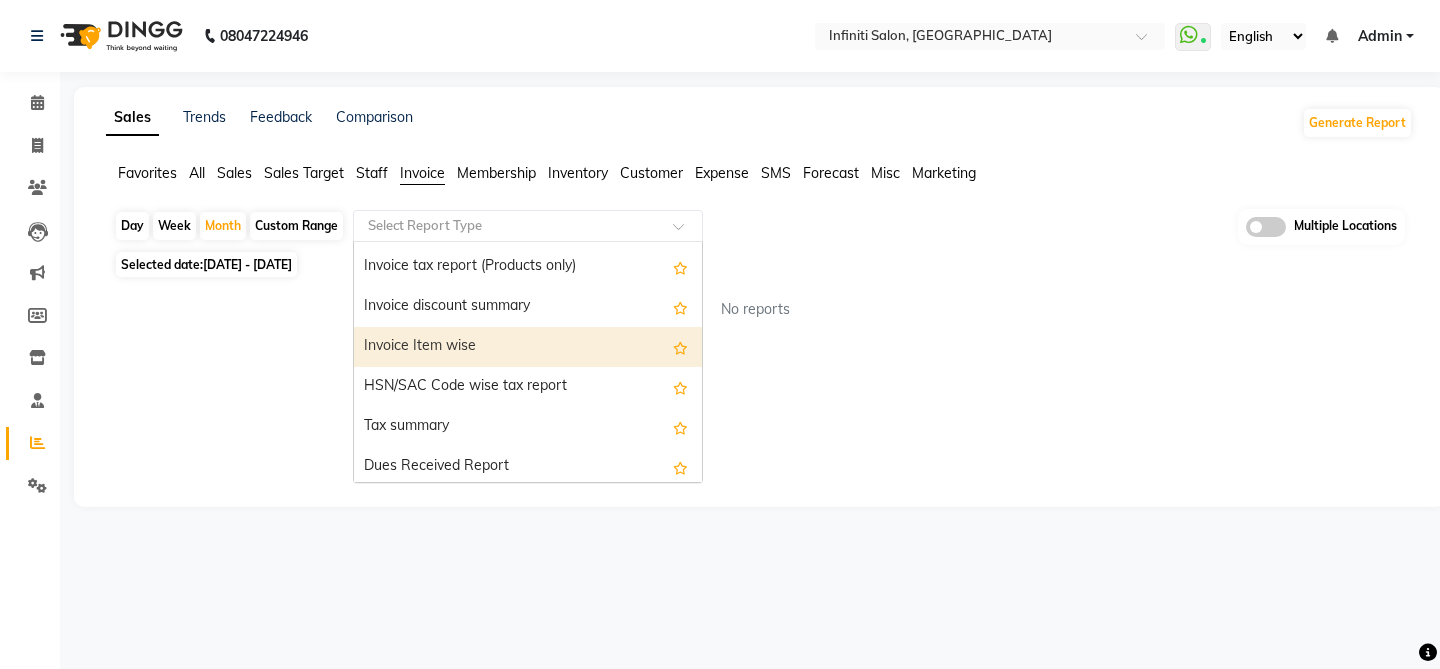 click on "Invoice Item wise" at bounding box center [528, 347] 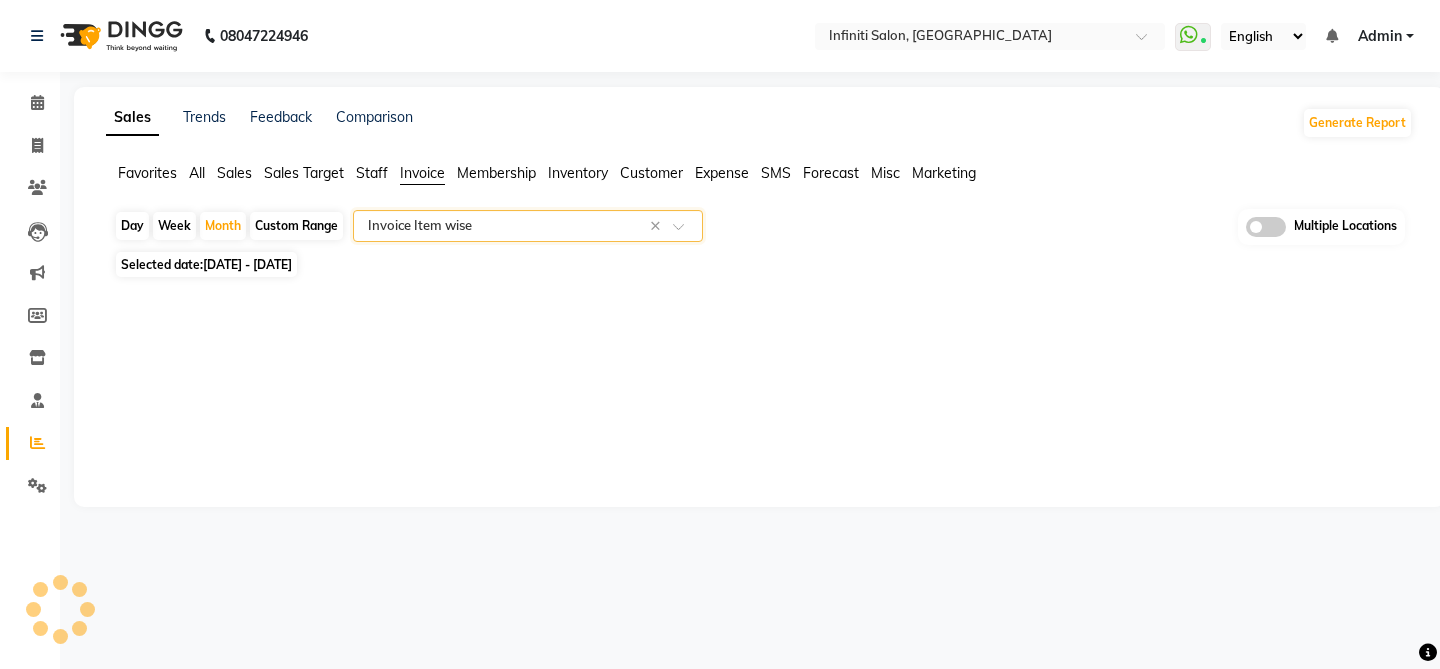 select on "full_report" 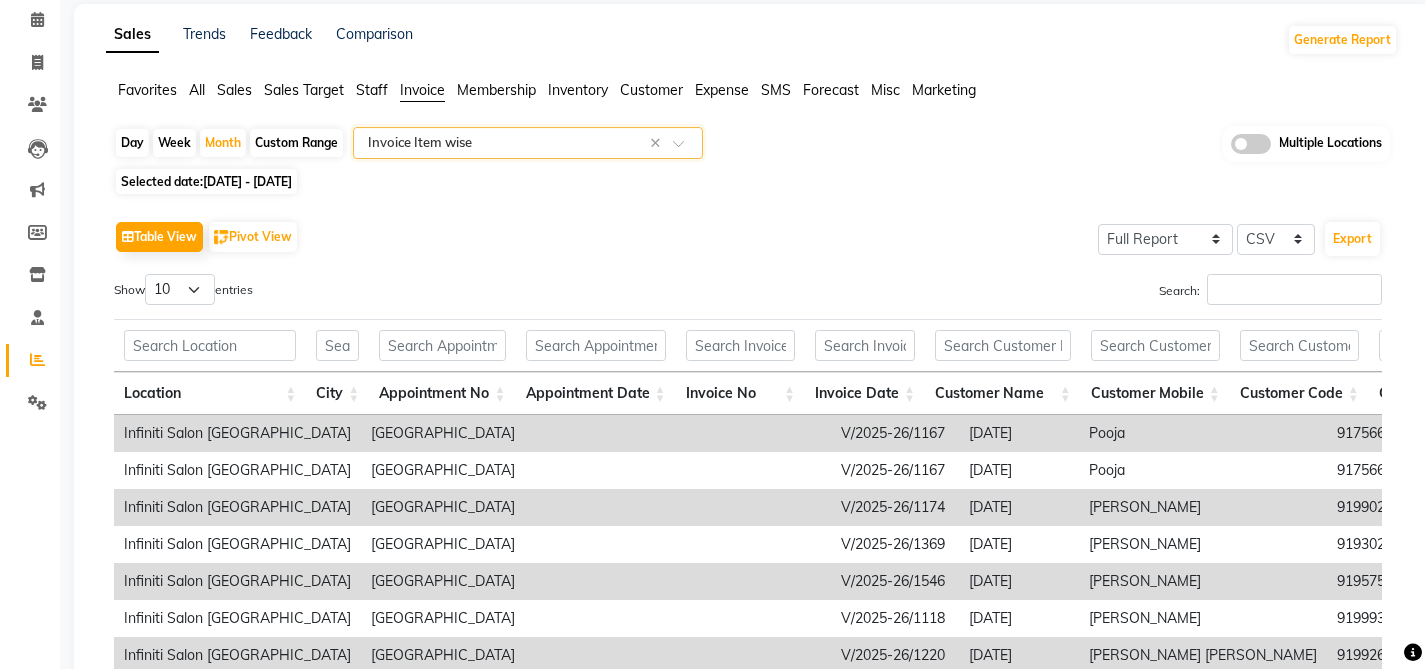 scroll, scrollTop: 297, scrollLeft: 0, axis: vertical 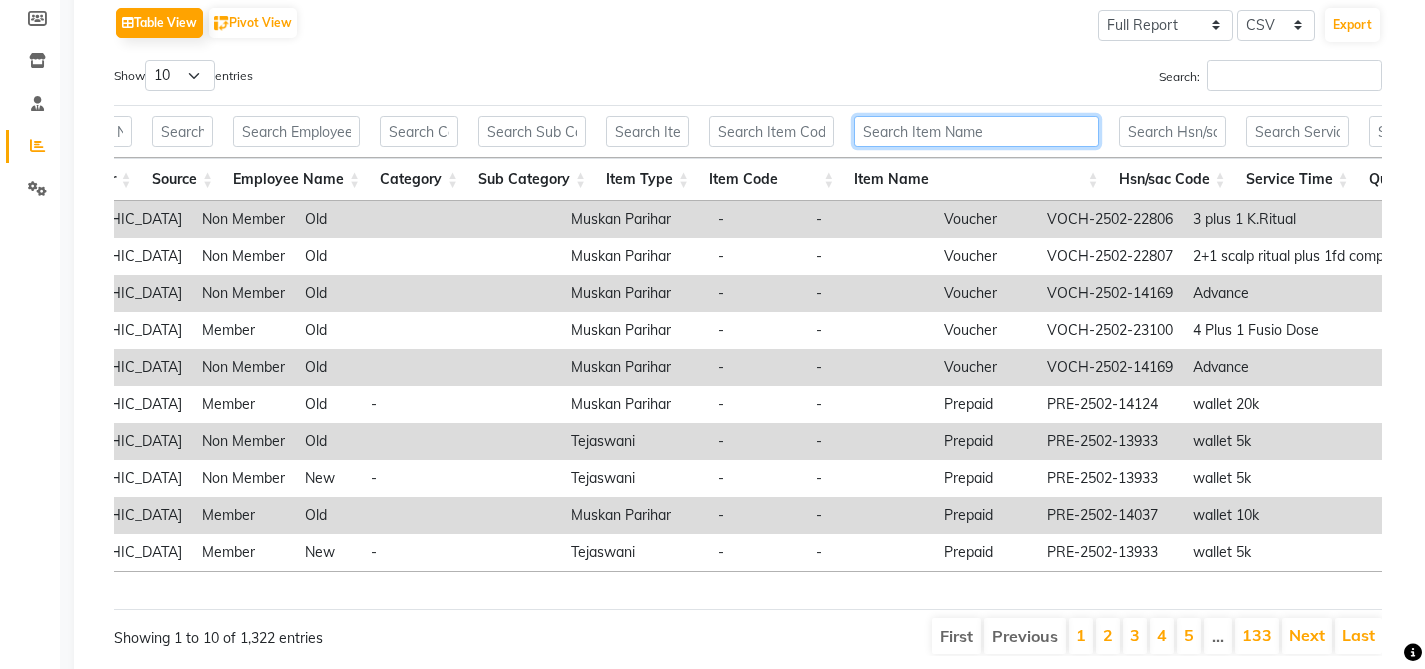 click at bounding box center (976, 131) 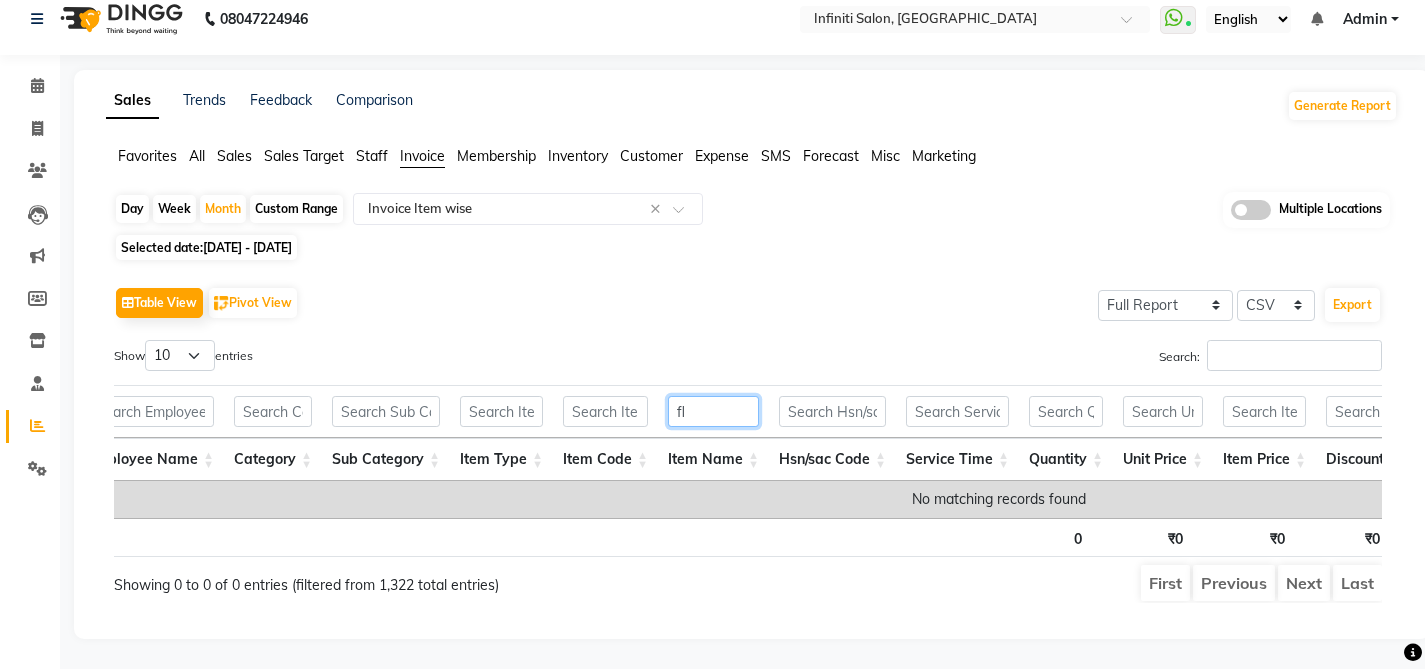type on "f" 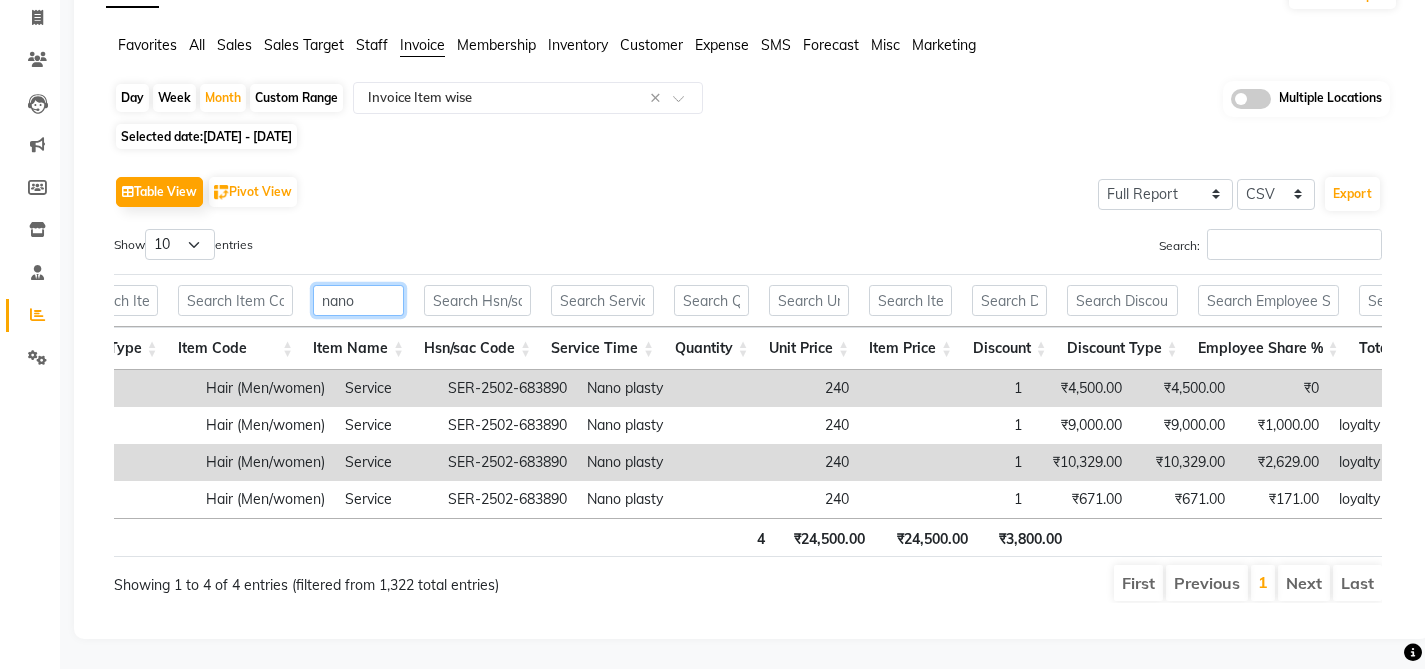 type on "nano" 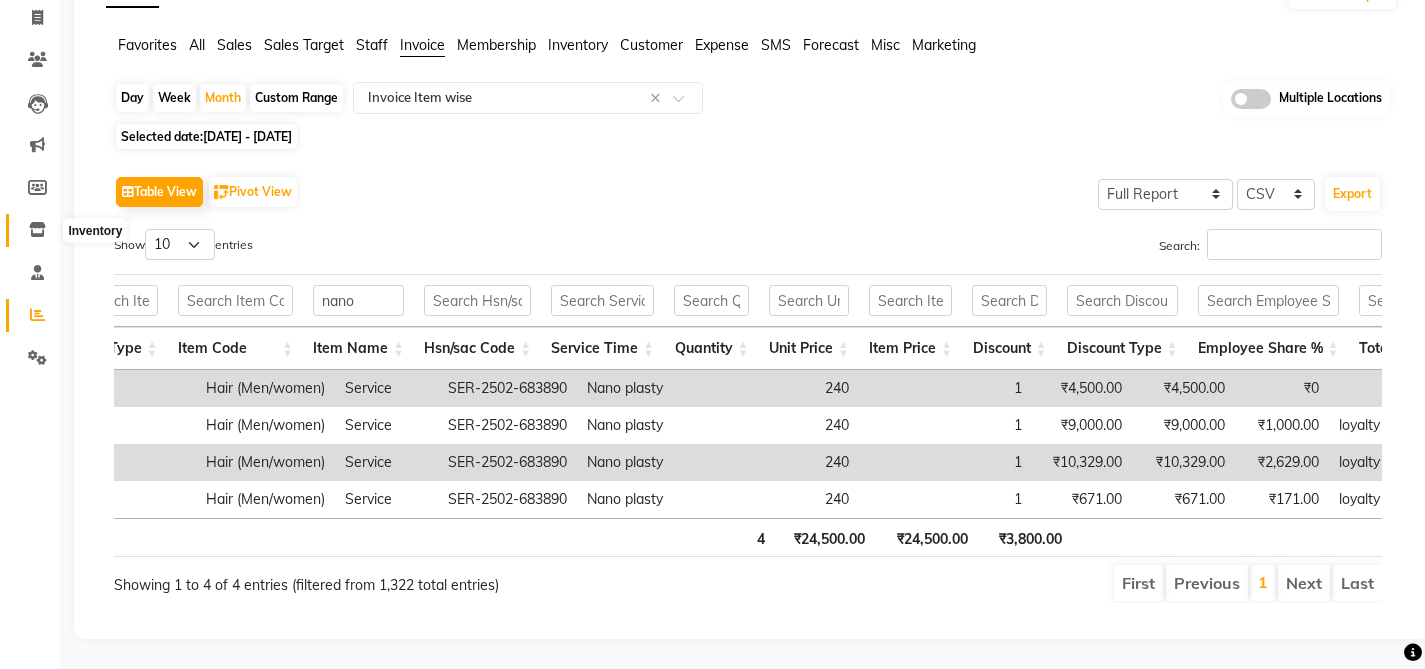 click 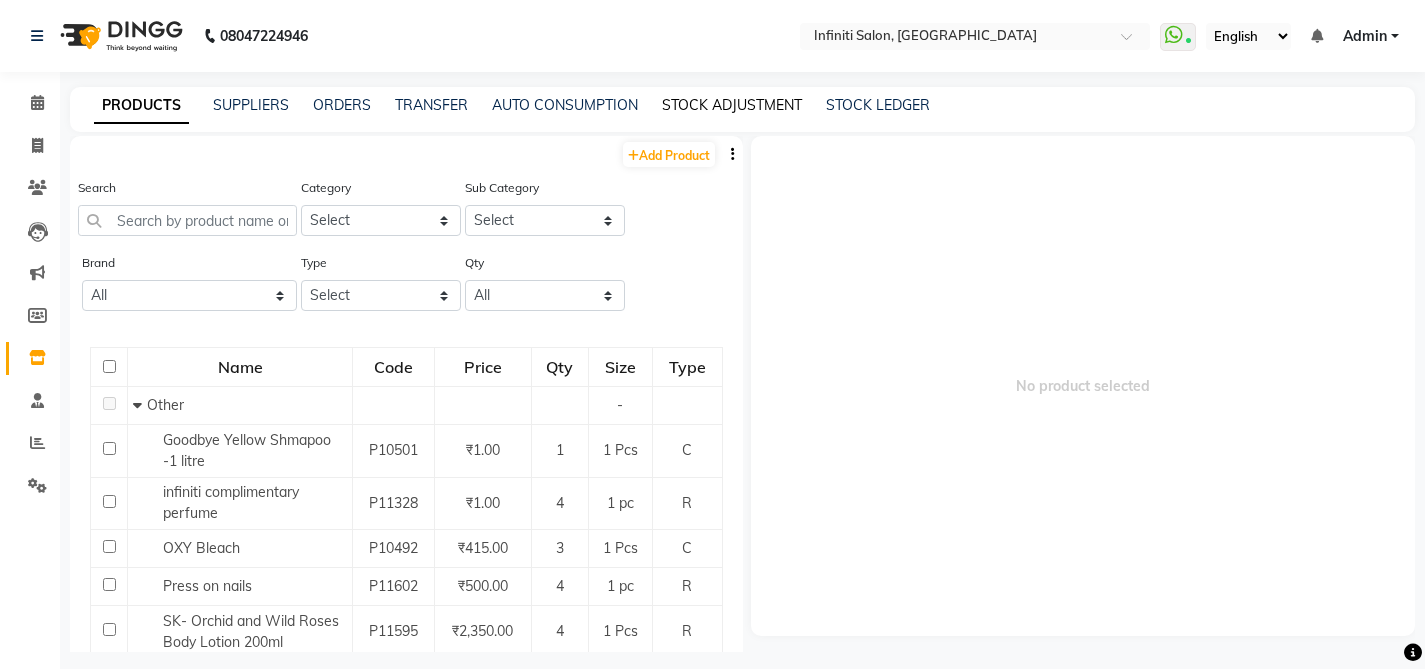 click on "STOCK ADJUSTMENT" 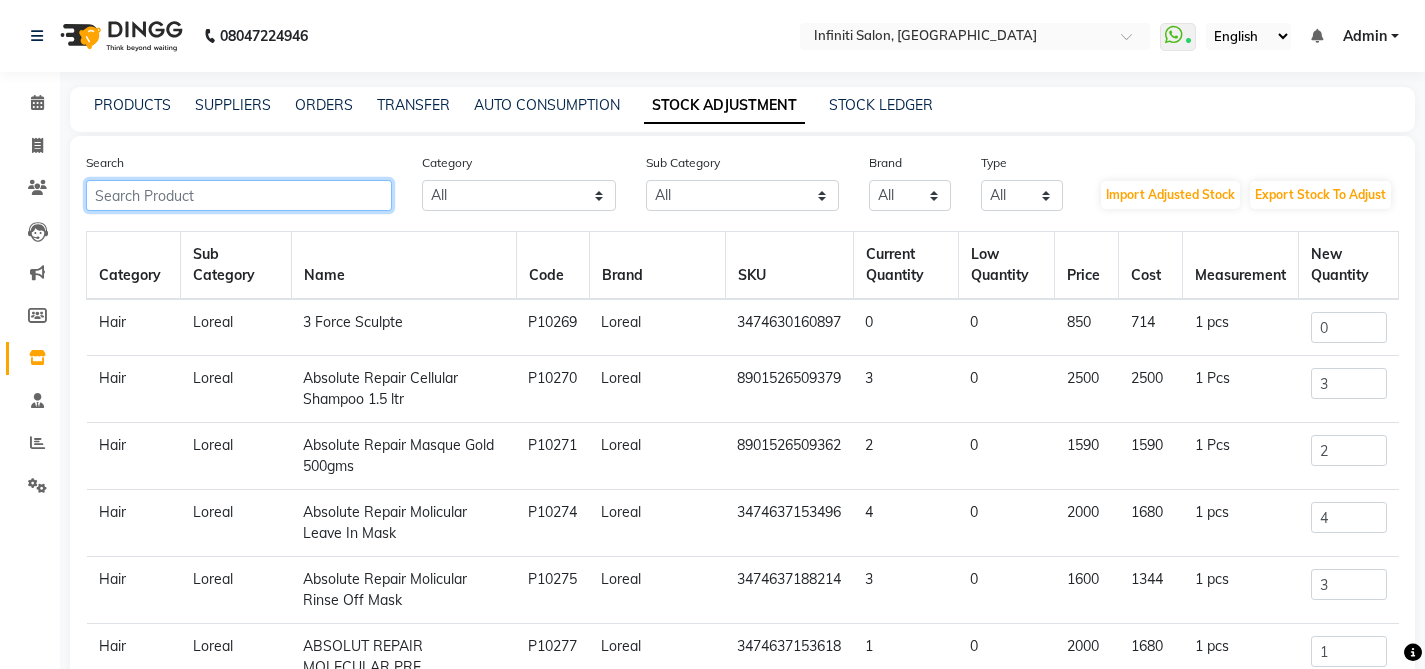 click 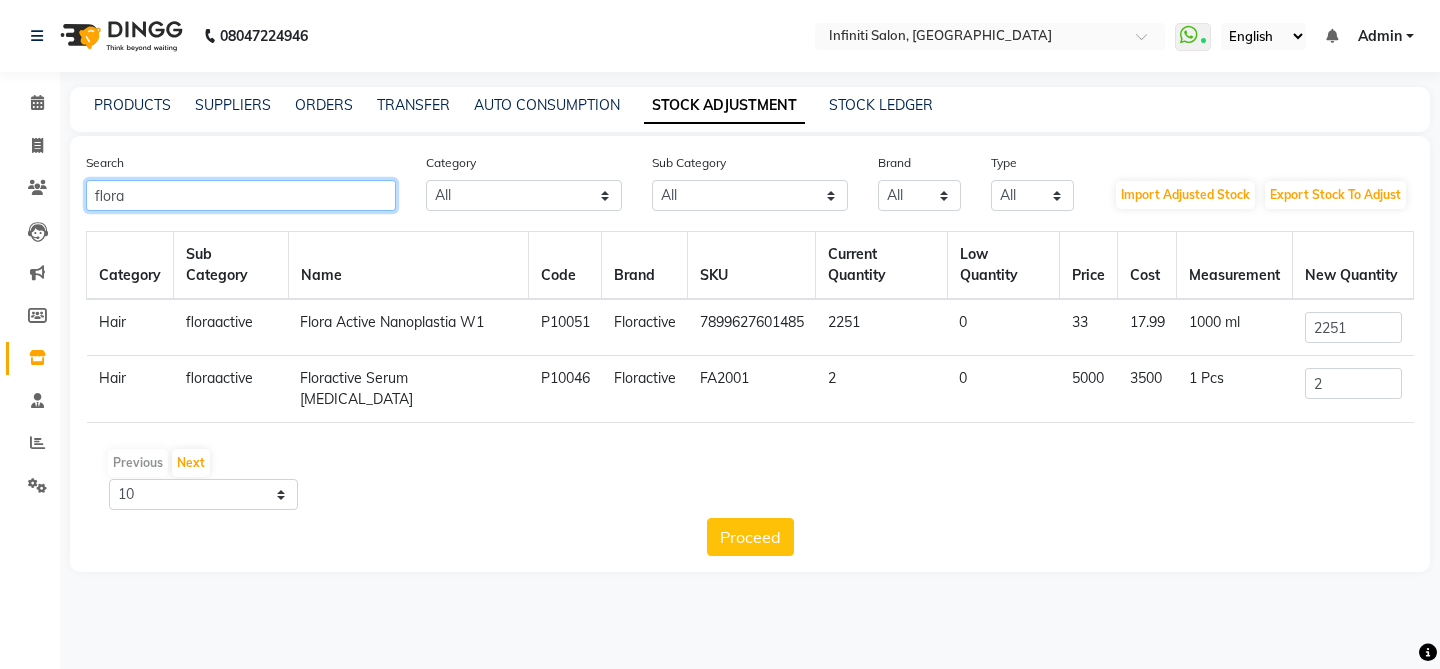 type on "flora" 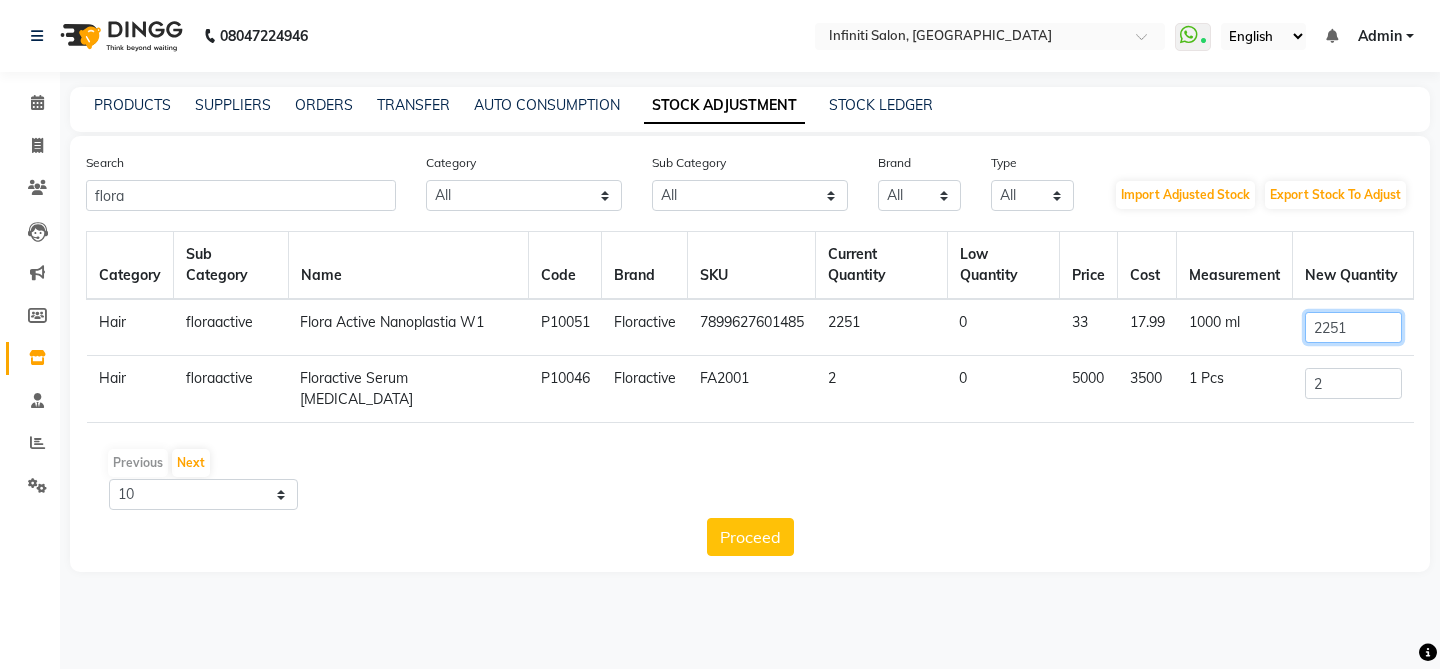 drag, startPoint x: 1359, startPoint y: 306, endPoint x: 1281, endPoint y: 310, distance: 78.10249 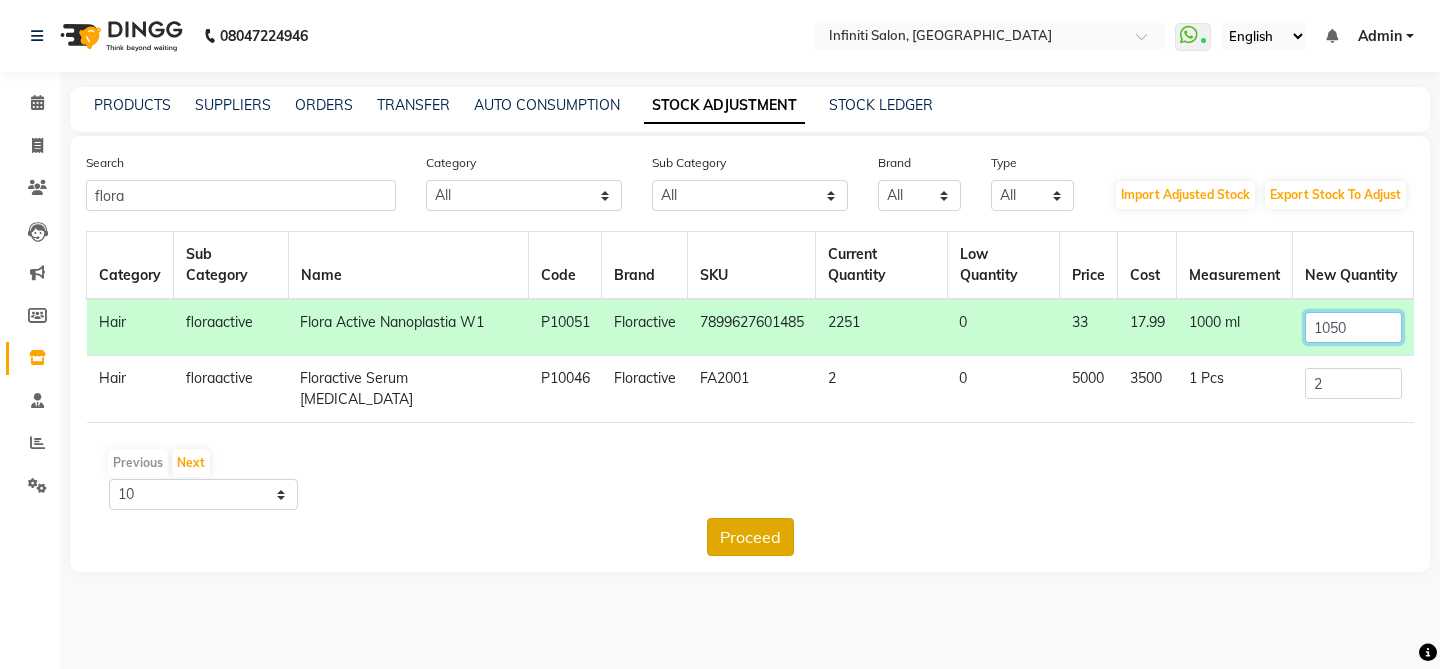 type on "1050" 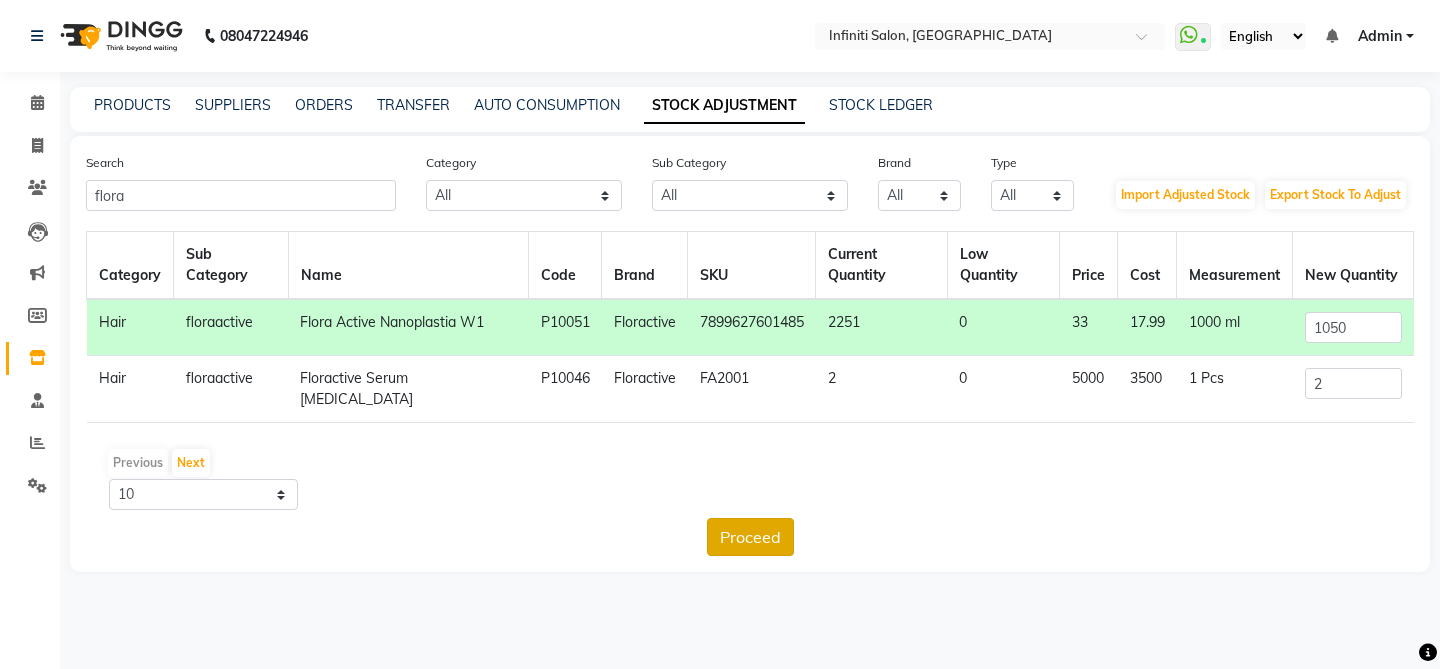 click on "Proceed" 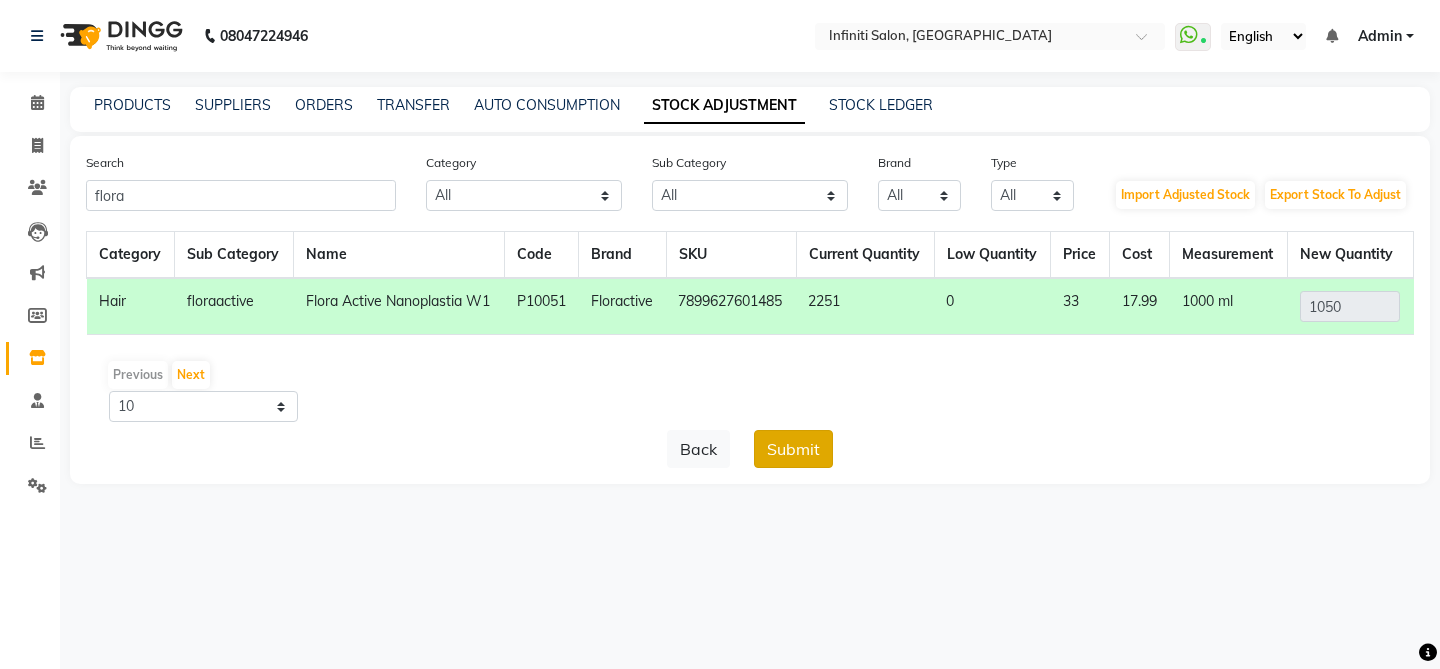 click on "Submit" 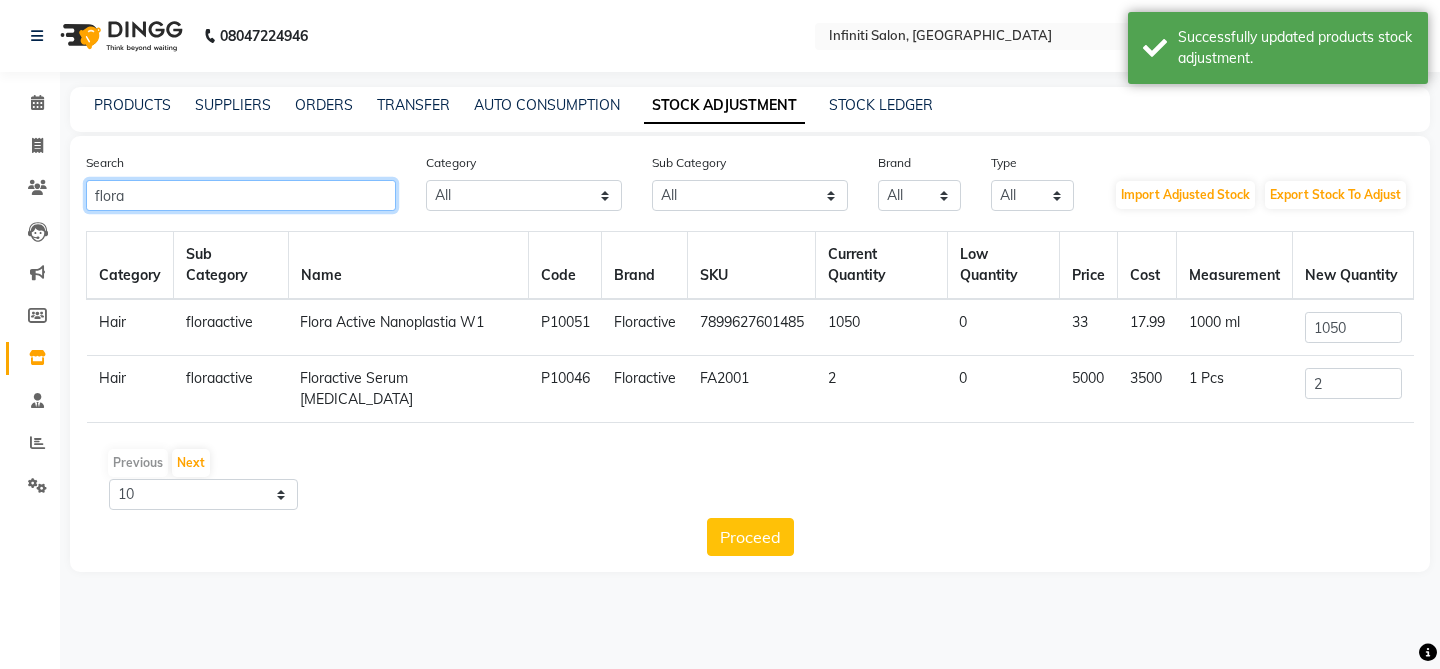 click on "flora" 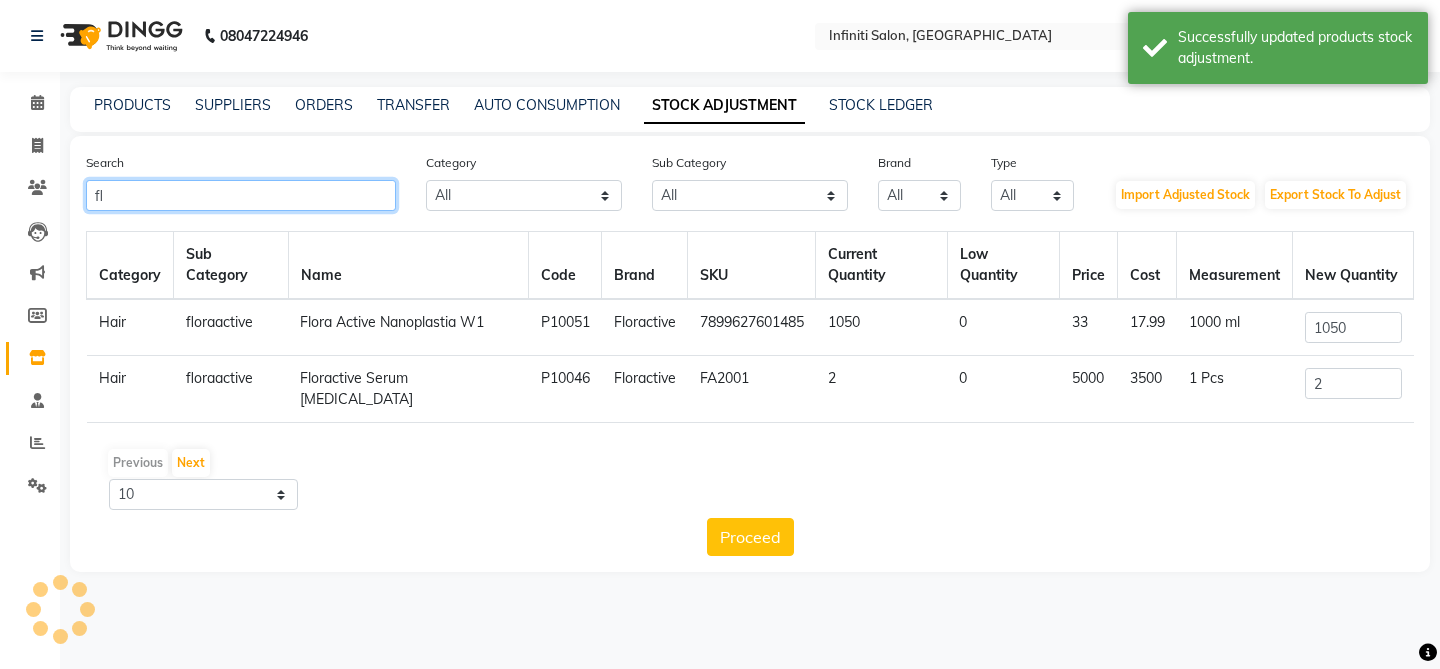 type on "f" 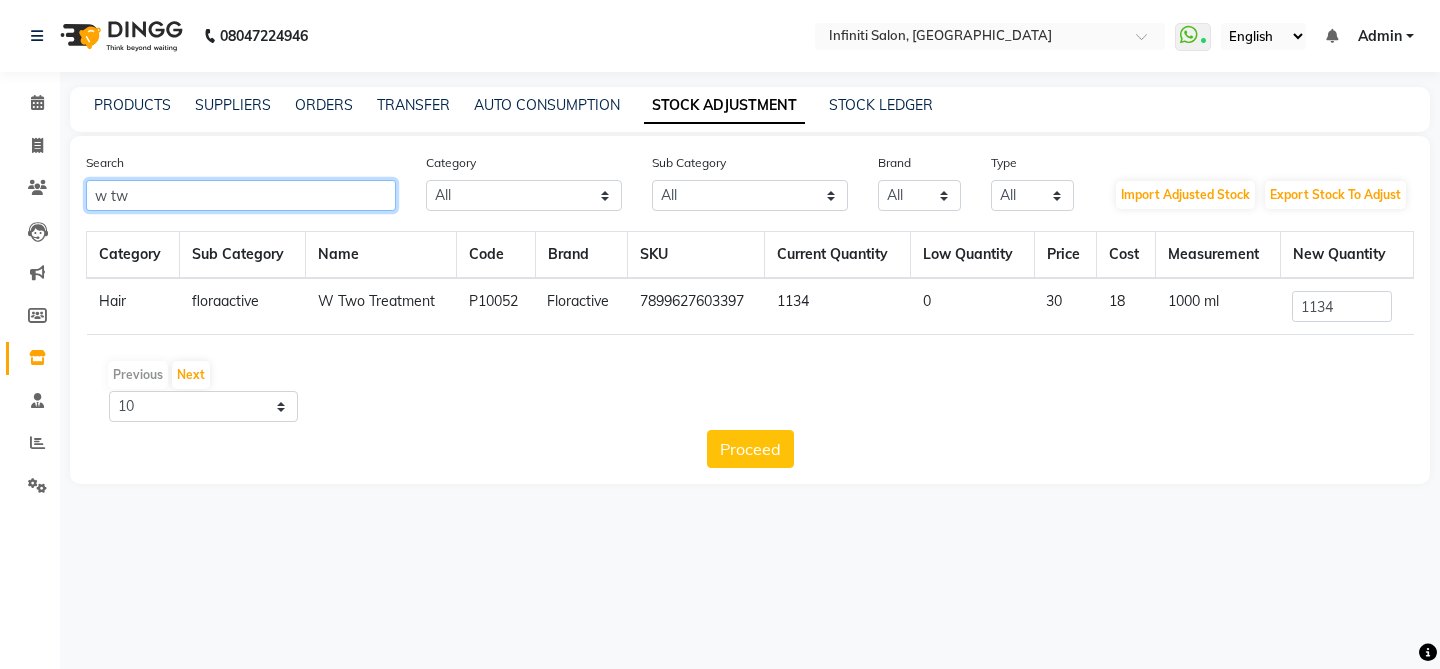 type on "w tw" 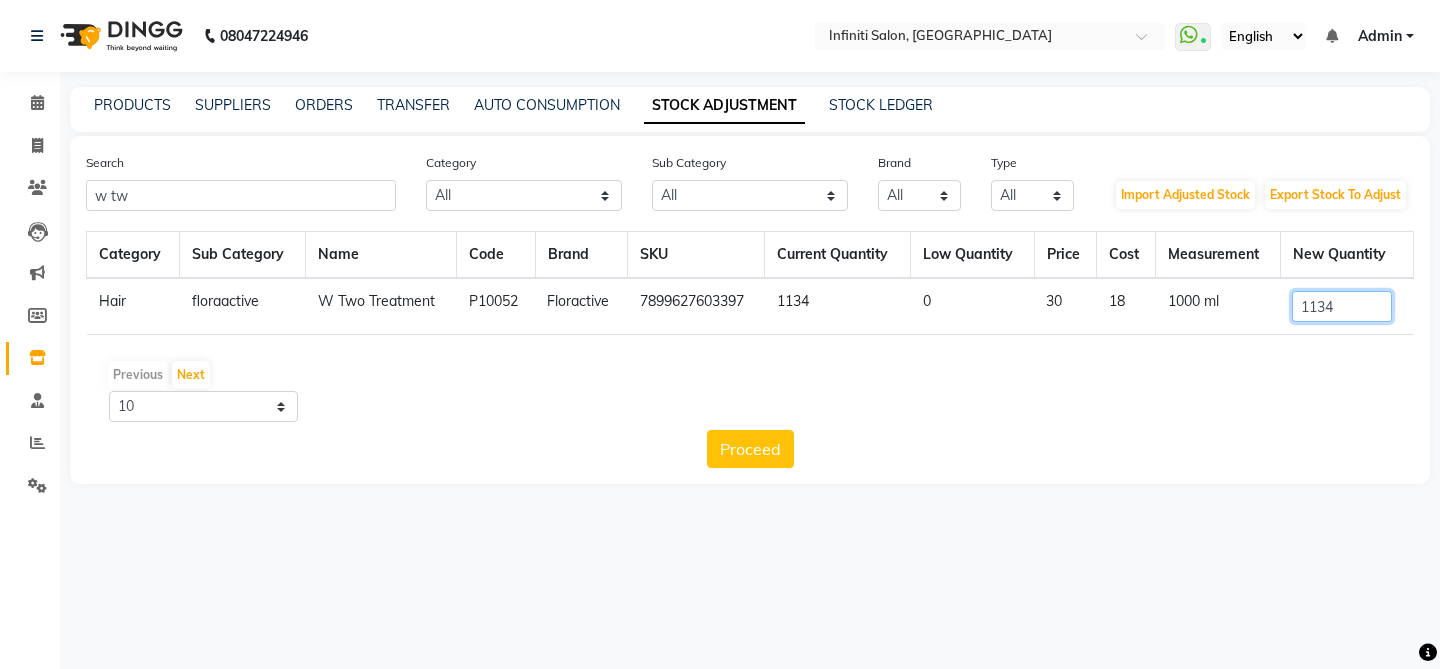 click on "1134" 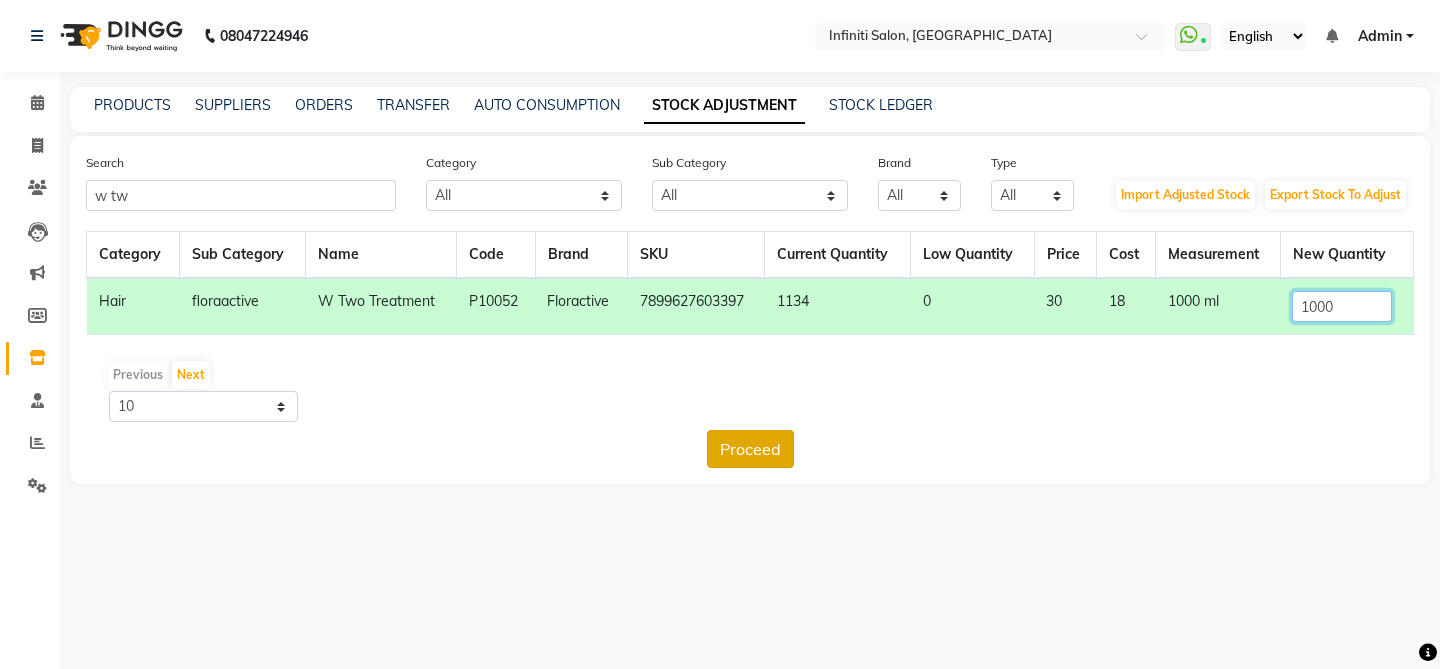 type on "1000" 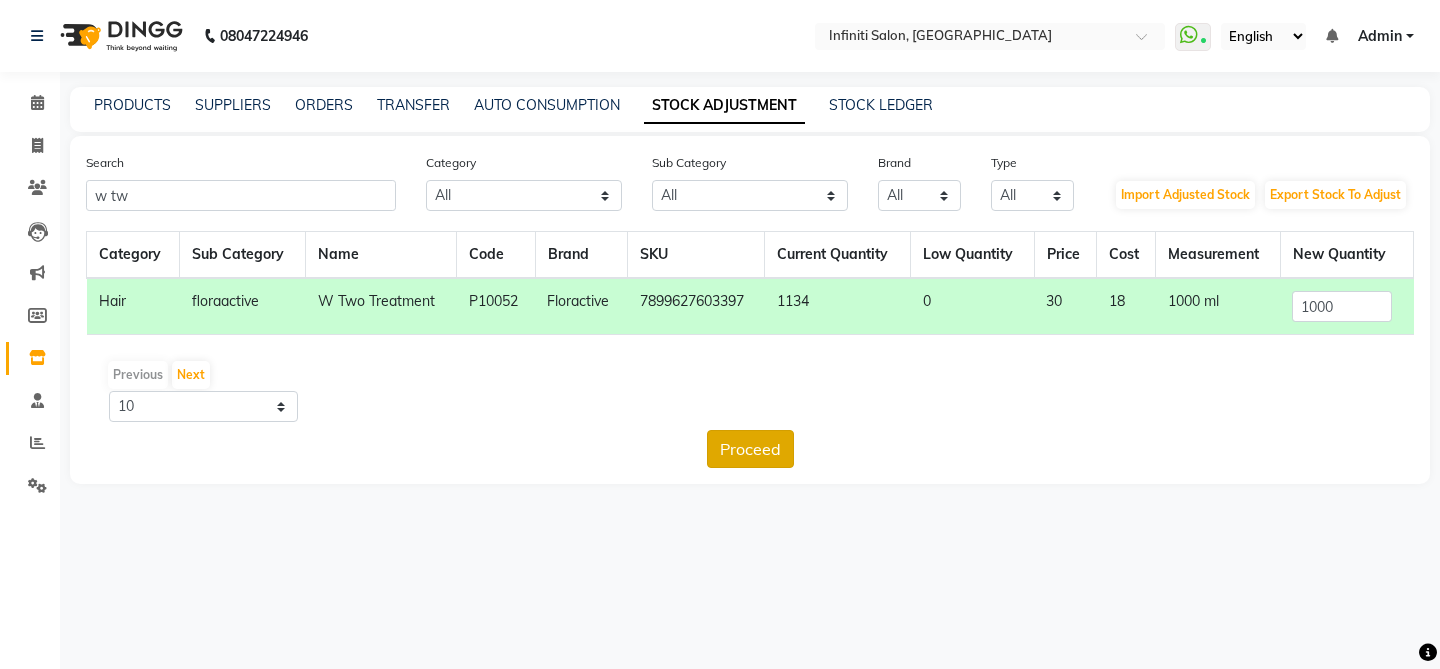 click on "Proceed" 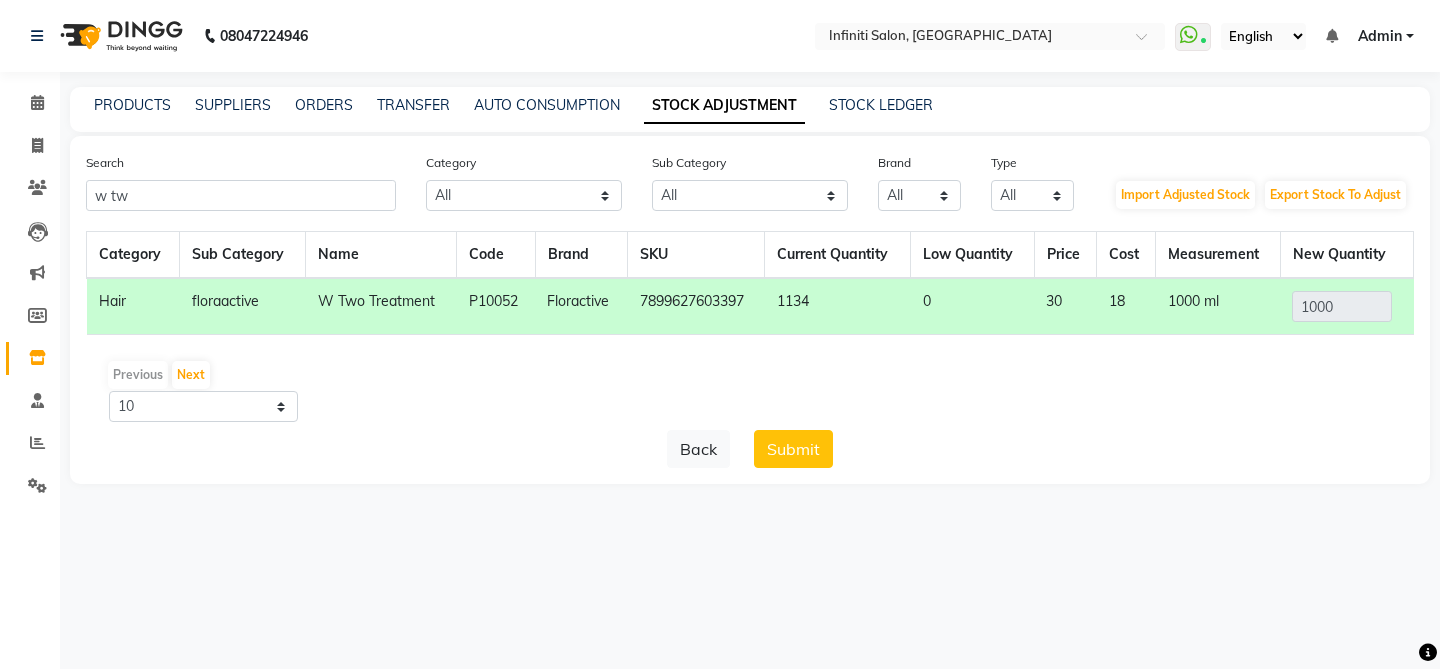 click on "Submit" 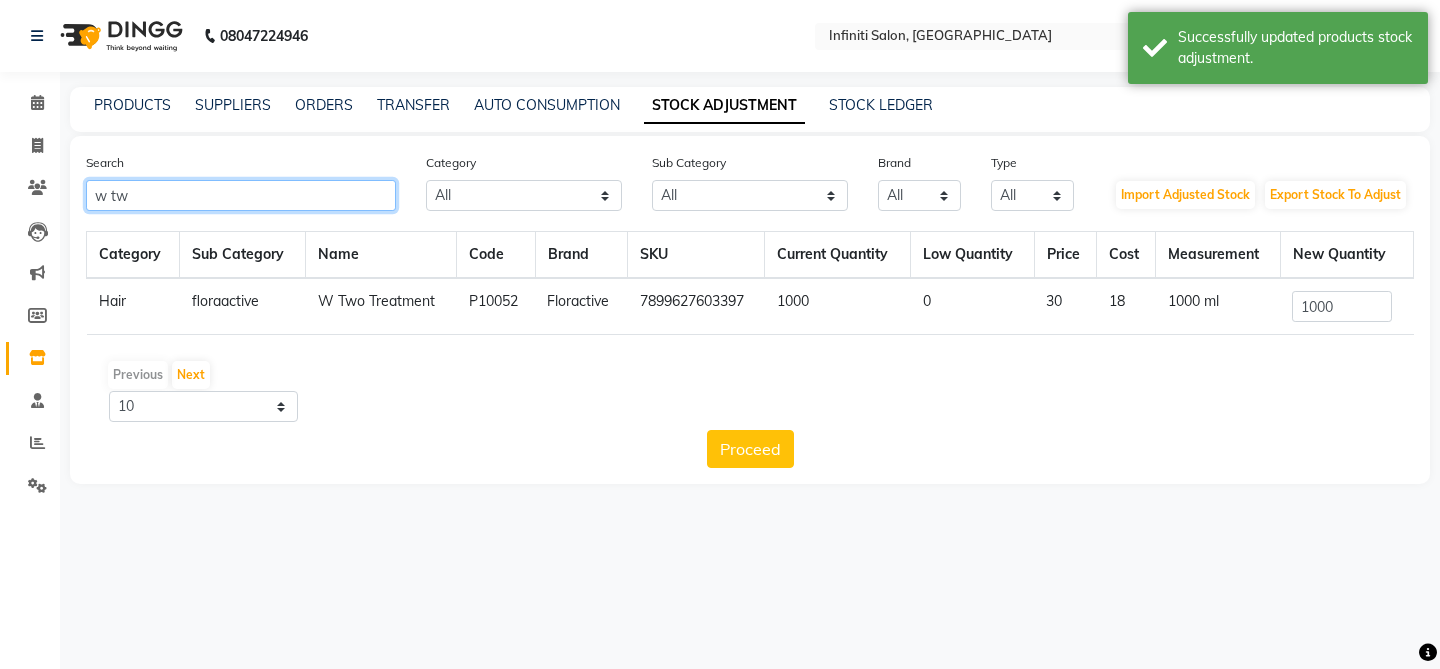click on "w tw" 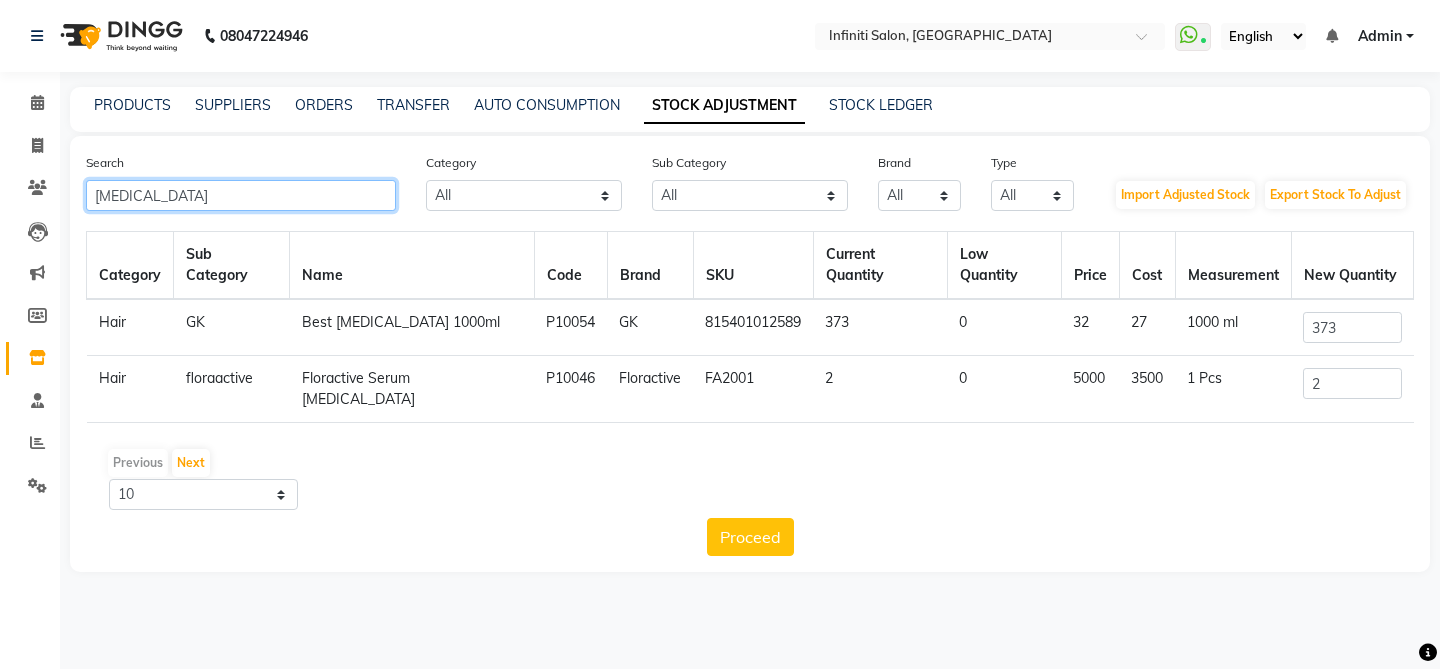 click on "botox" 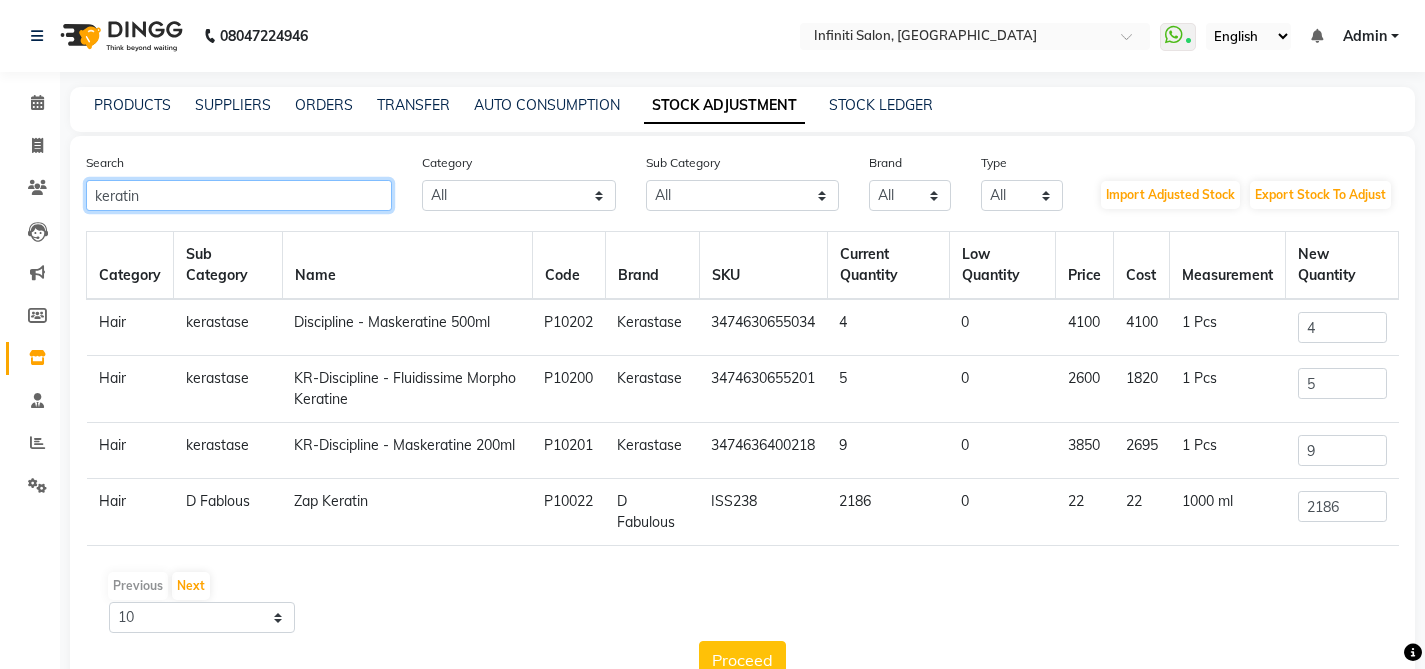 type on "keratin" 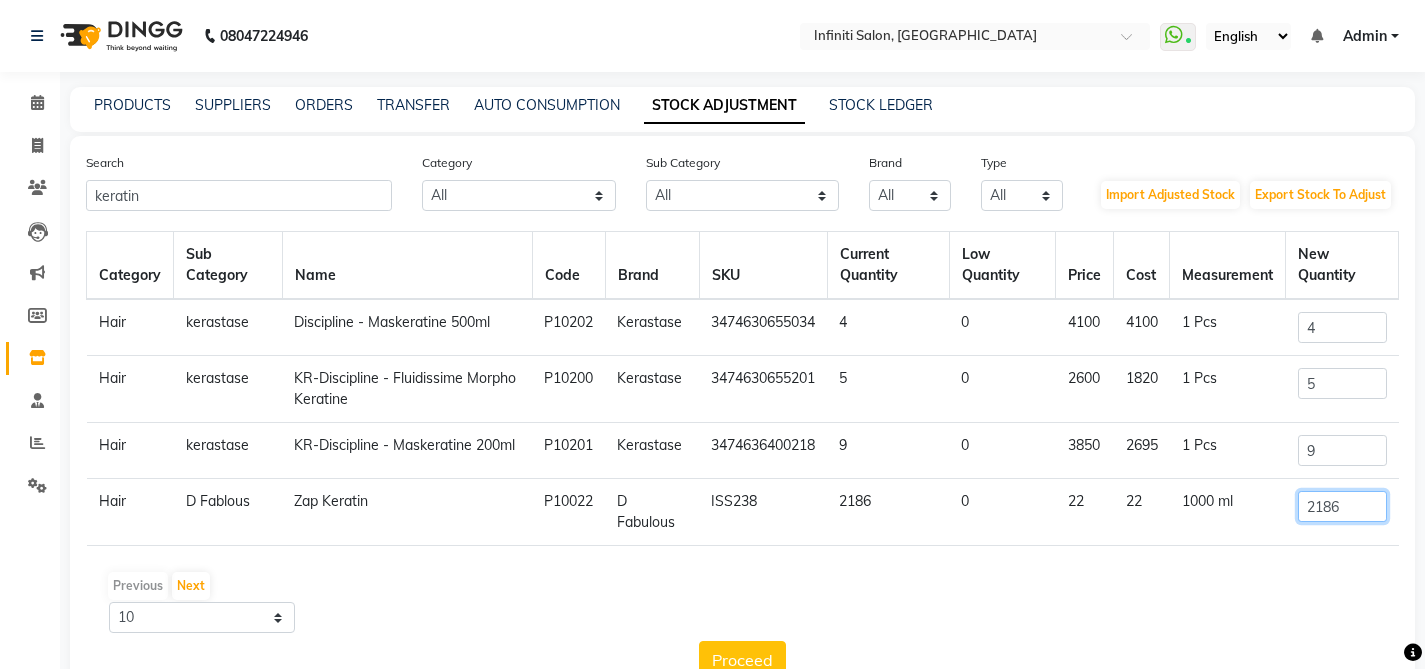 click on "2186" 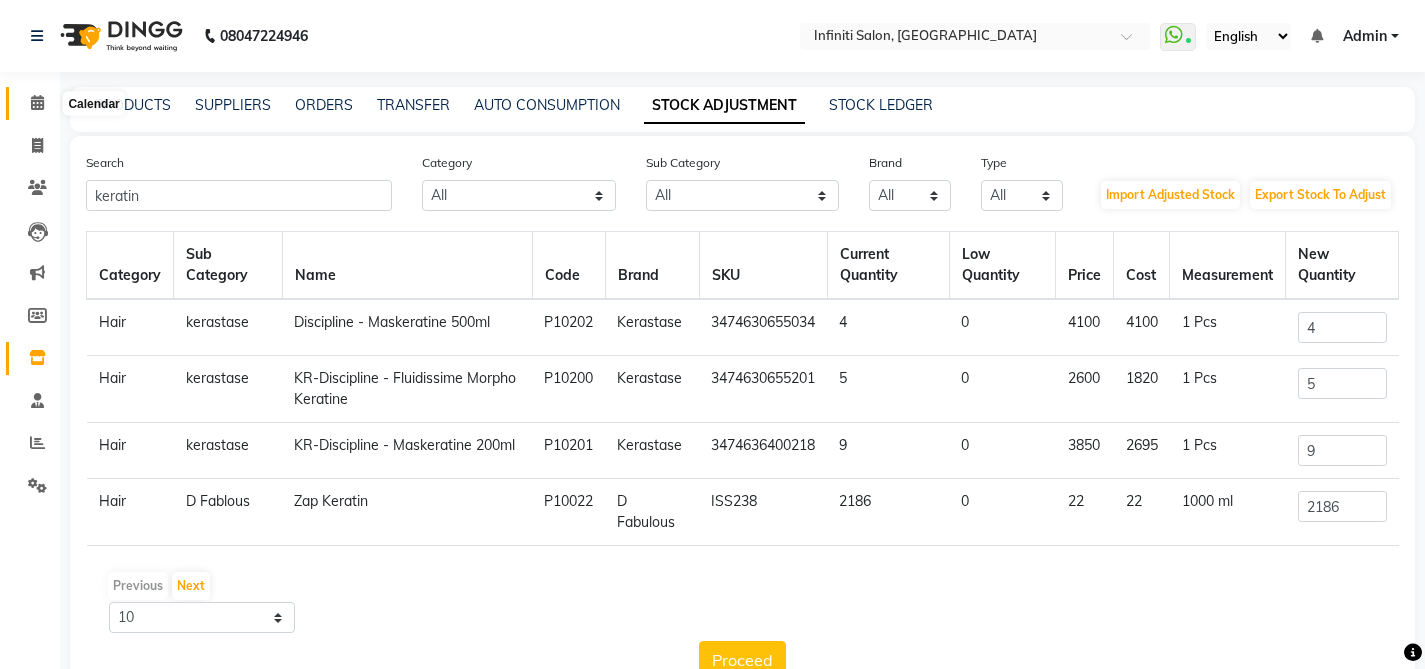click 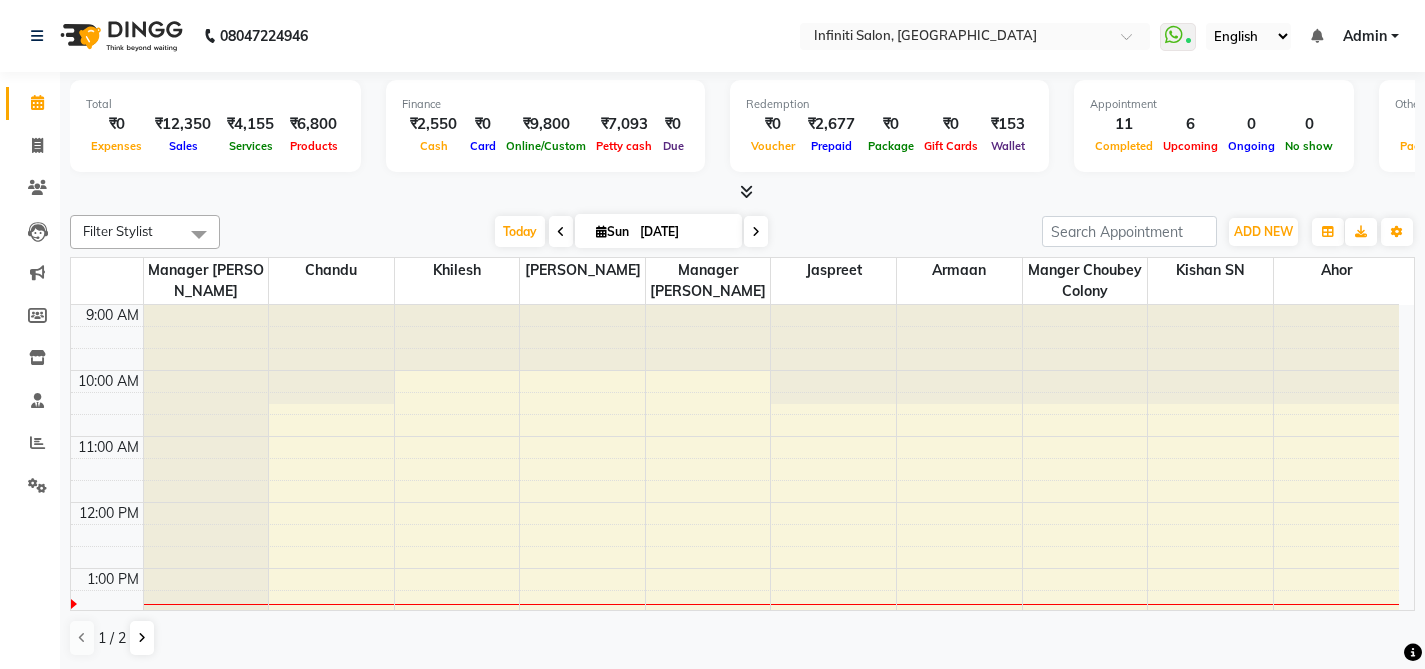 scroll, scrollTop: 0, scrollLeft: 0, axis: both 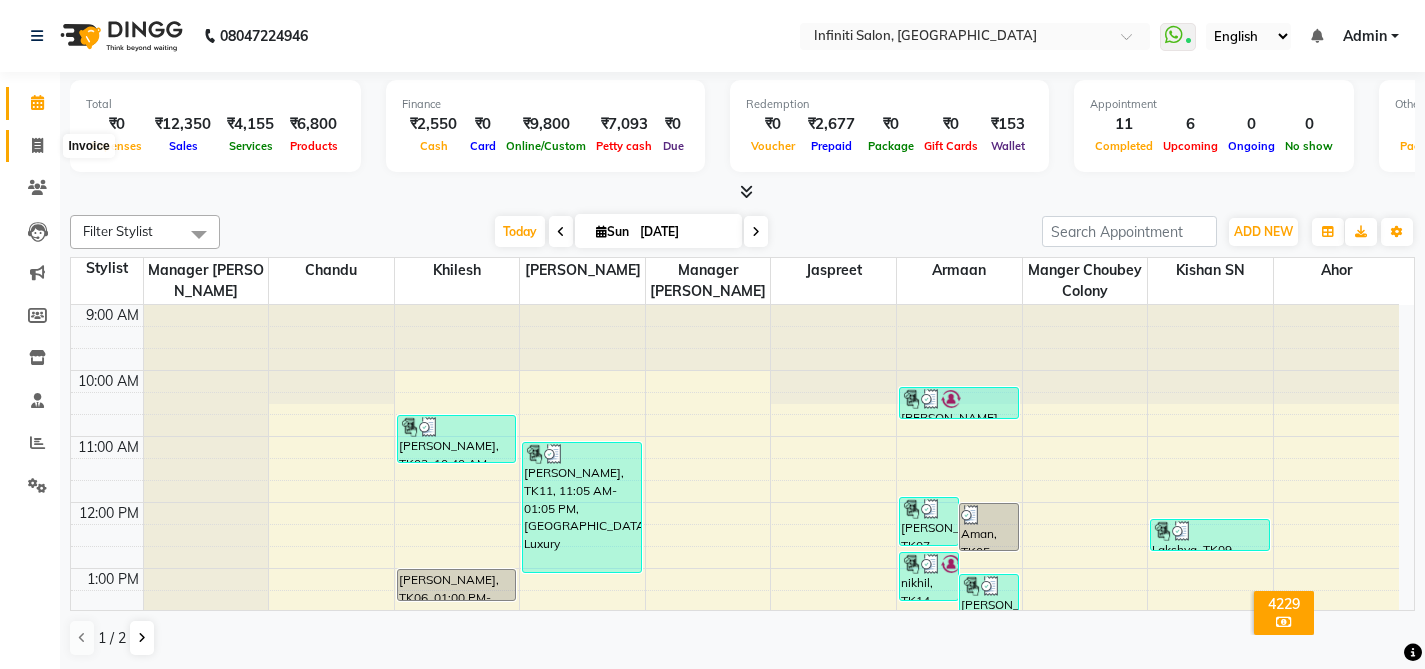 click 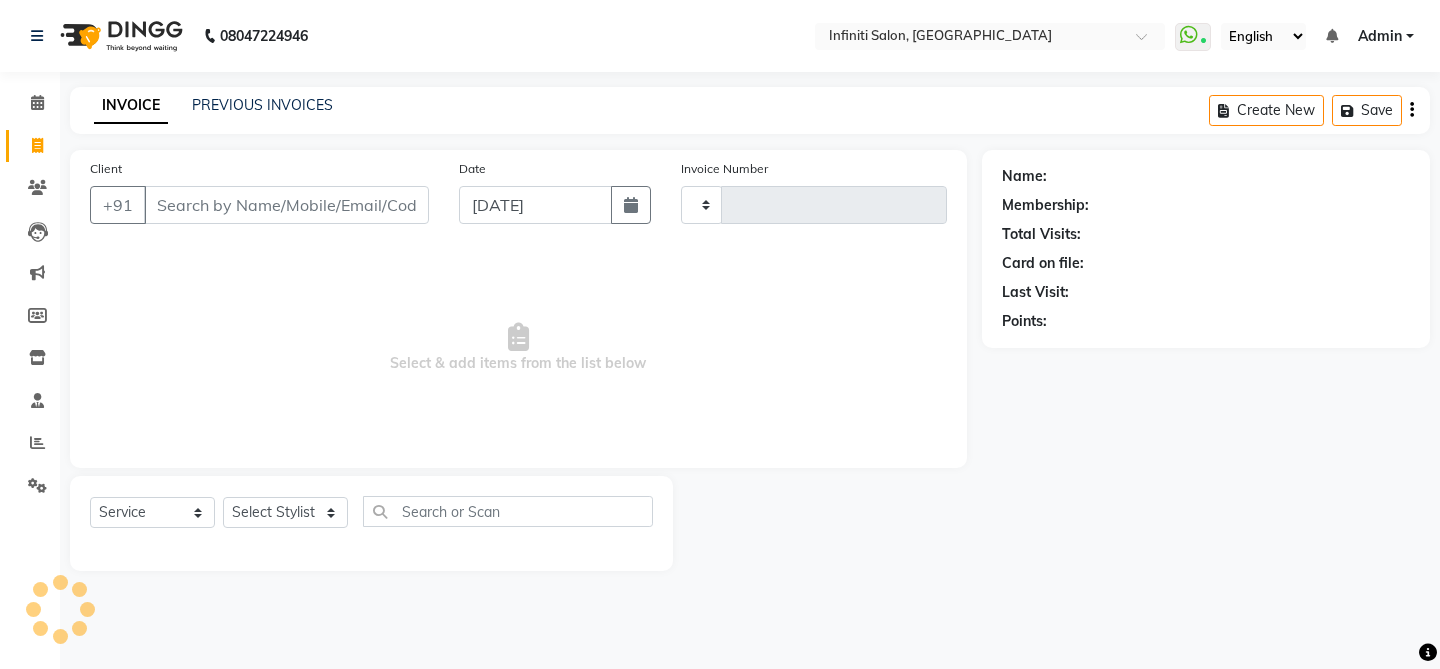 type on "1775" 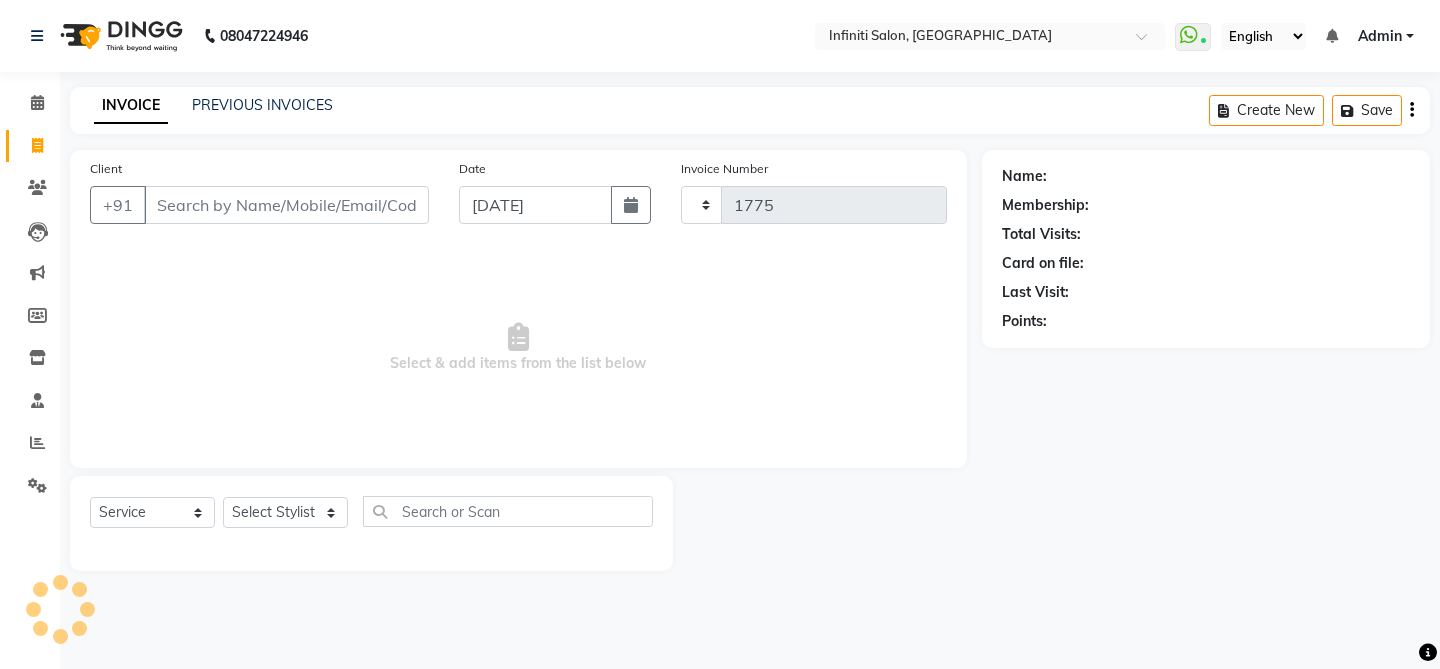select on "5804" 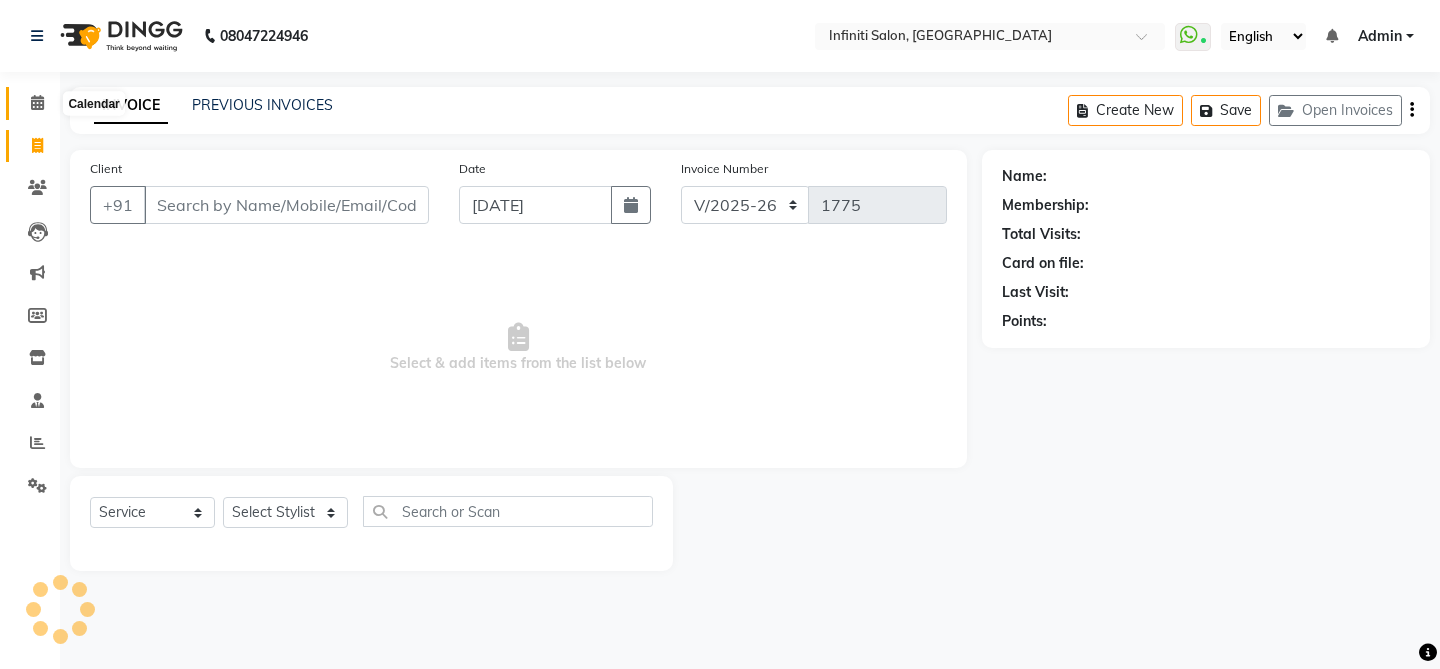 click 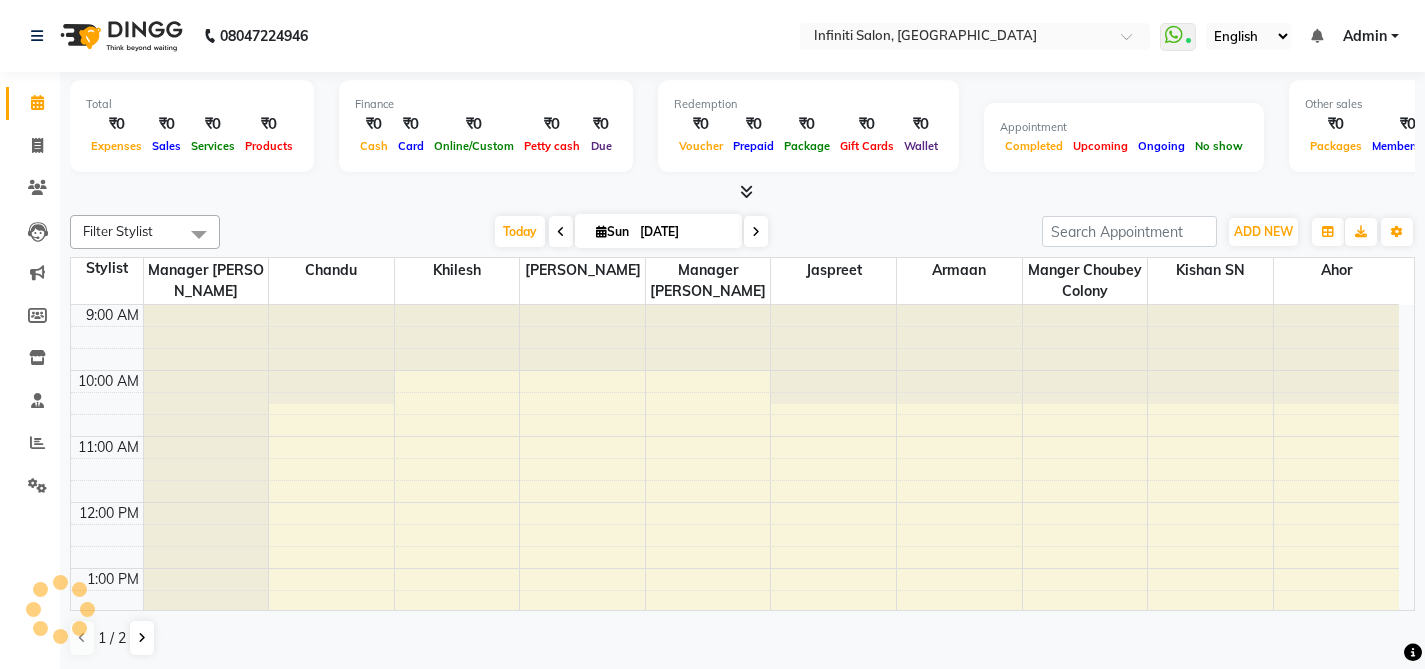 scroll, scrollTop: 265, scrollLeft: 0, axis: vertical 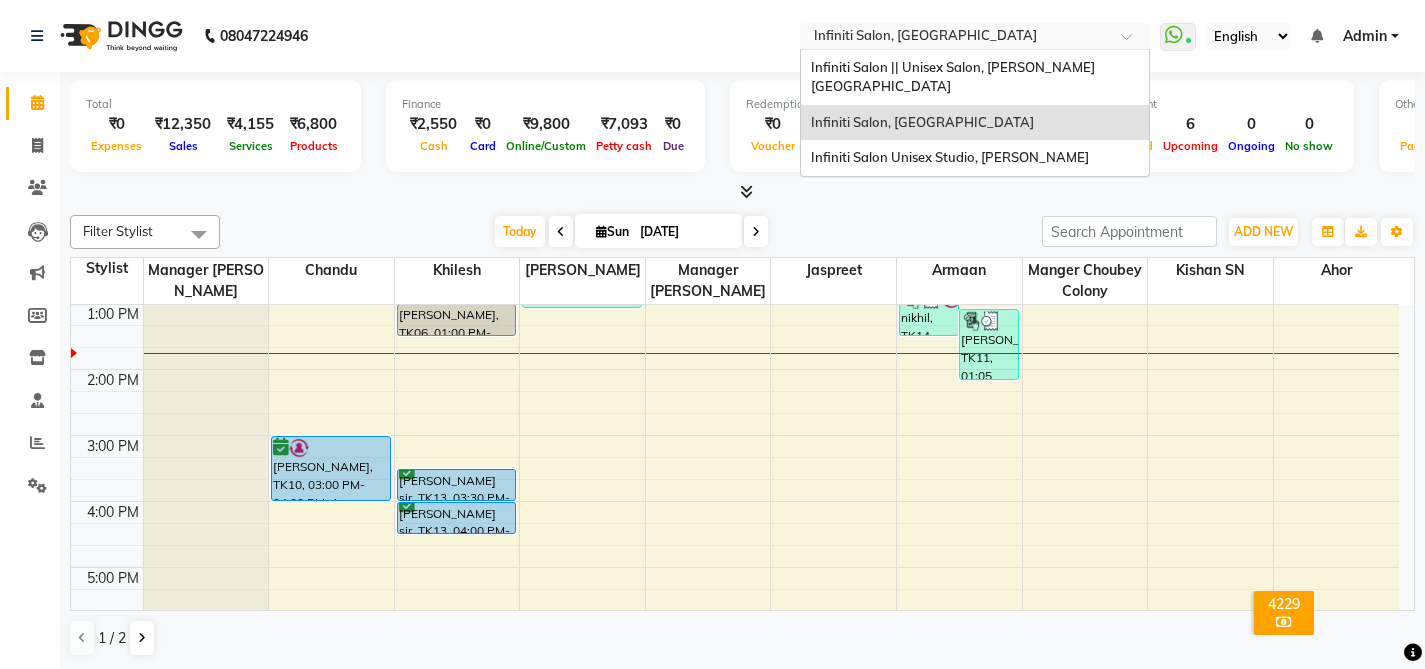 click at bounding box center [955, 38] 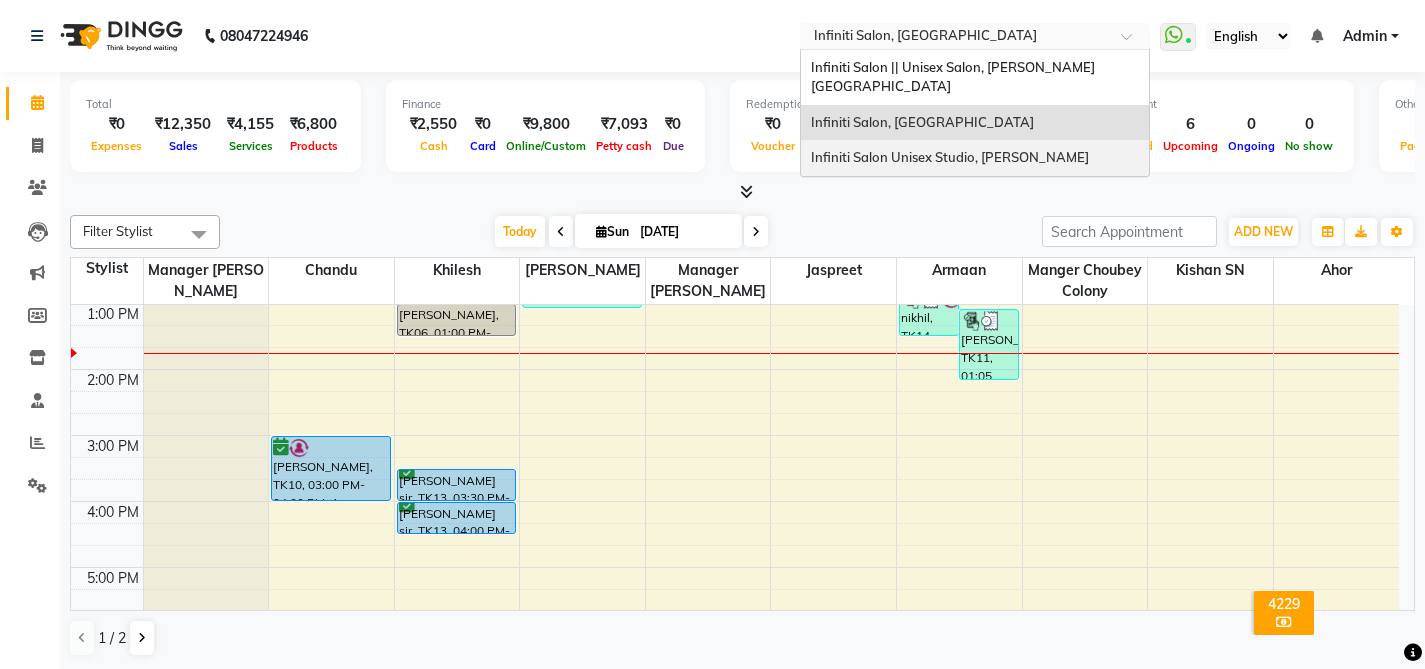 click on "Infiniti Salon Unisex Studio, [PERSON_NAME]" at bounding box center [950, 157] 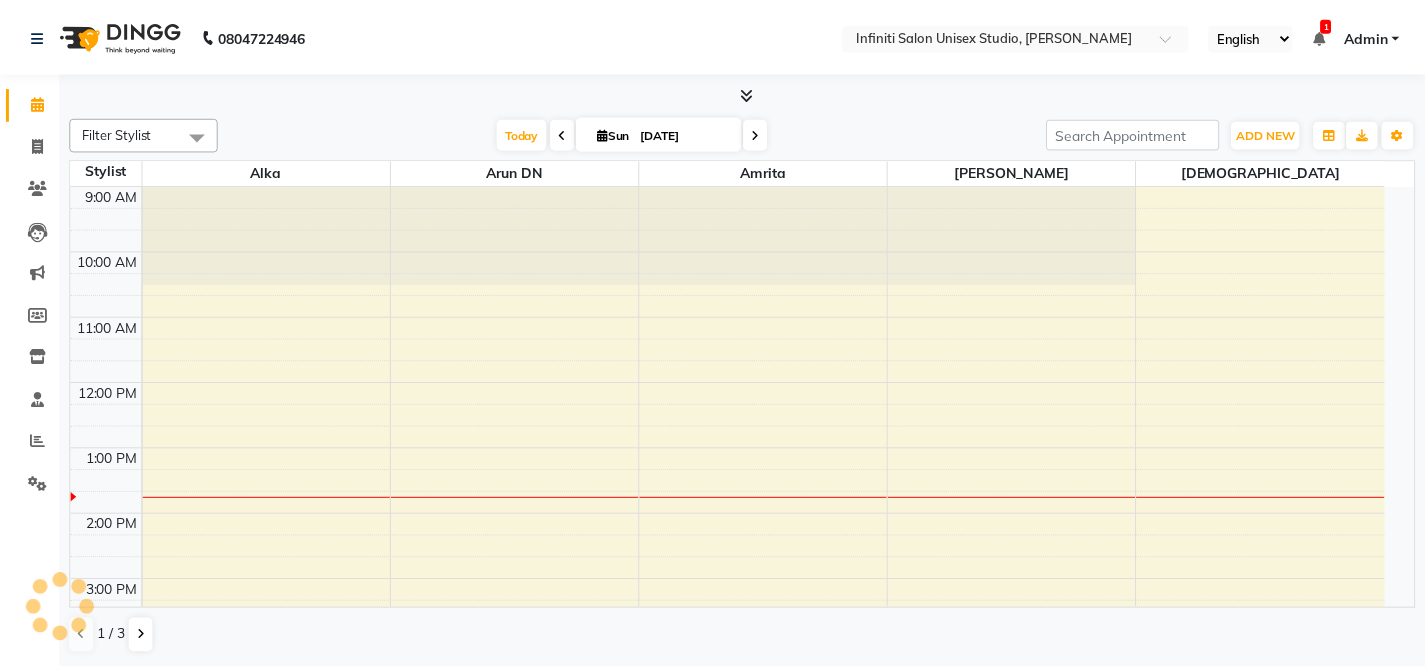 scroll, scrollTop: 0, scrollLeft: 0, axis: both 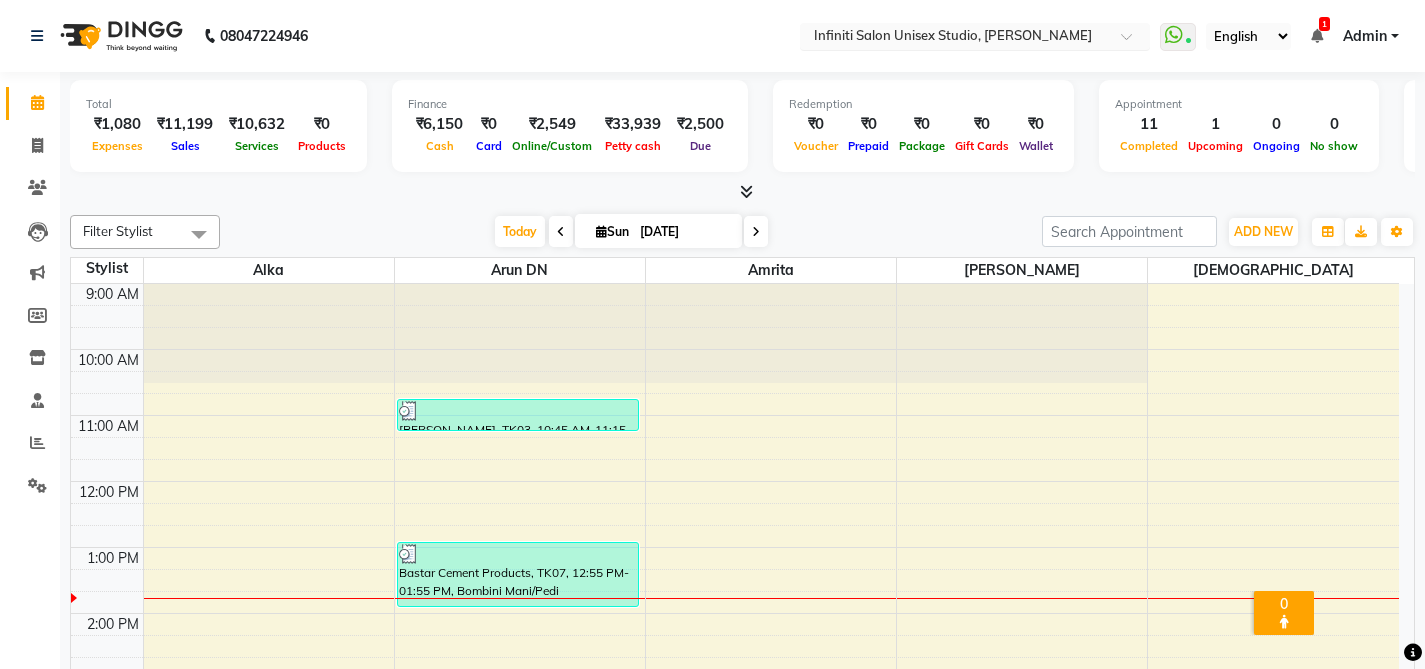click at bounding box center [955, 38] 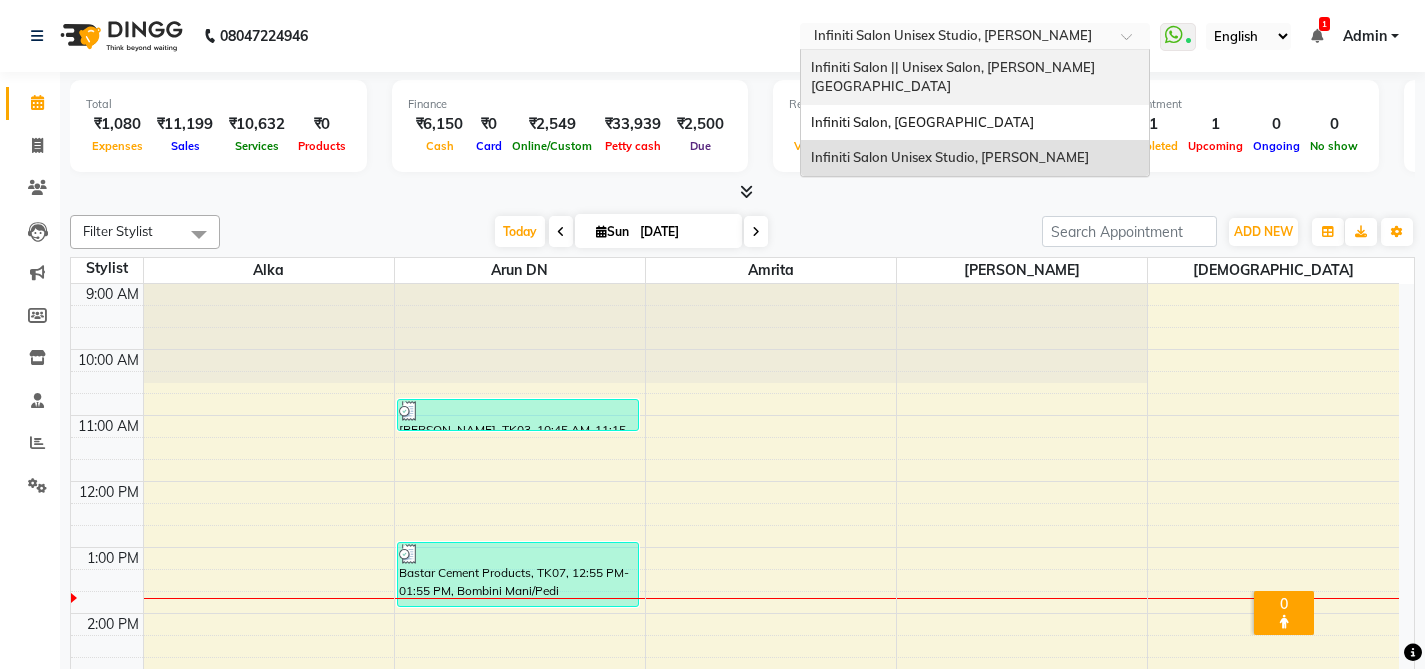click on "Infiniti Salon || Unisex Salon, [PERSON_NAME][GEOGRAPHIC_DATA]" at bounding box center [953, 77] 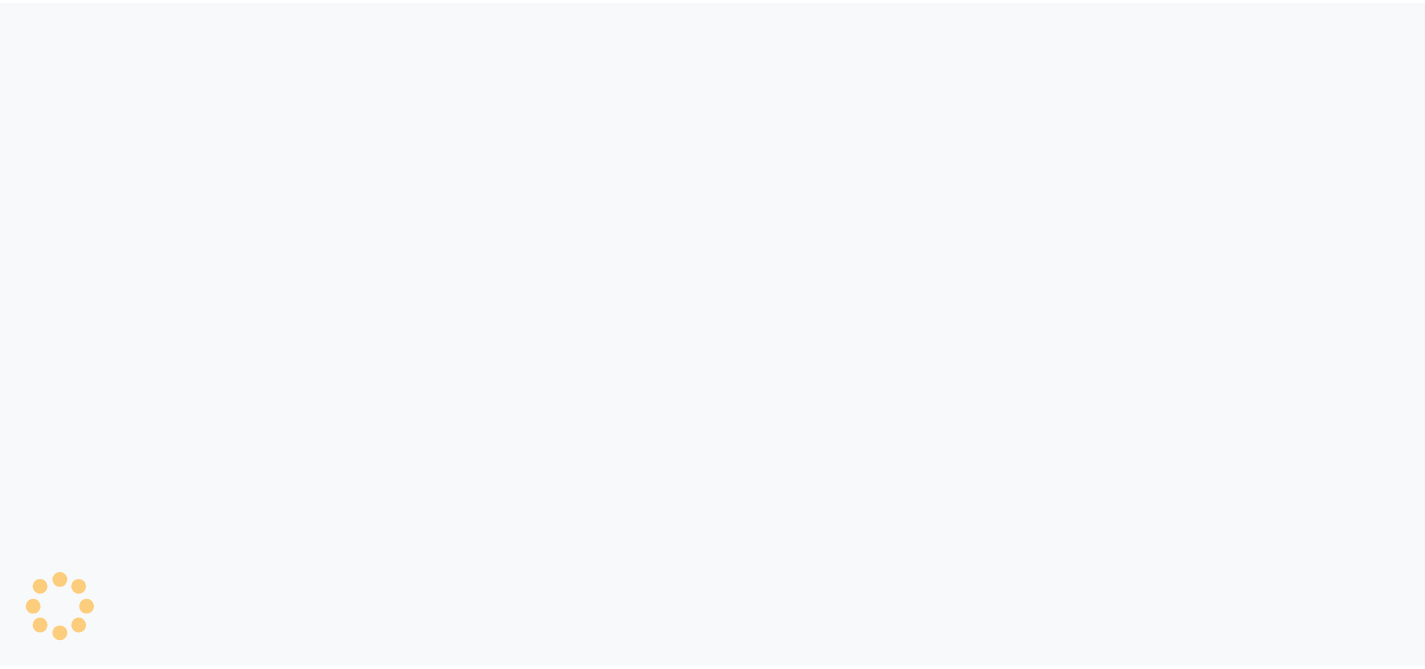 scroll, scrollTop: 0, scrollLeft: 0, axis: both 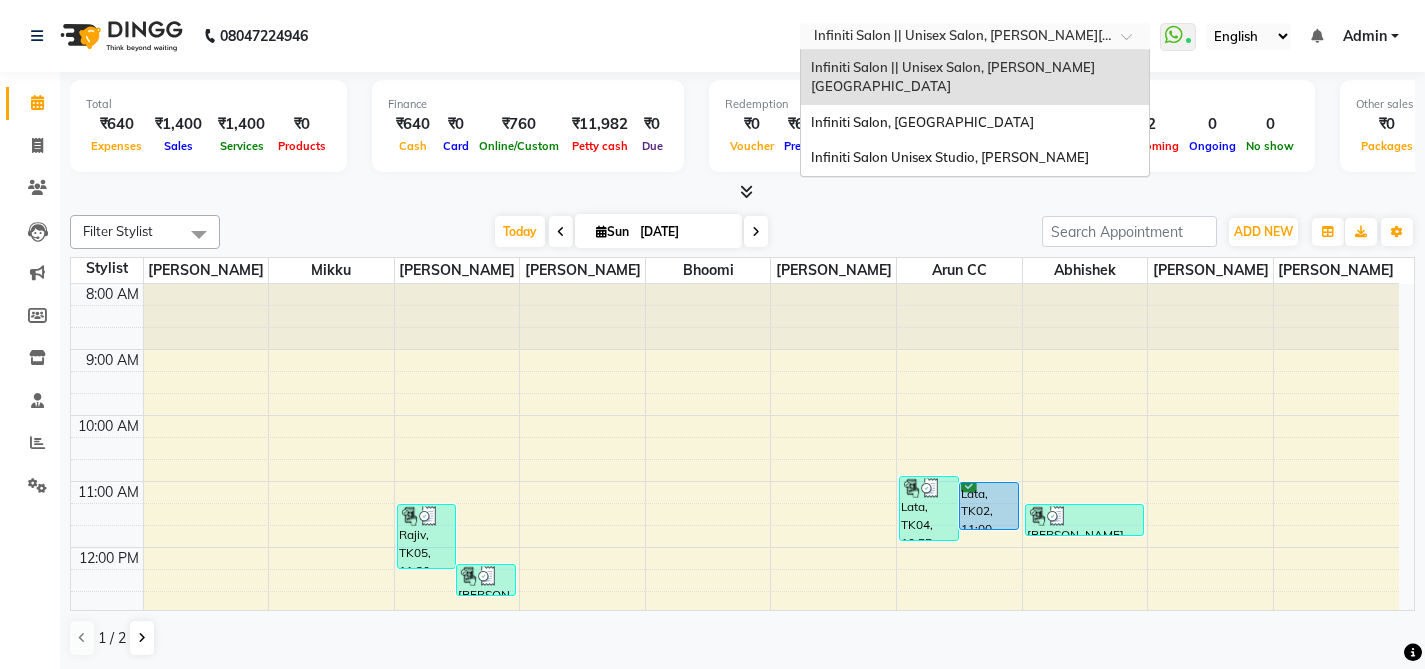 click on "Select Location × Infiniti Salon || Unisex Salon, Choubey Colony" at bounding box center [975, 36] 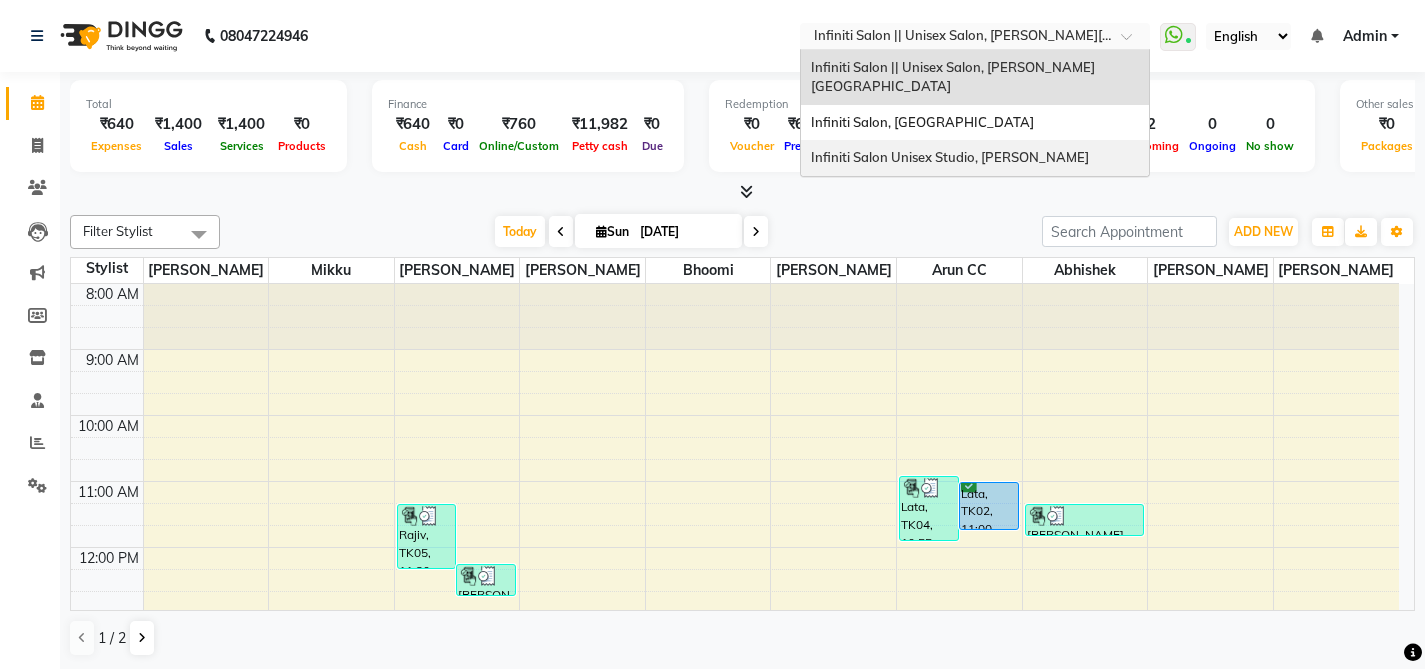 click on "Infiniti Salon Unisex Studio, [PERSON_NAME]" at bounding box center (950, 157) 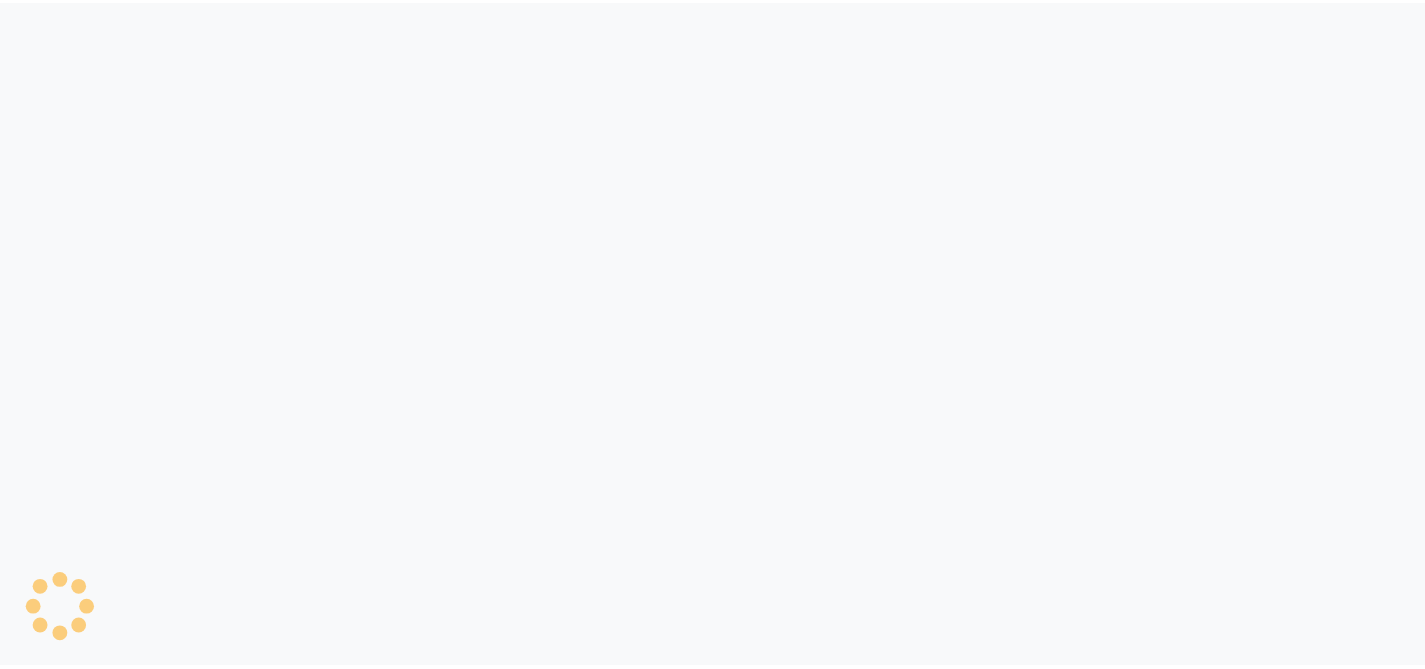 scroll, scrollTop: 0, scrollLeft: 0, axis: both 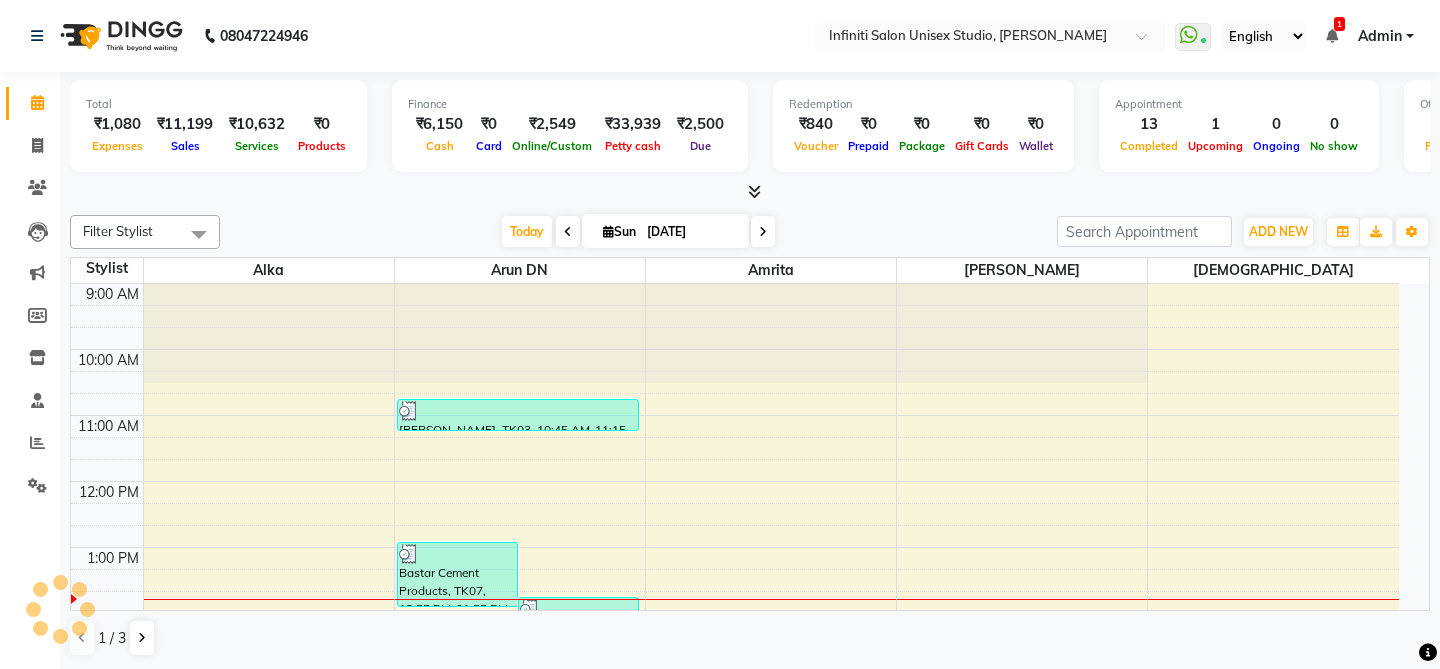 select on "en" 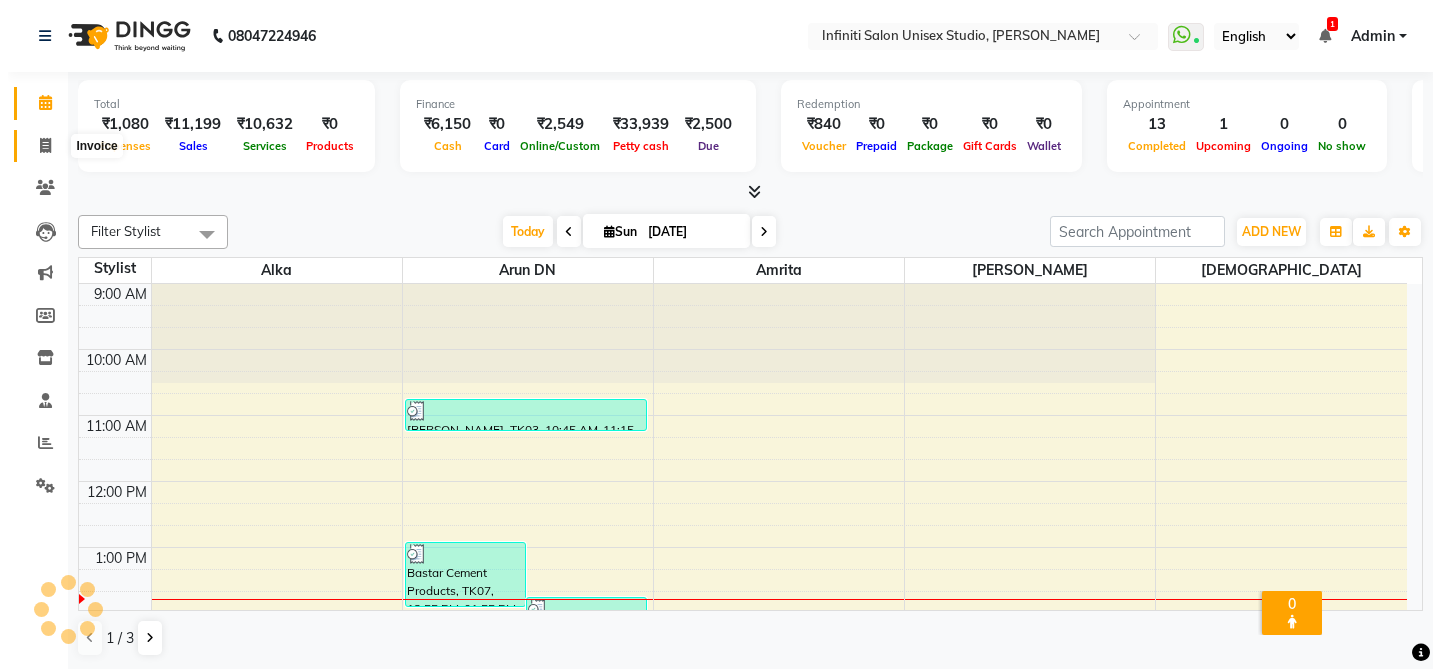 scroll, scrollTop: 0, scrollLeft: 0, axis: both 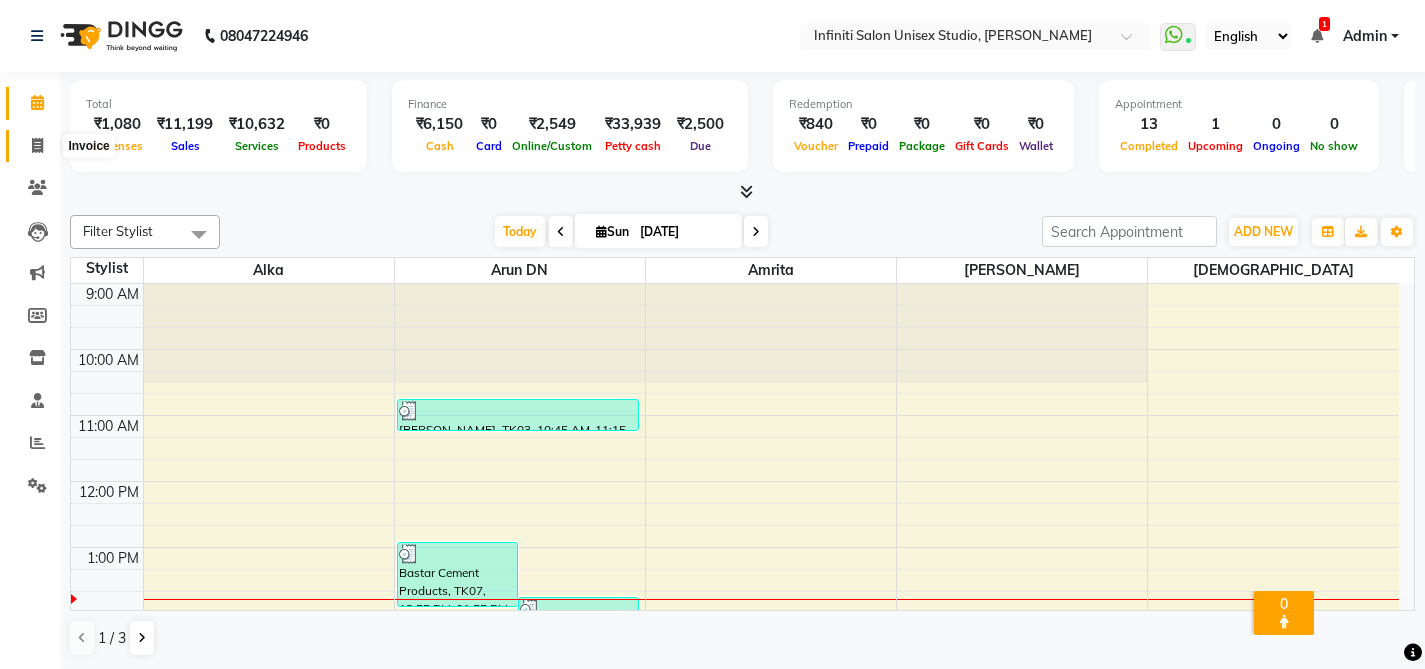 click 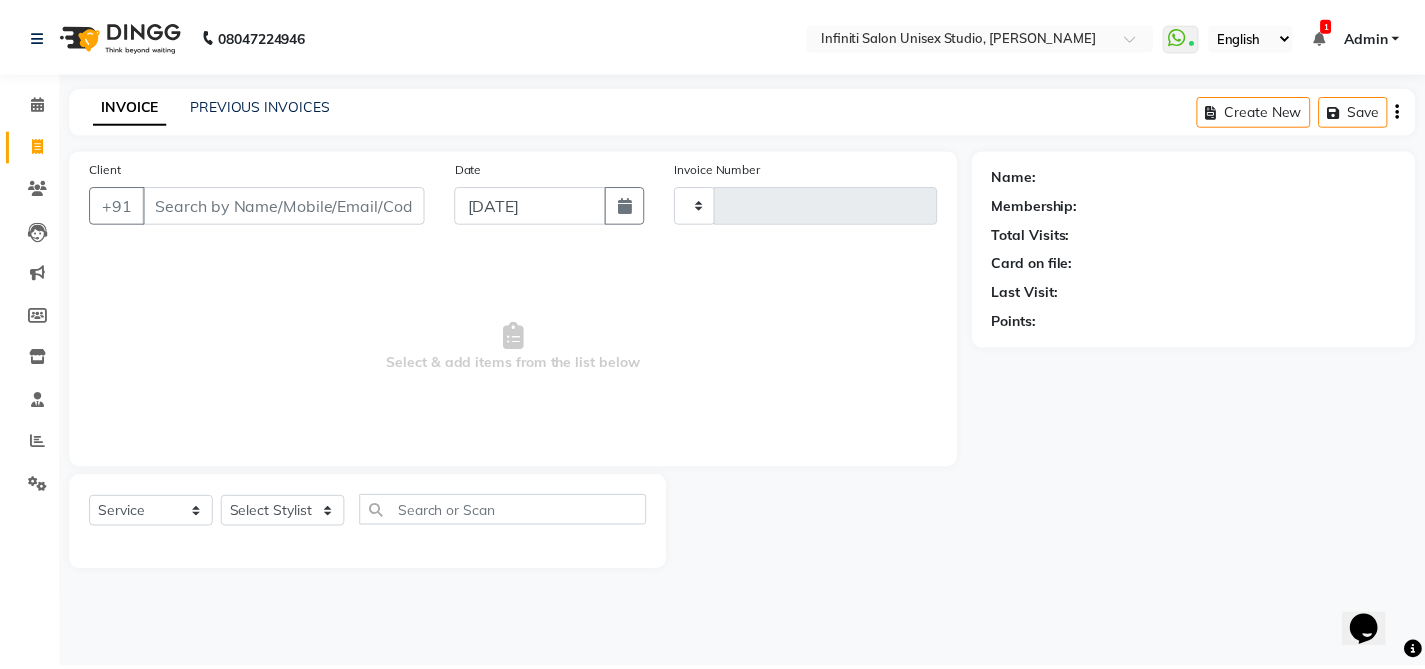 scroll, scrollTop: 0, scrollLeft: 0, axis: both 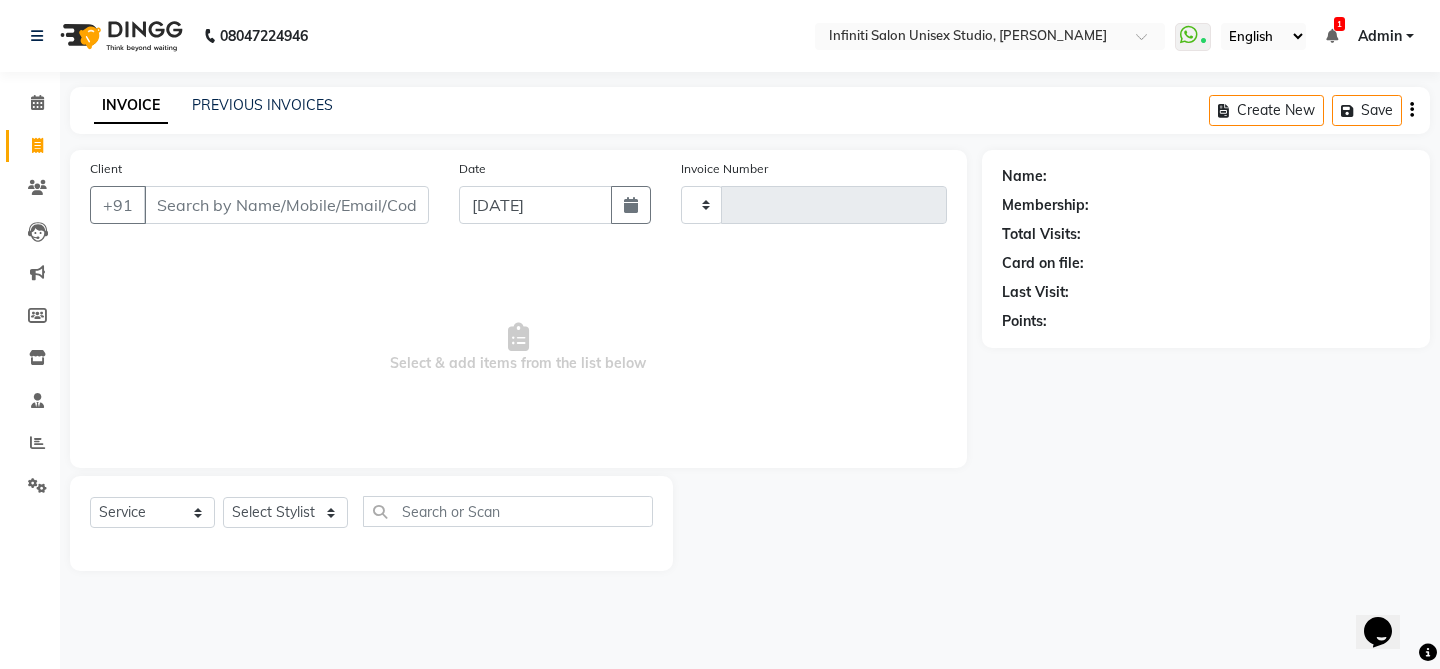 type on "1286" 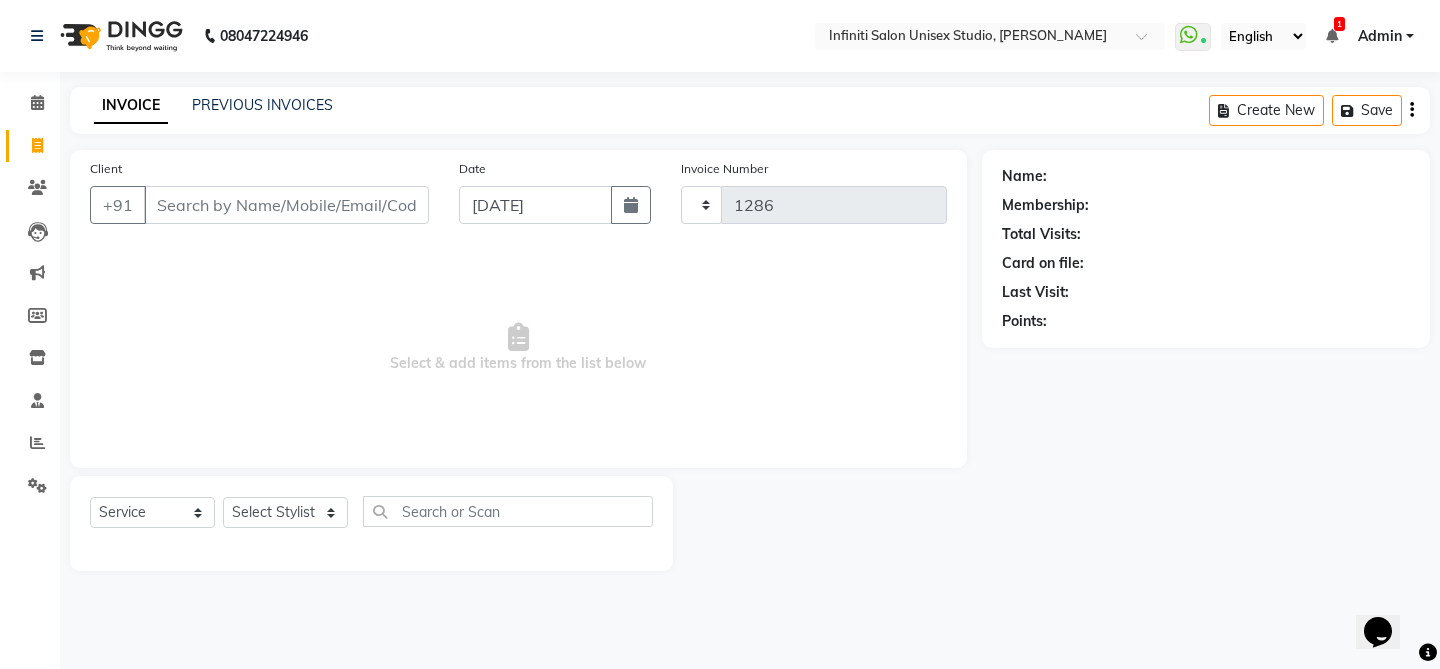 select on "6511" 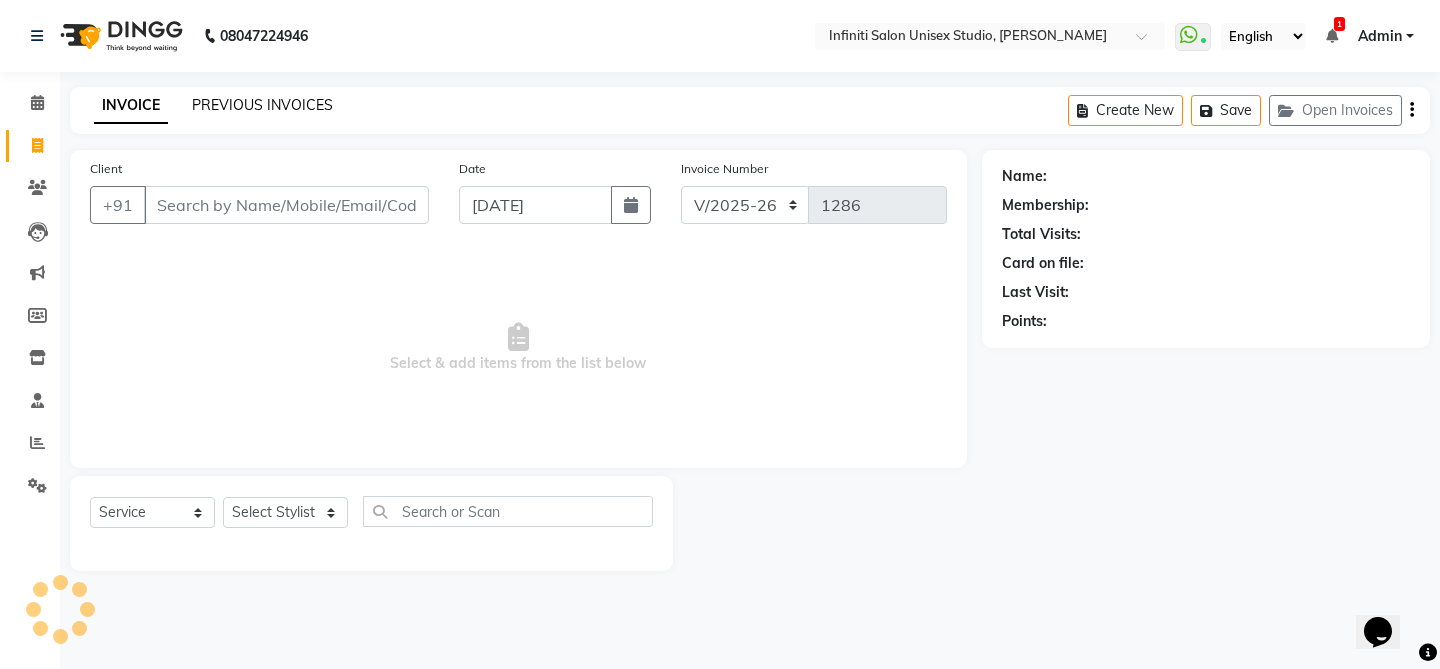click on "PREVIOUS INVOICES" 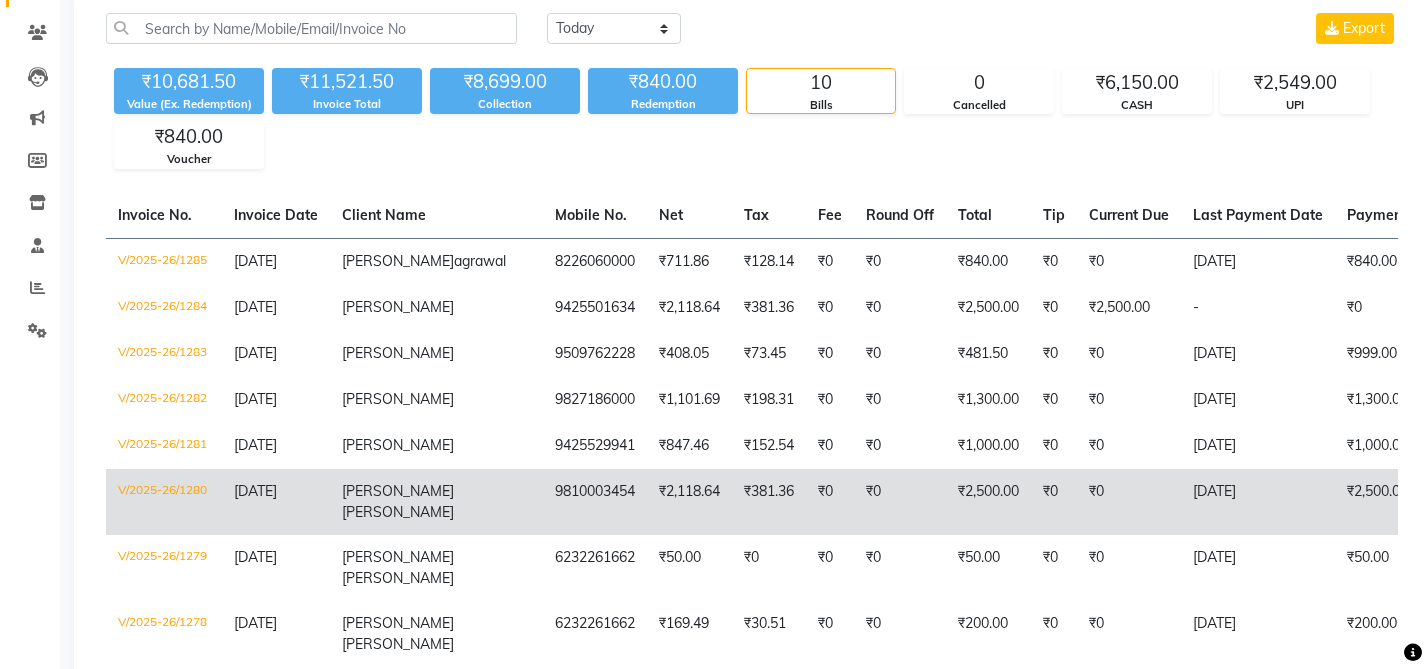 scroll, scrollTop: 156, scrollLeft: 0, axis: vertical 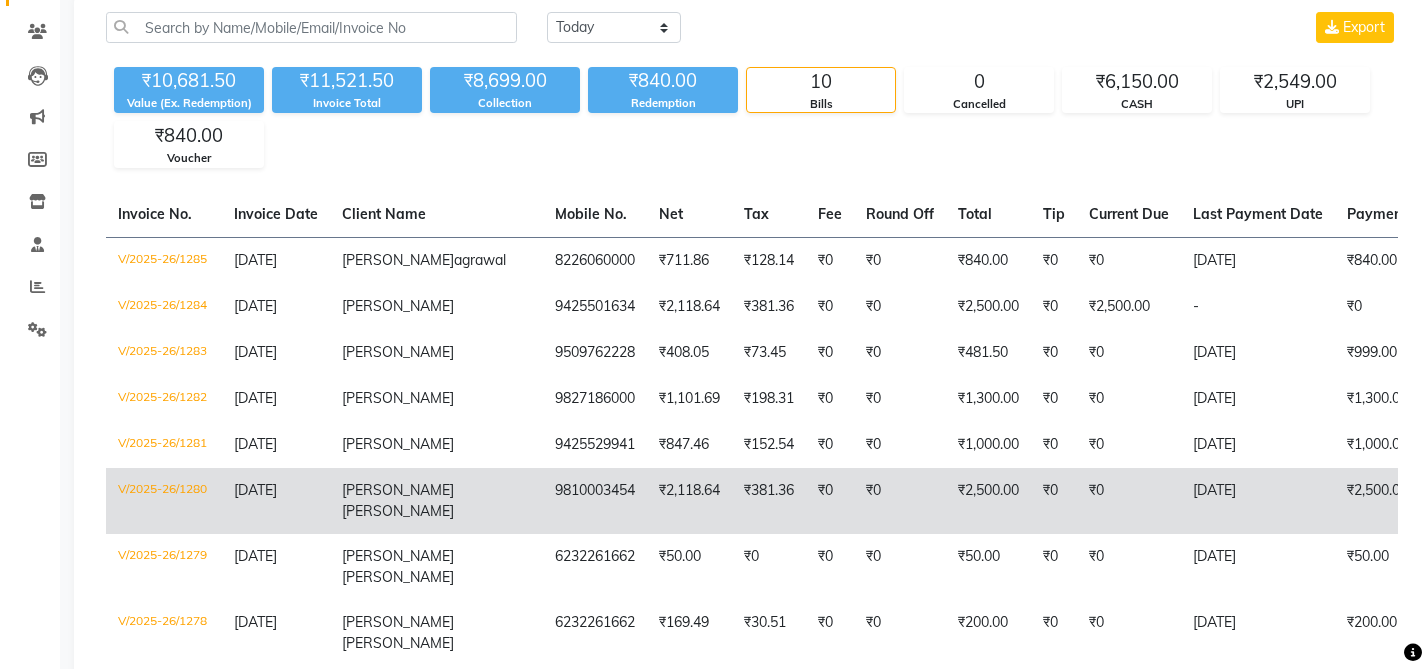 click on "V/2025-26/1280" 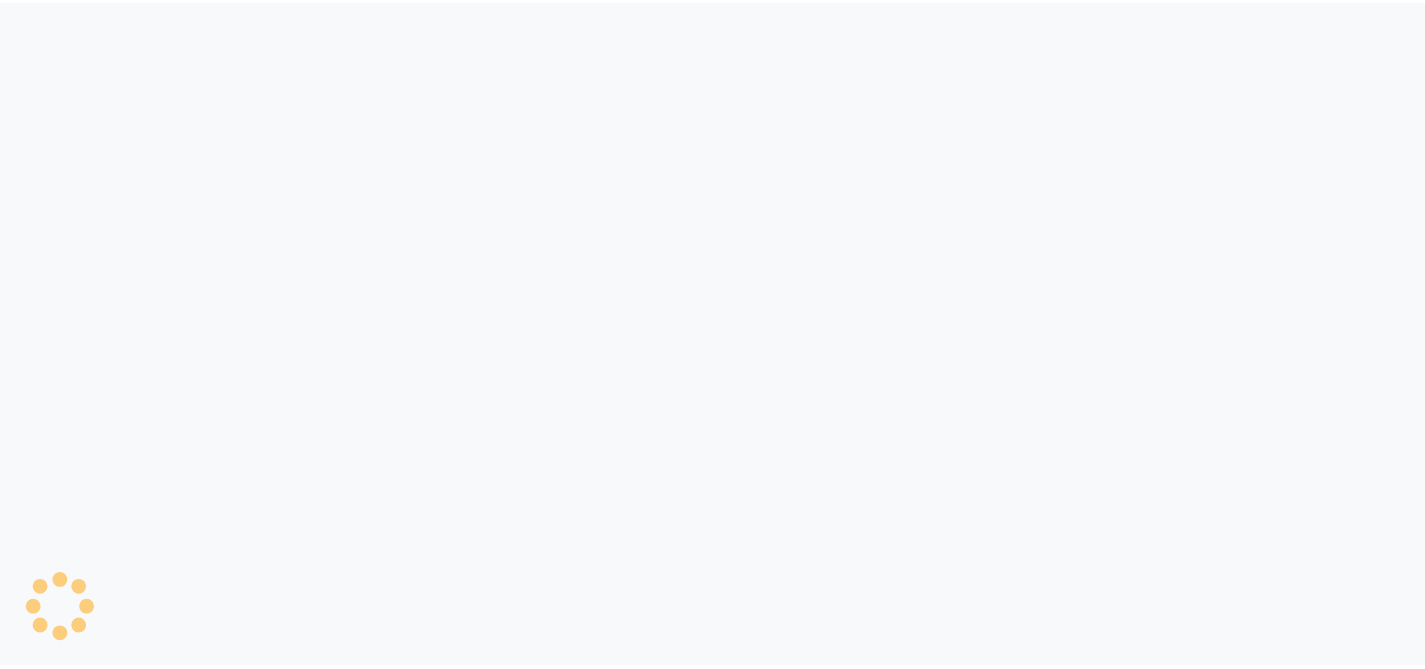 scroll, scrollTop: 0, scrollLeft: 0, axis: both 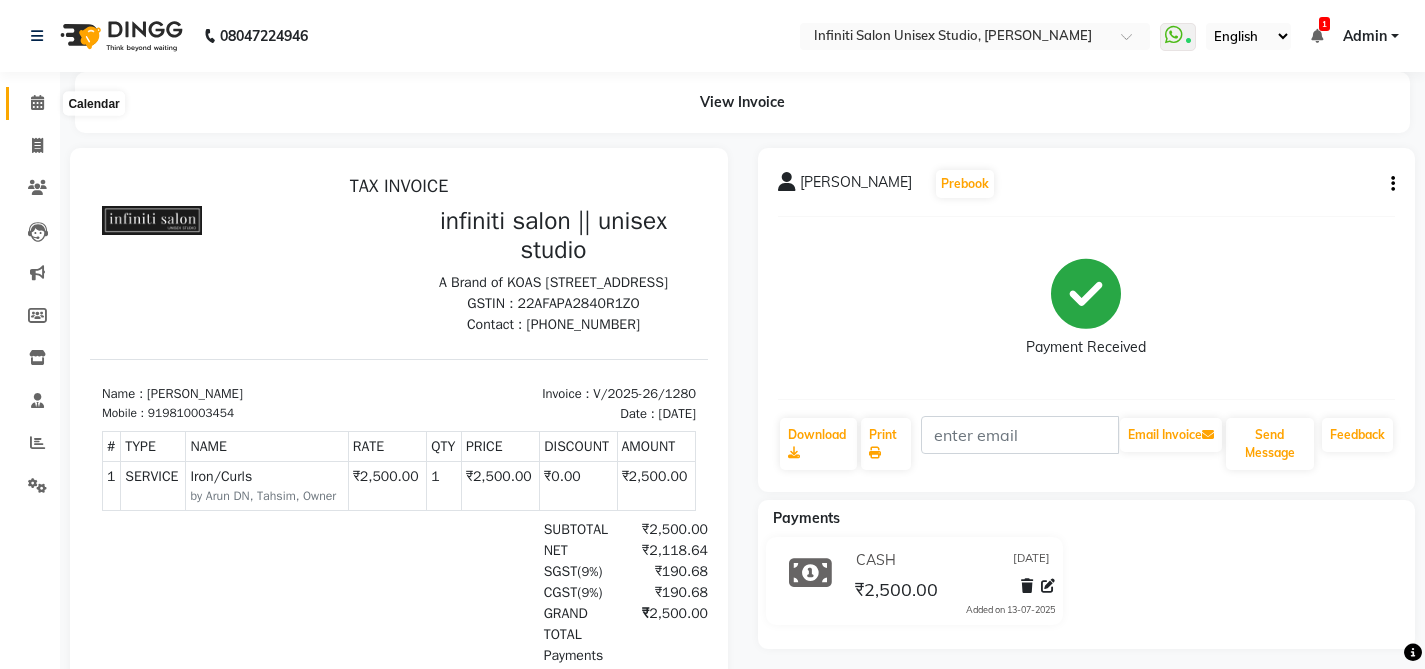 click 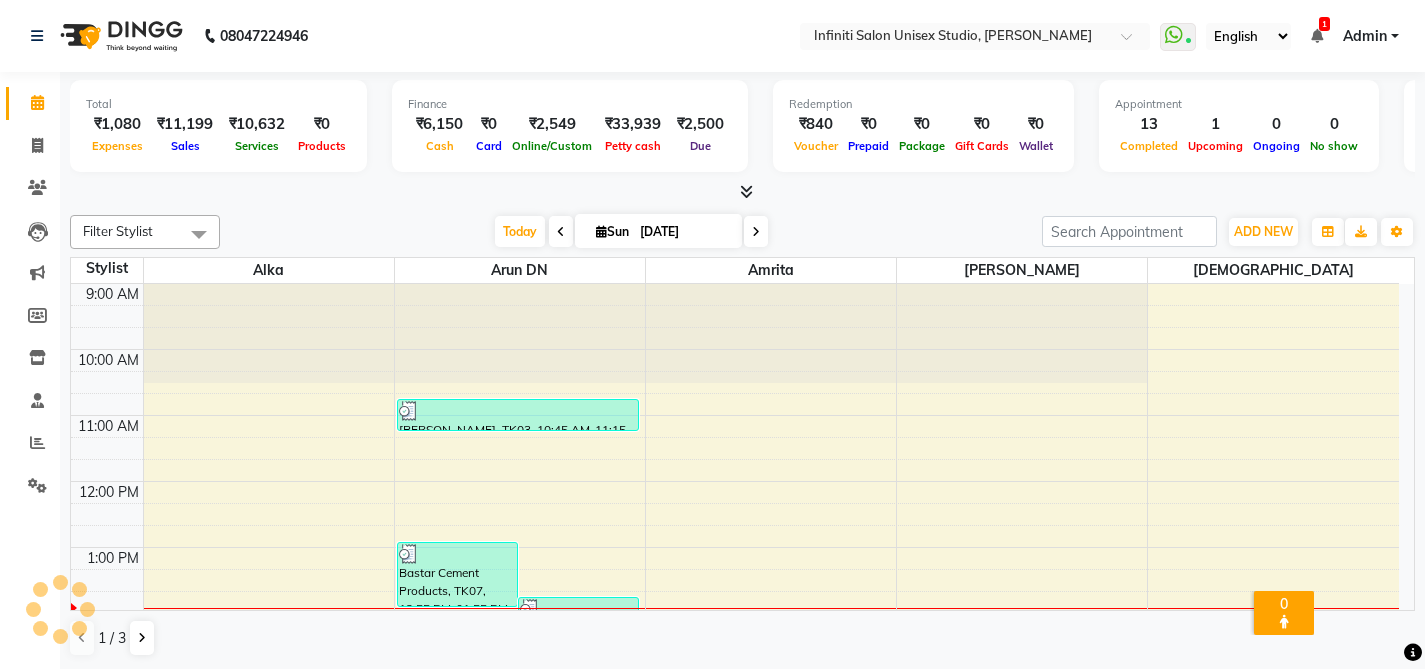 scroll, scrollTop: 0, scrollLeft: 0, axis: both 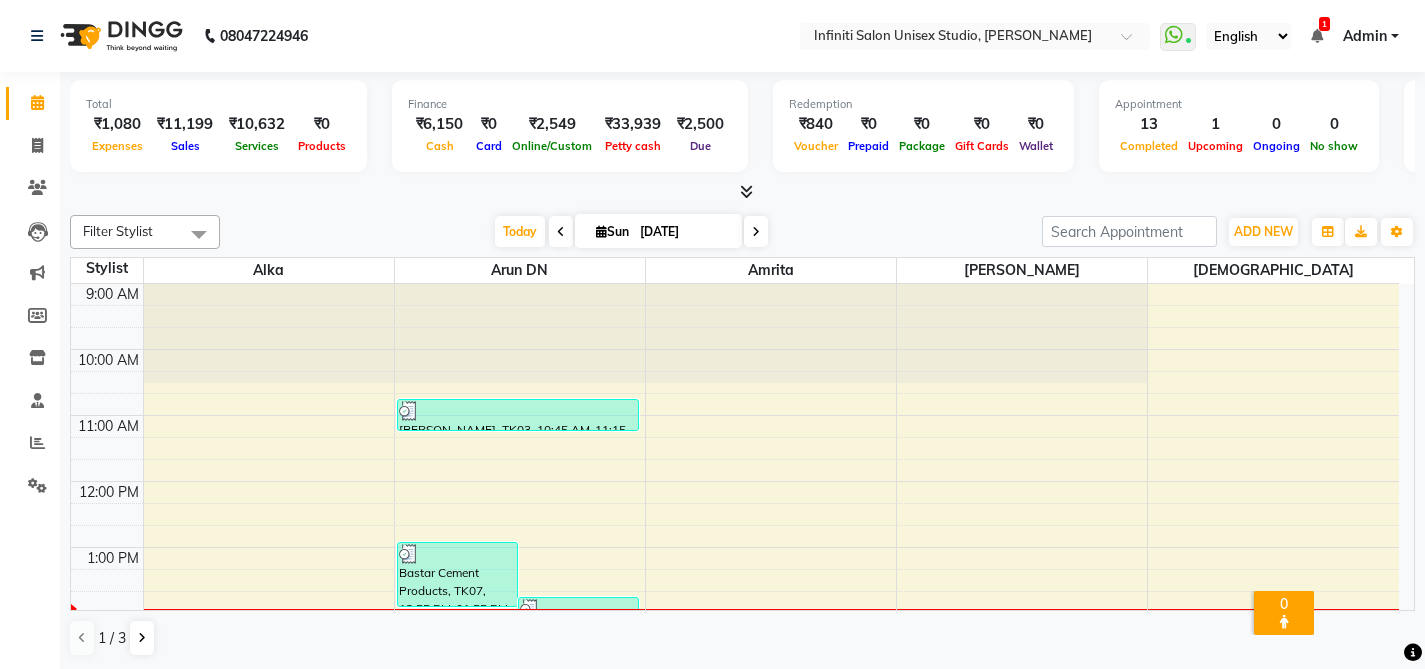 click at bounding box center [746, 191] 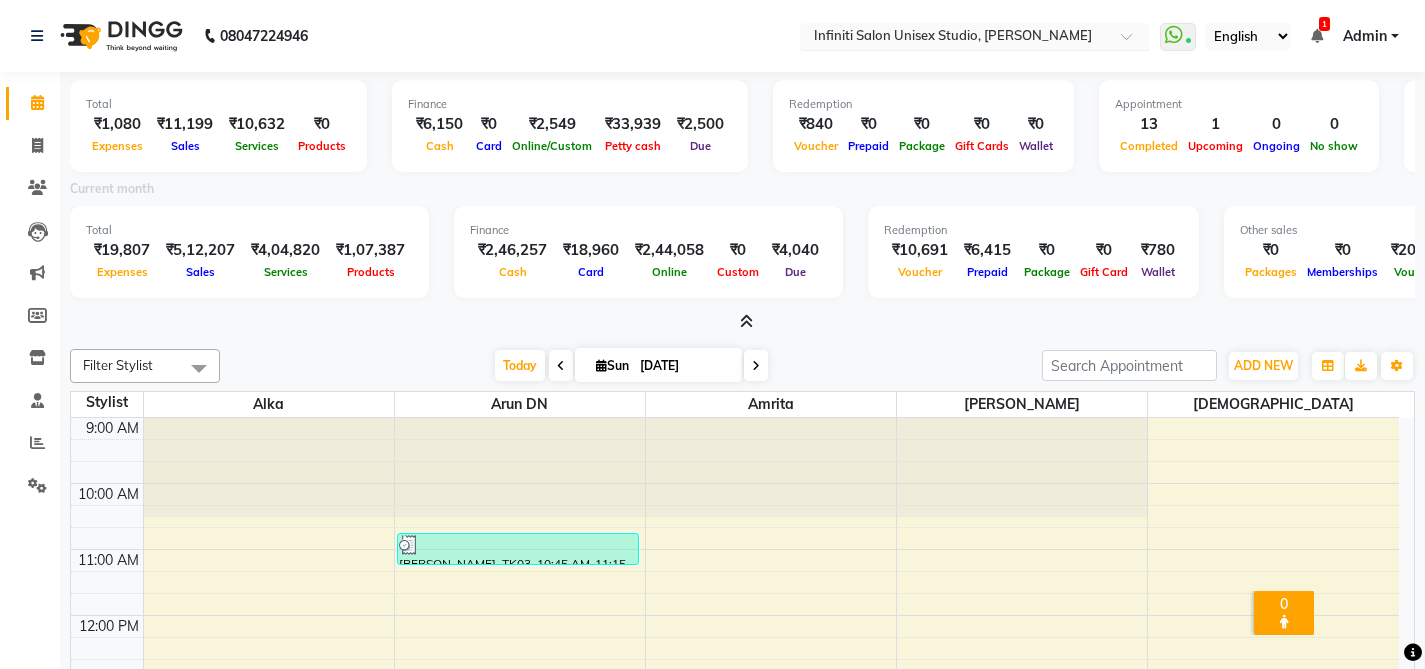 click at bounding box center [955, 38] 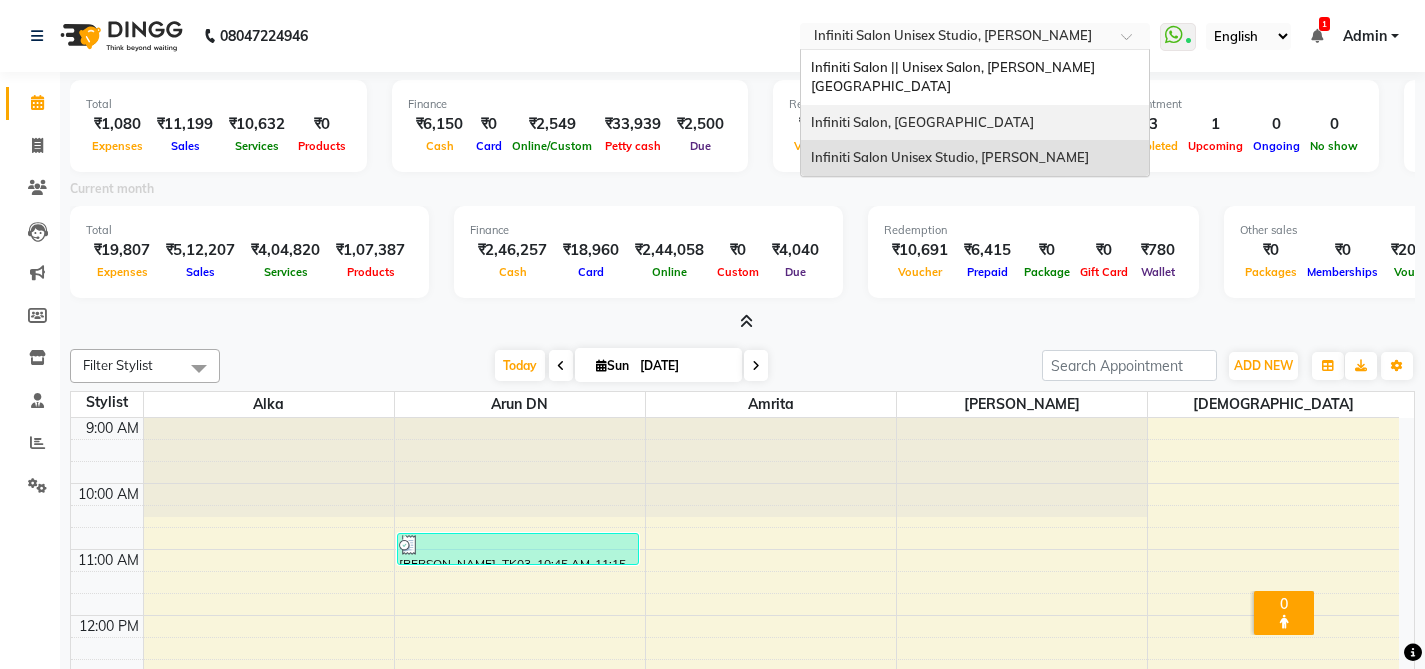 click on "Infiniti Salon, [GEOGRAPHIC_DATA]" at bounding box center (922, 122) 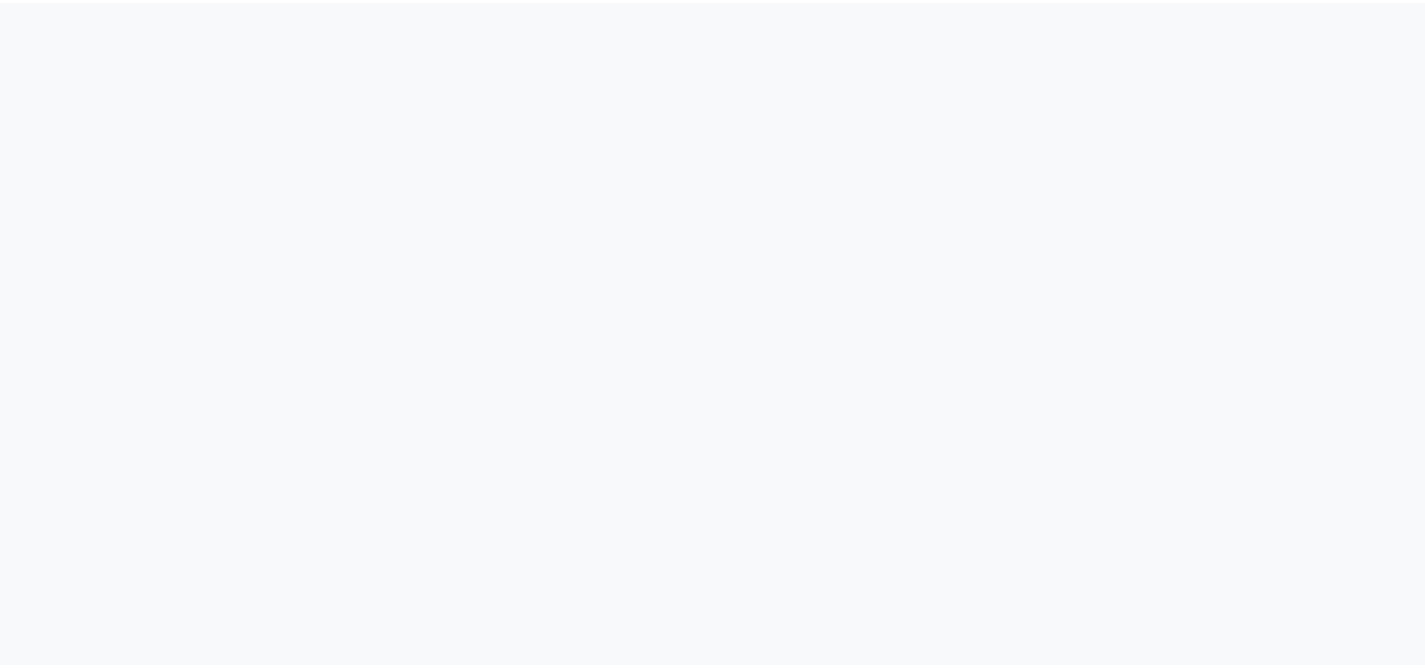scroll, scrollTop: 0, scrollLeft: 0, axis: both 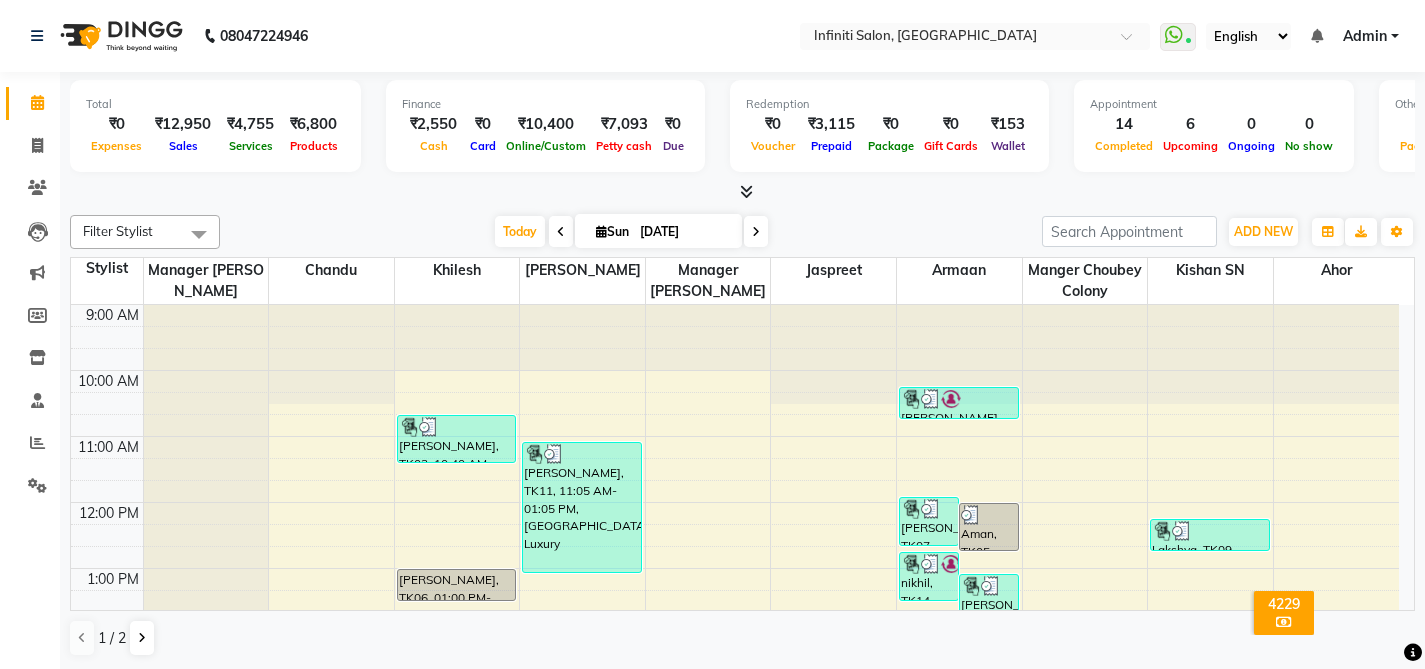 click at bounding box center (742, 192) 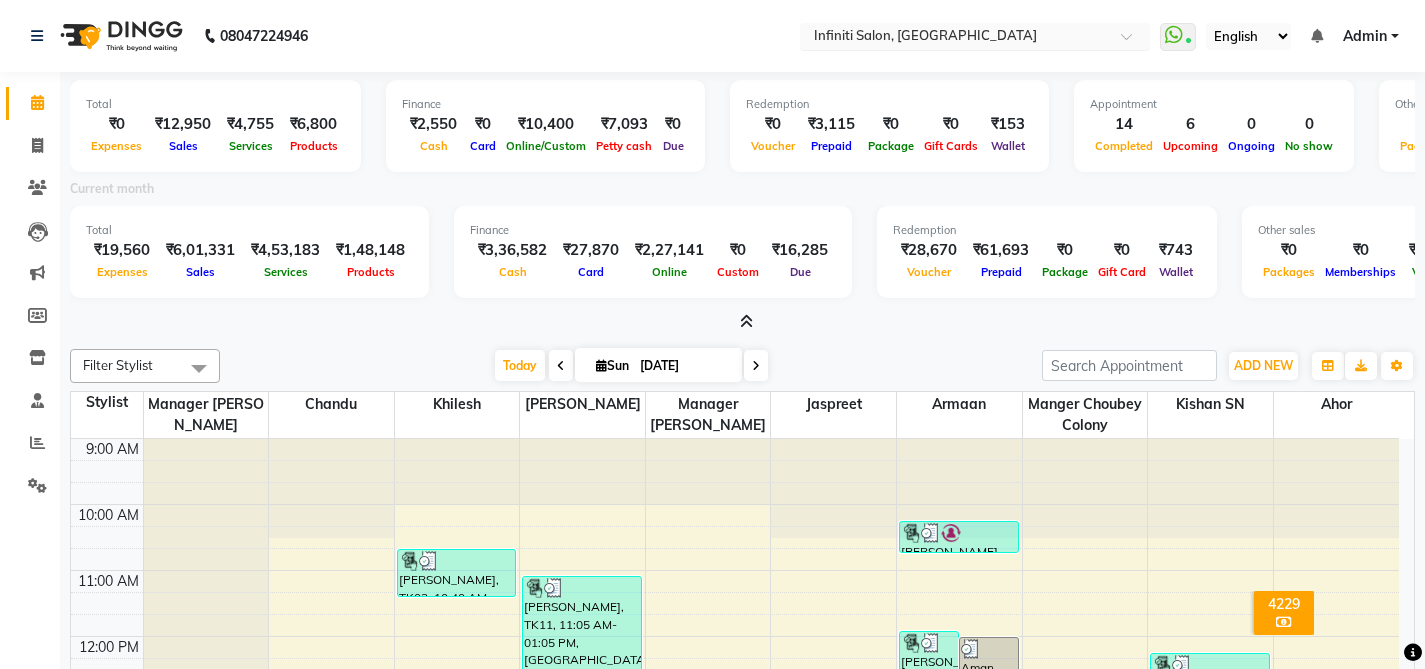click at bounding box center (955, 38) 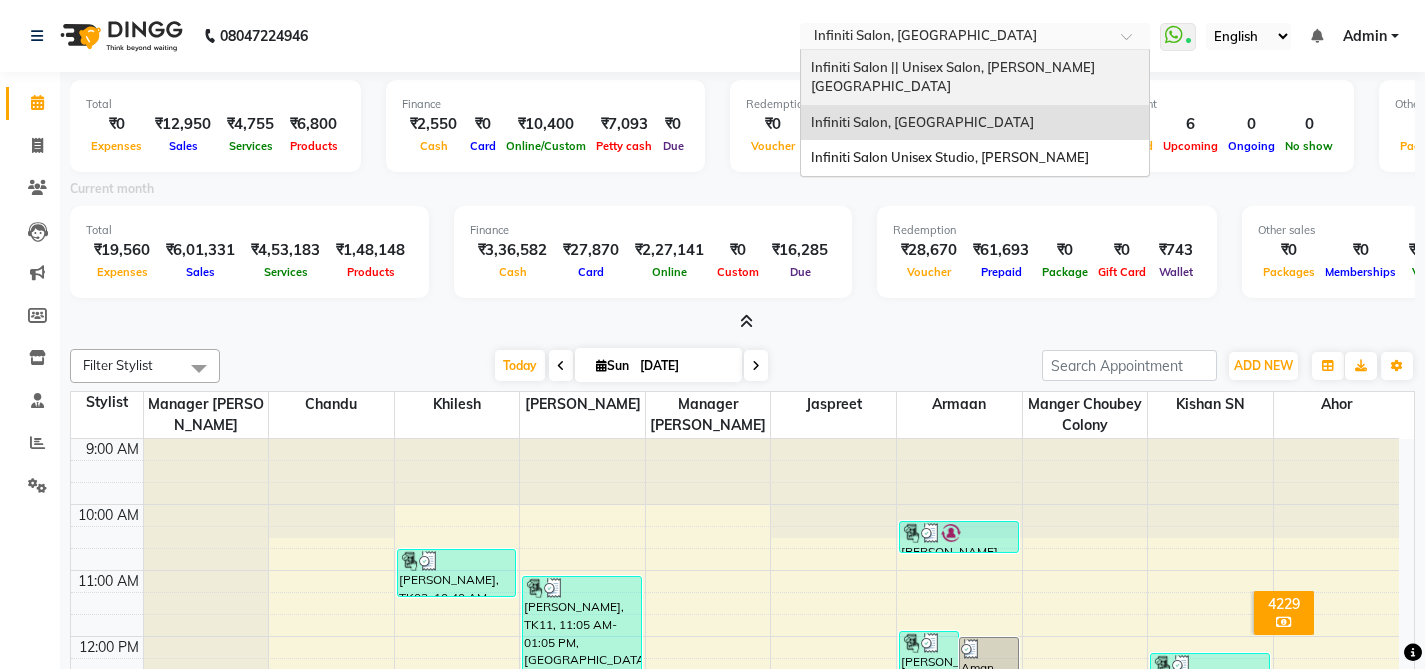 click on "Infiniti Salon || Unisex Salon, [PERSON_NAME][GEOGRAPHIC_DATA]" at bounding box center [953, 77] 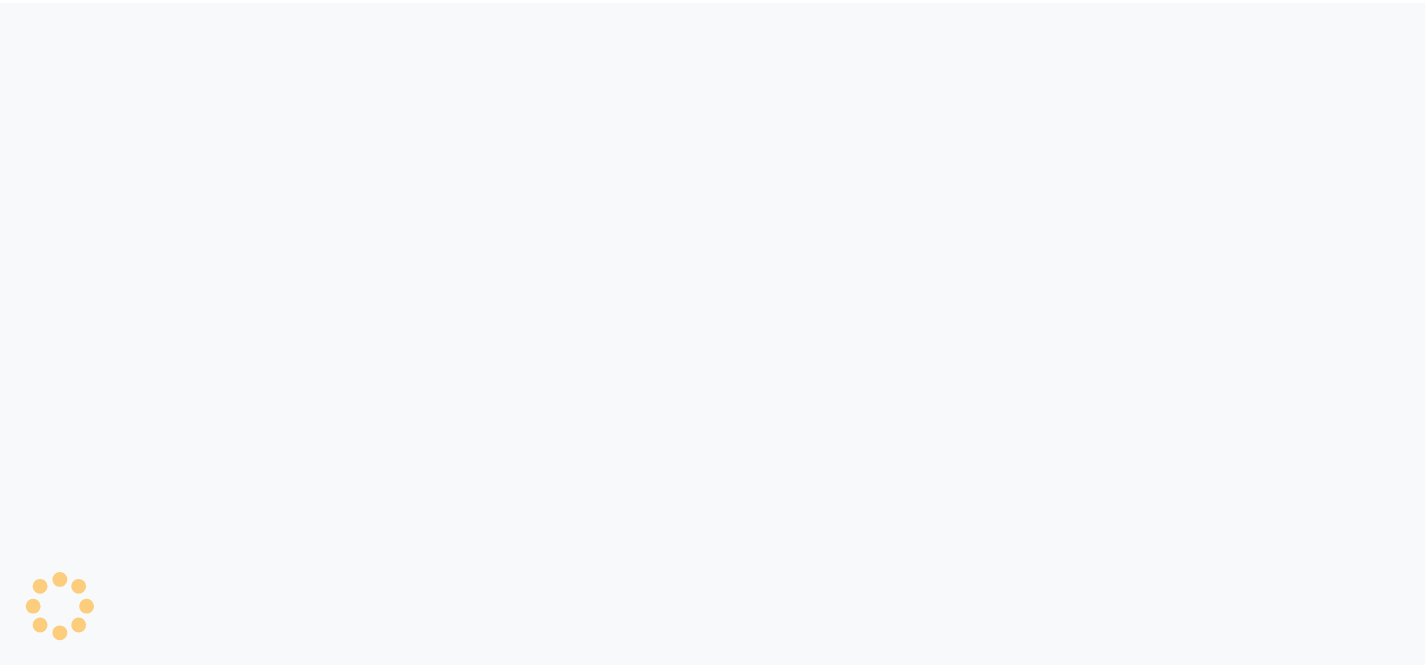 scroll, scrollTop: 0, scrollLeft: 0, axis: both 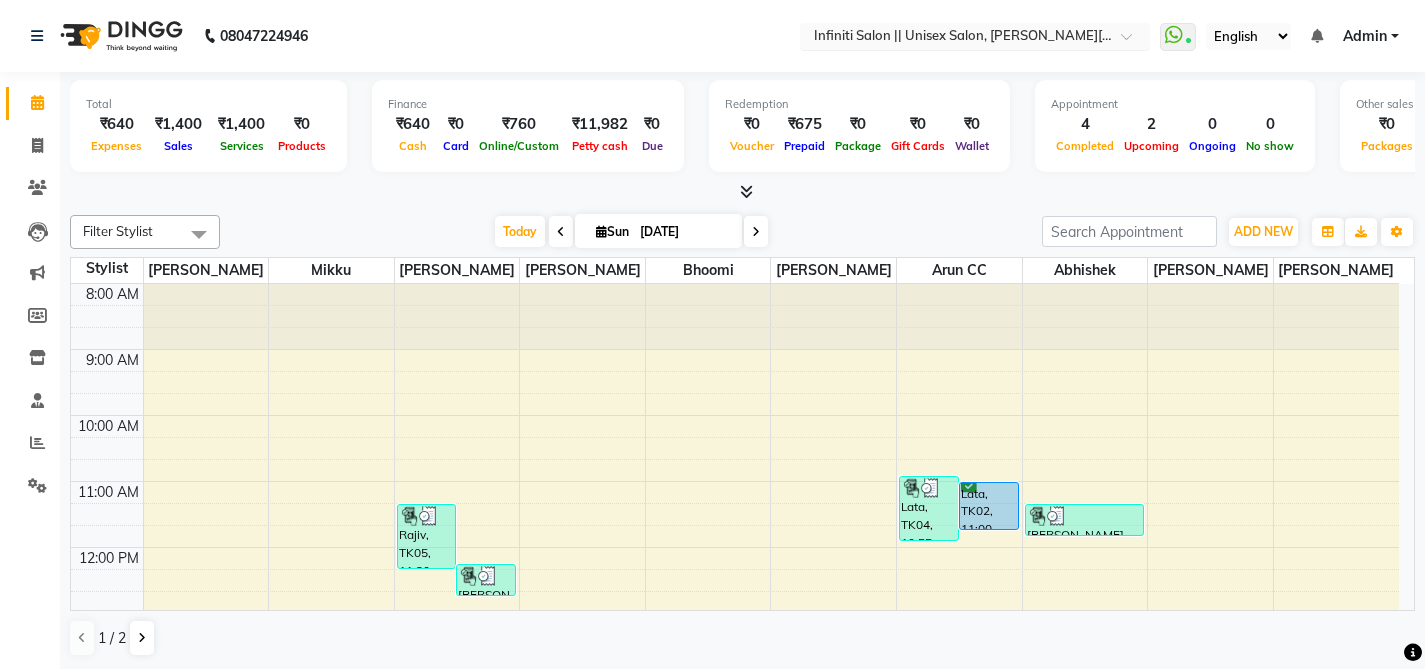 click at bounding box center [955, 38] 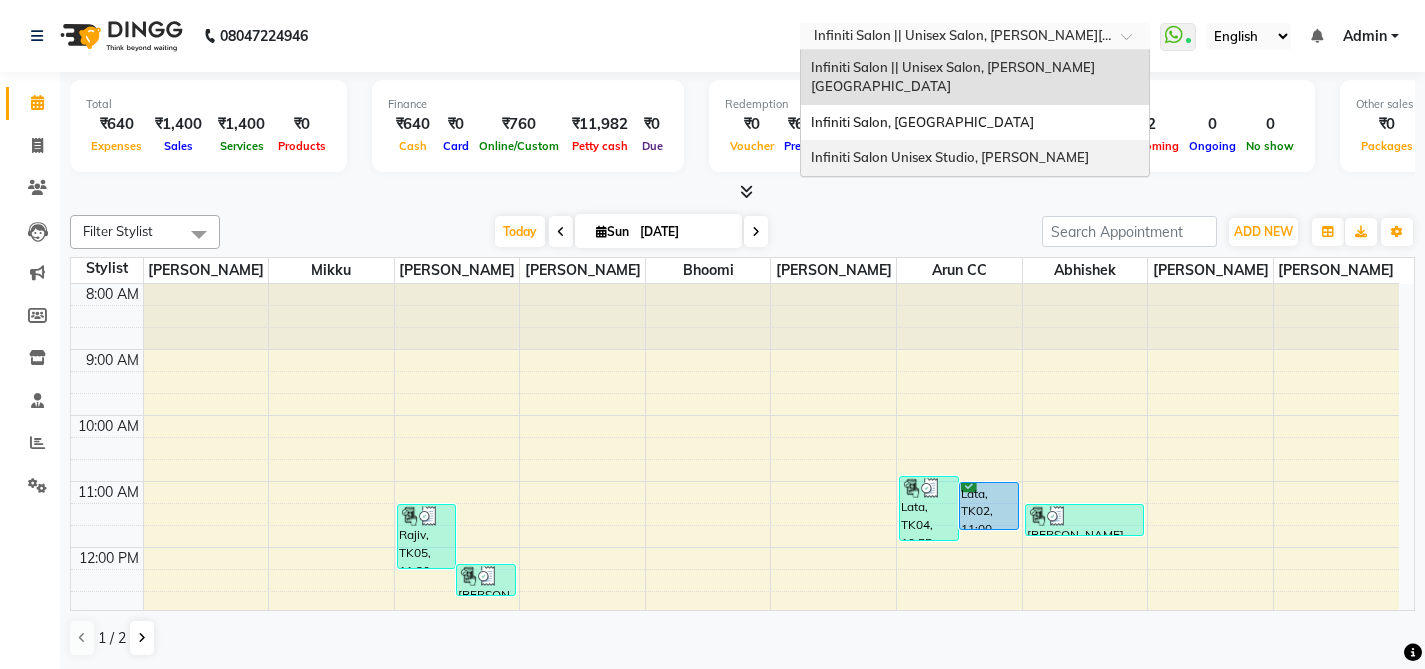 click on "Infiniti Salon Unisex Studio, [PERSON_NAME]" at bounding box center [950, 157] 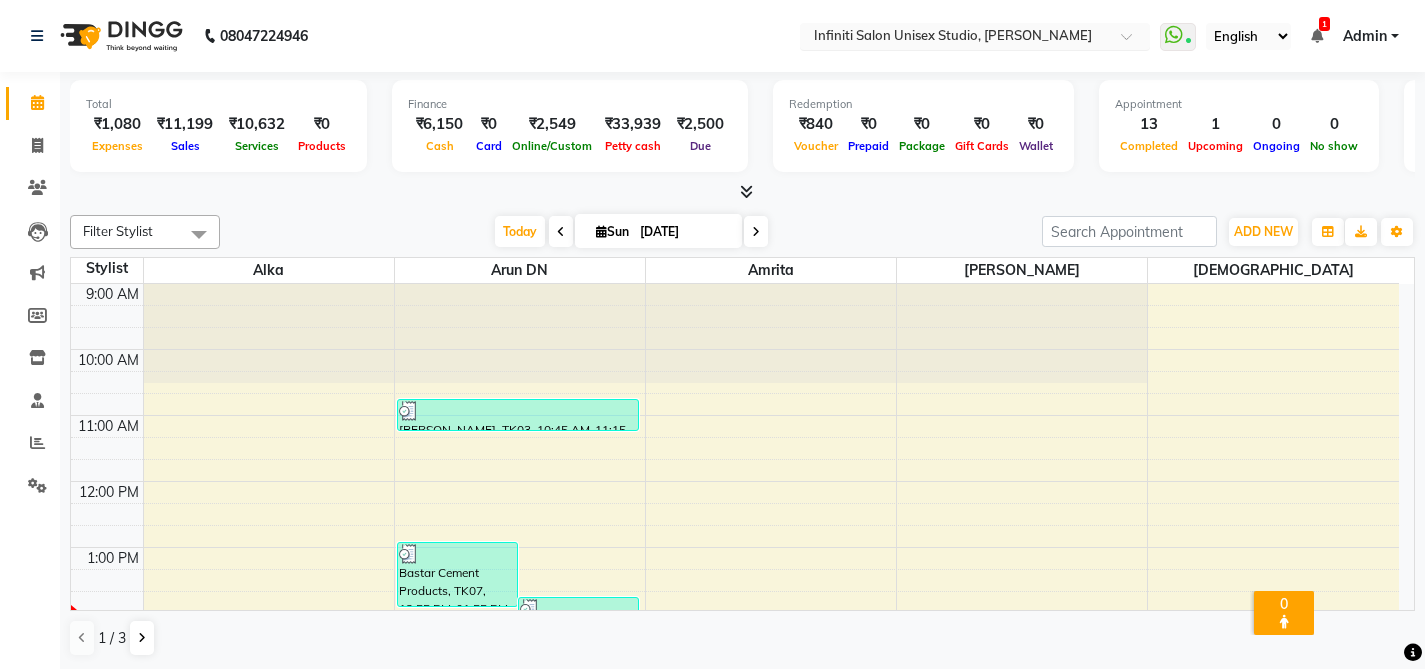 scroll, scrollTop: 0, scrollLeft: 0, axis: both 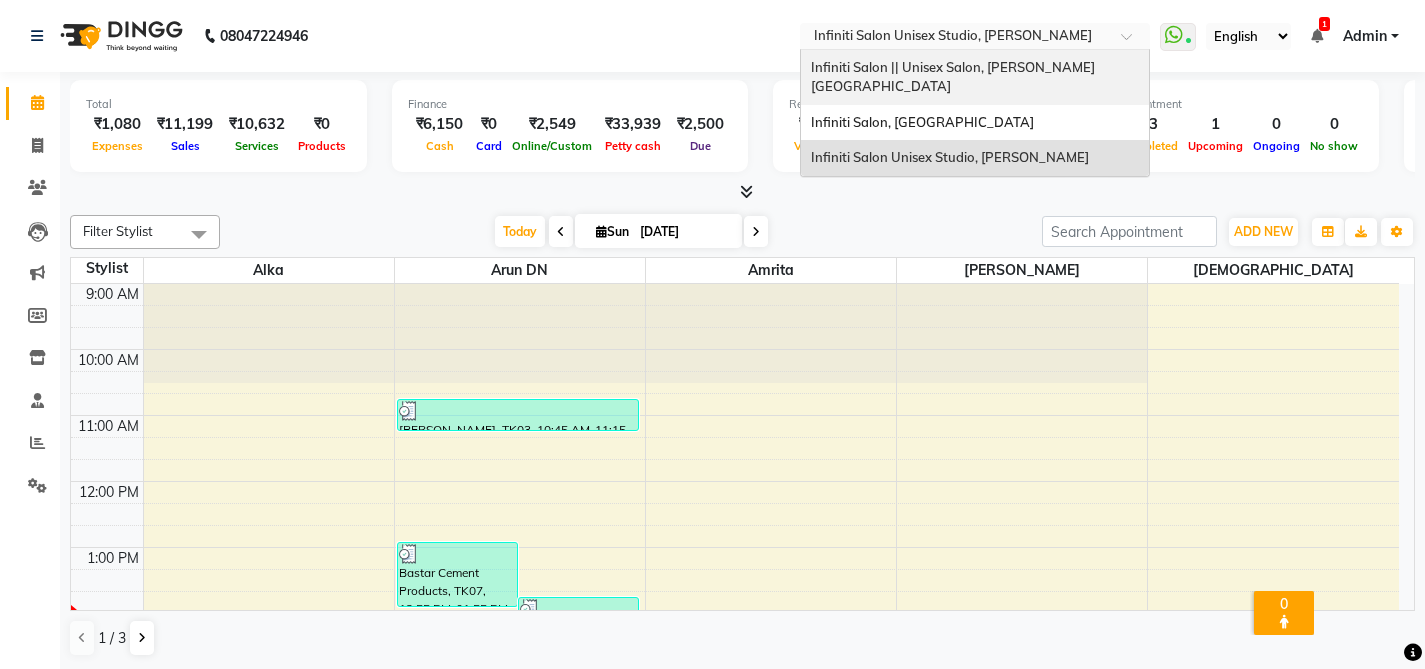 click on "Infiniti Salon || Unisex Salon, [PERSON_NAME][GEOGRAPHIC_DATA]" at bounding box center (953, 77) 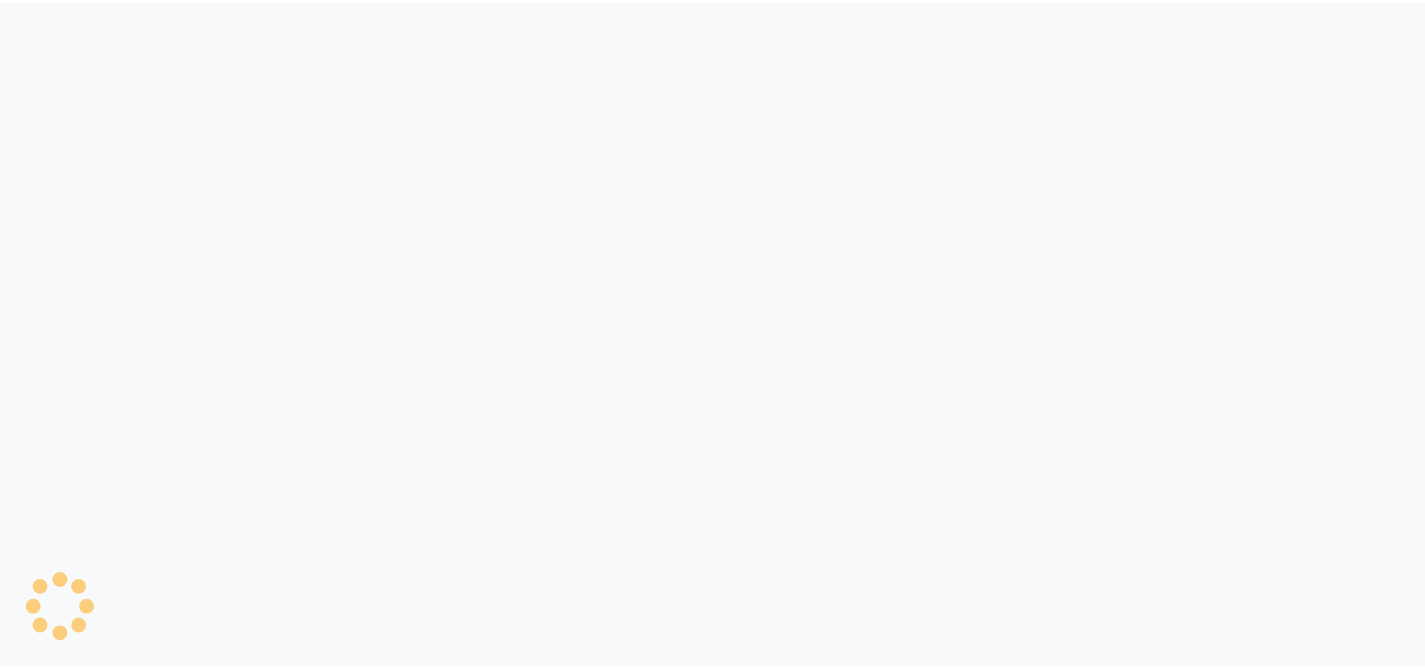 scroll, scrollTop: 0, scrollLeft: 0, axis: both 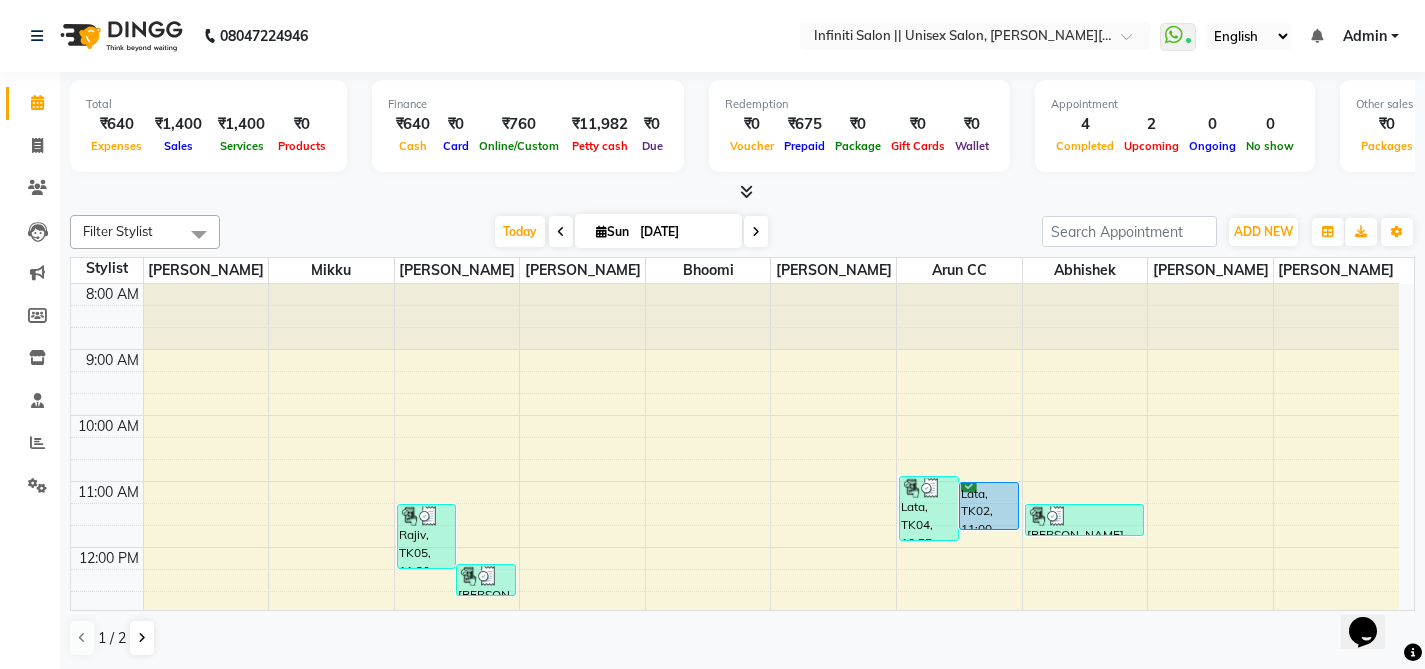click at bounding box center (746, 191) 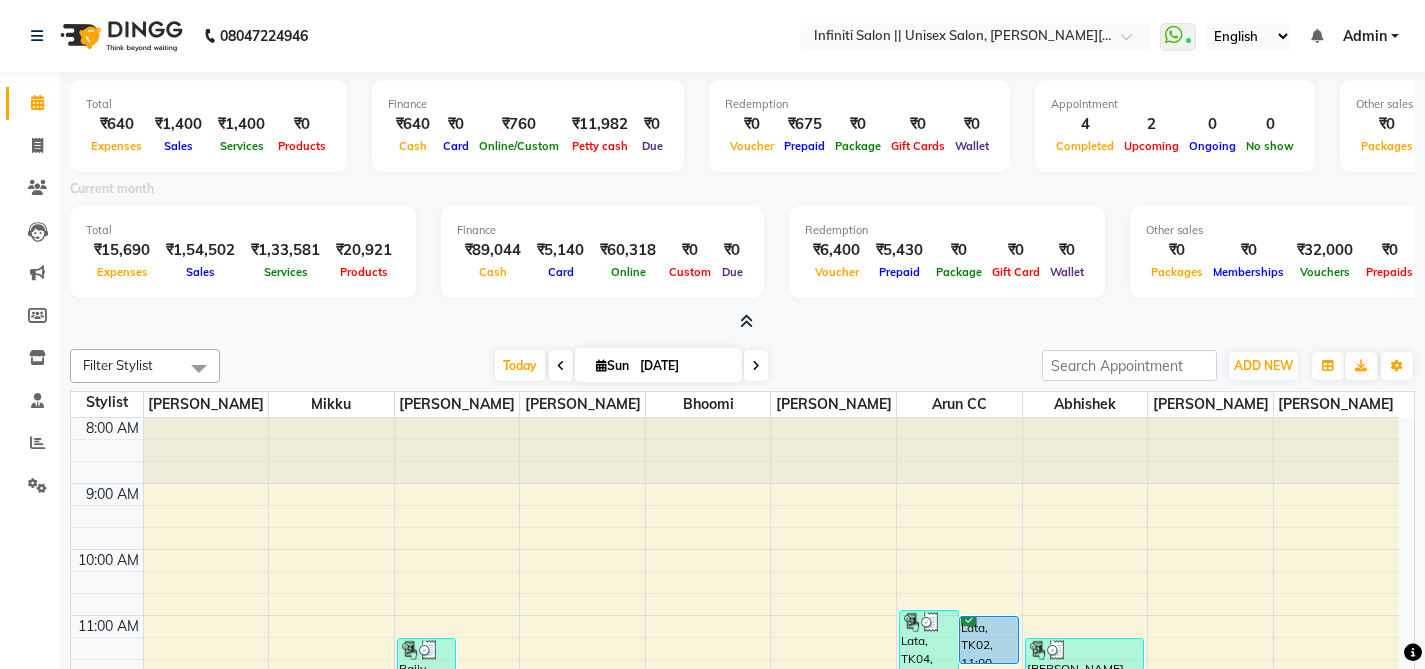 click at bounding box center [746, 321] 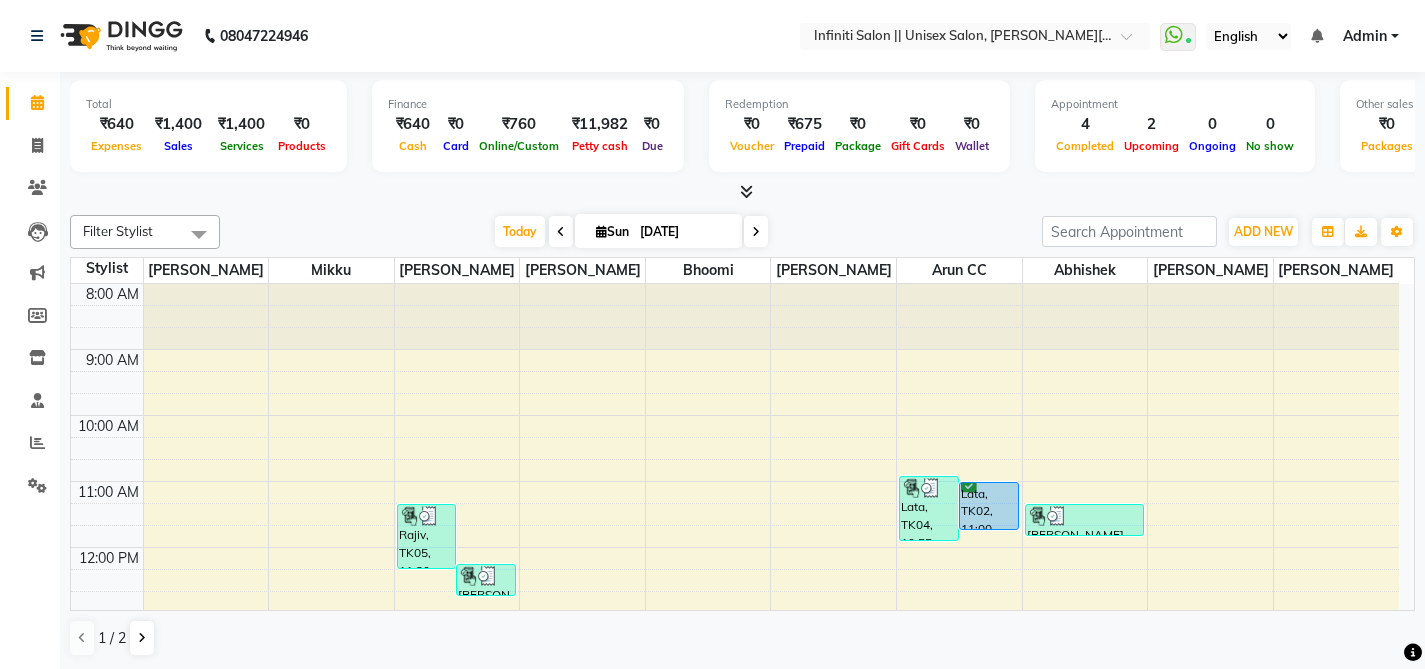 click at bounding box center [746, 191] 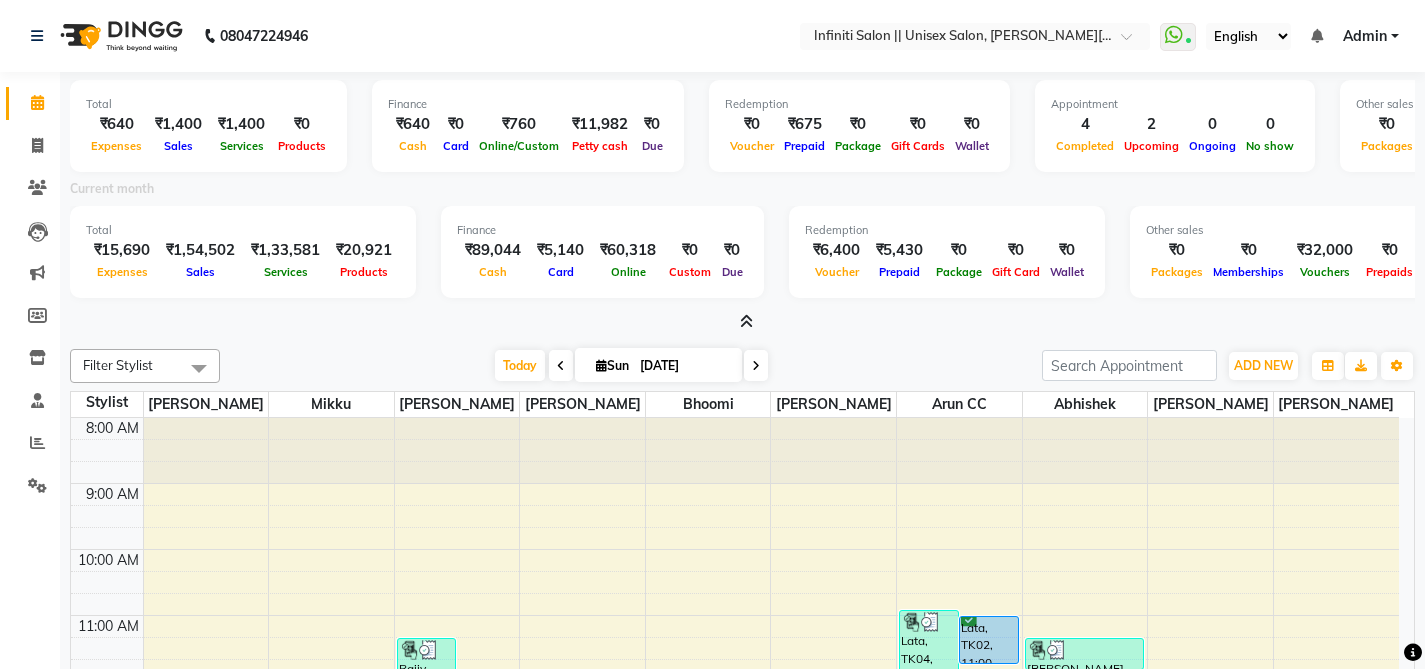 click at bounding box center (746, 321) 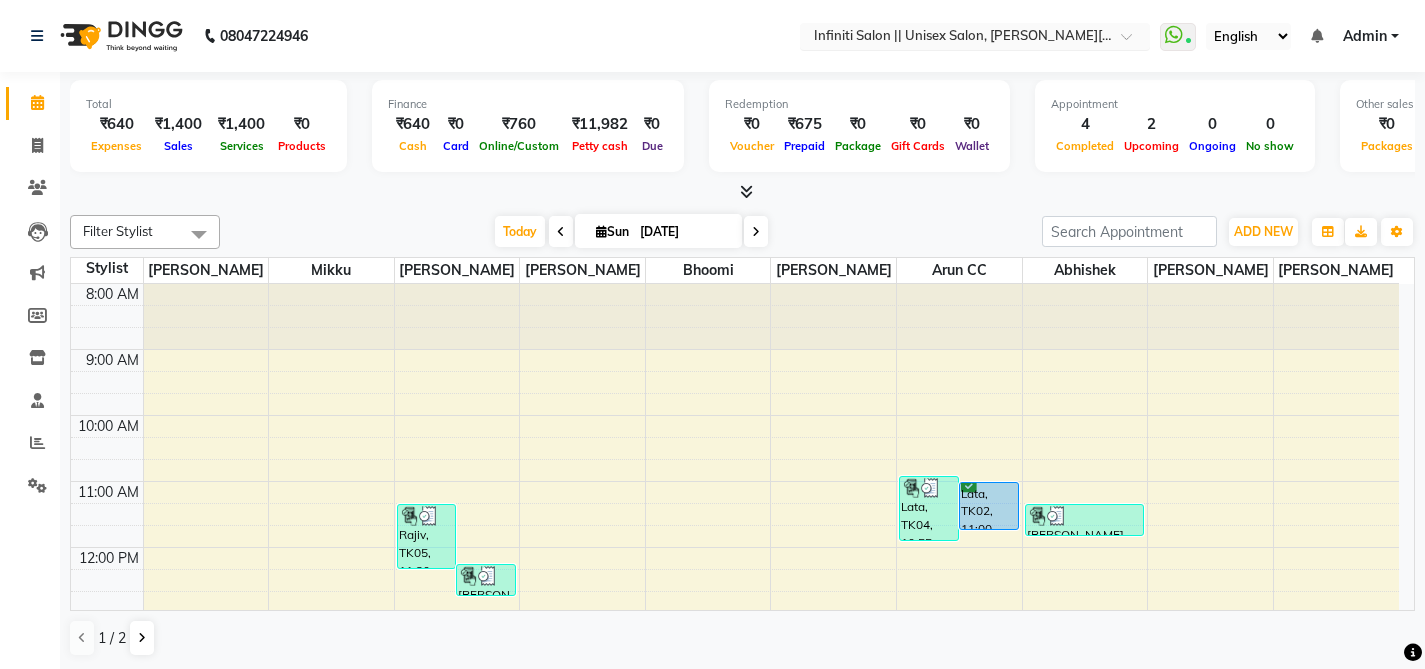 click at bounding box center (955, 38) 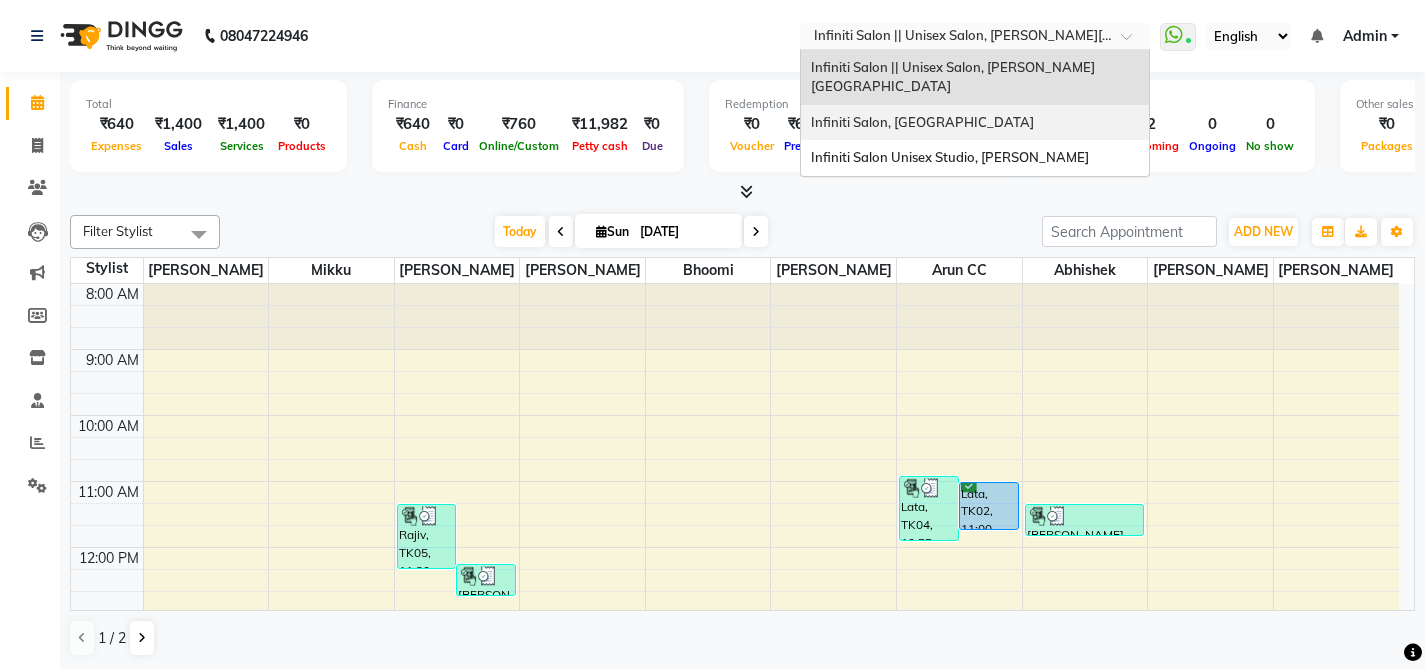 click on "Infiniti Salon, [GEOGRAPHIC_DATA]" at bounding box center [922, 122] 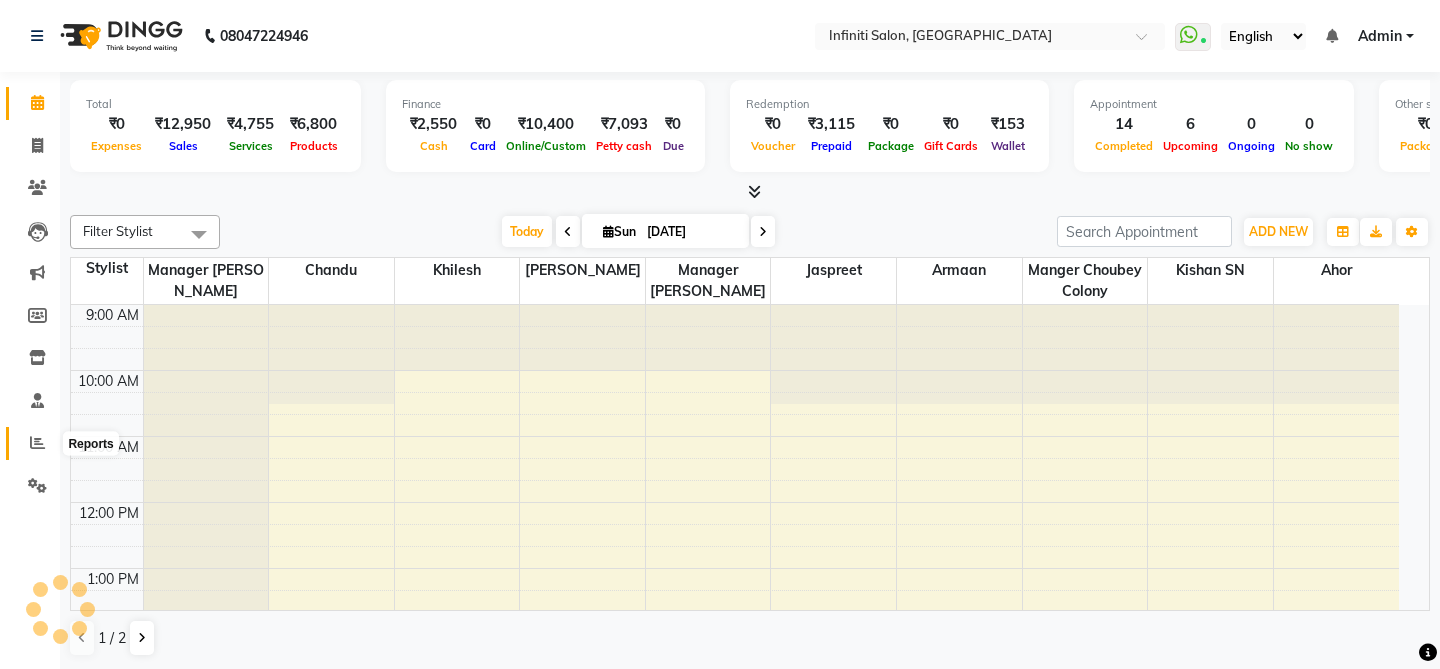 click 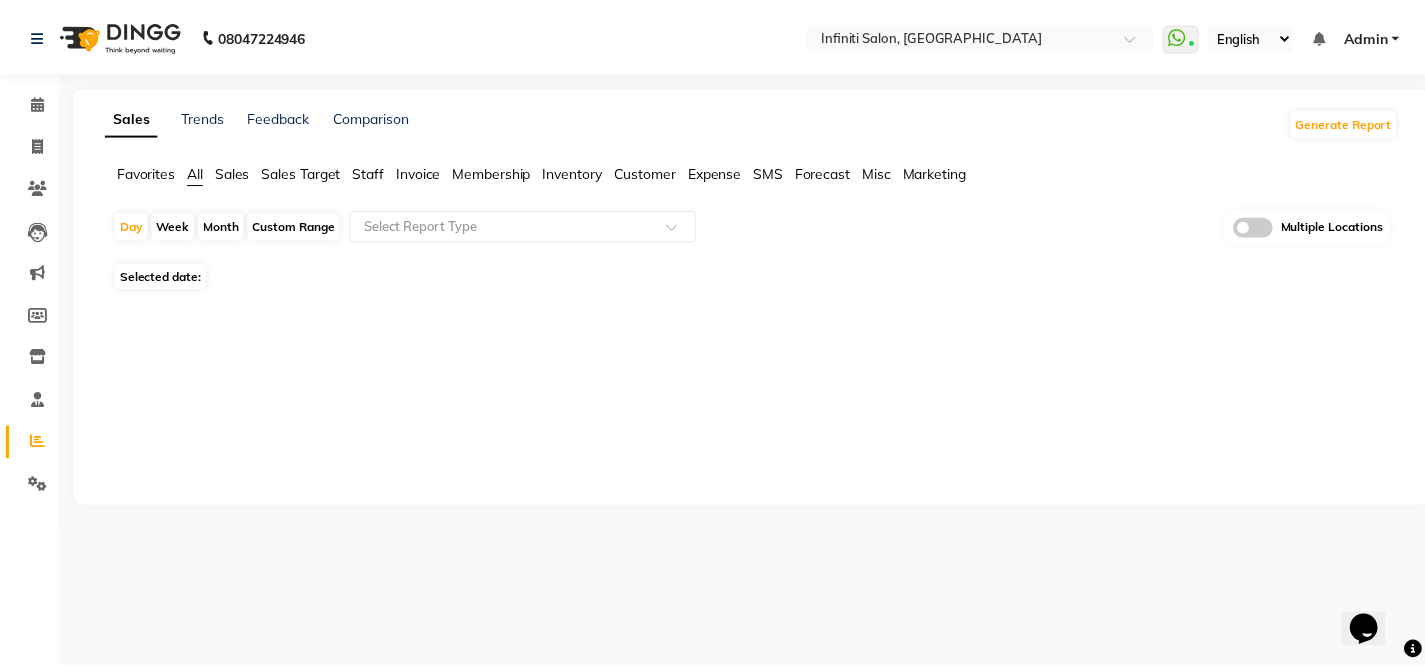 scroll, scrollTop: 0, scrollLeft: 0, axis: both 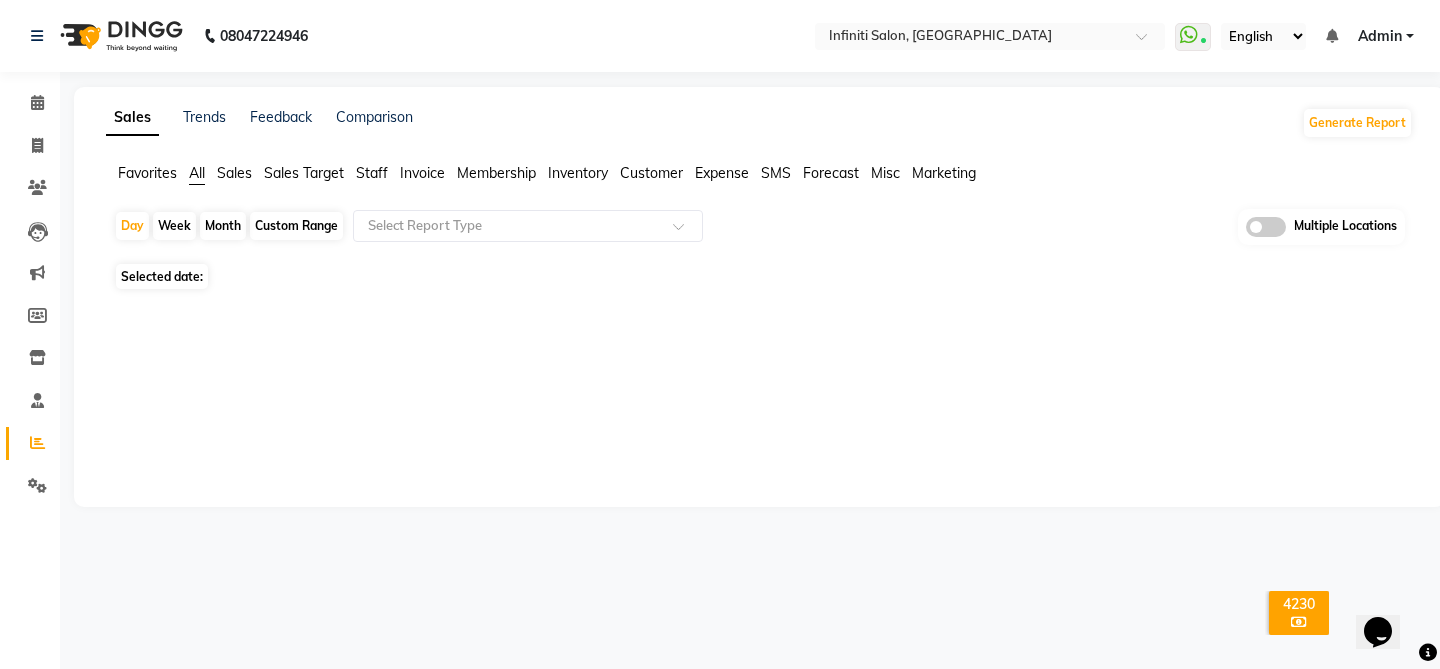 click on "Invoice" 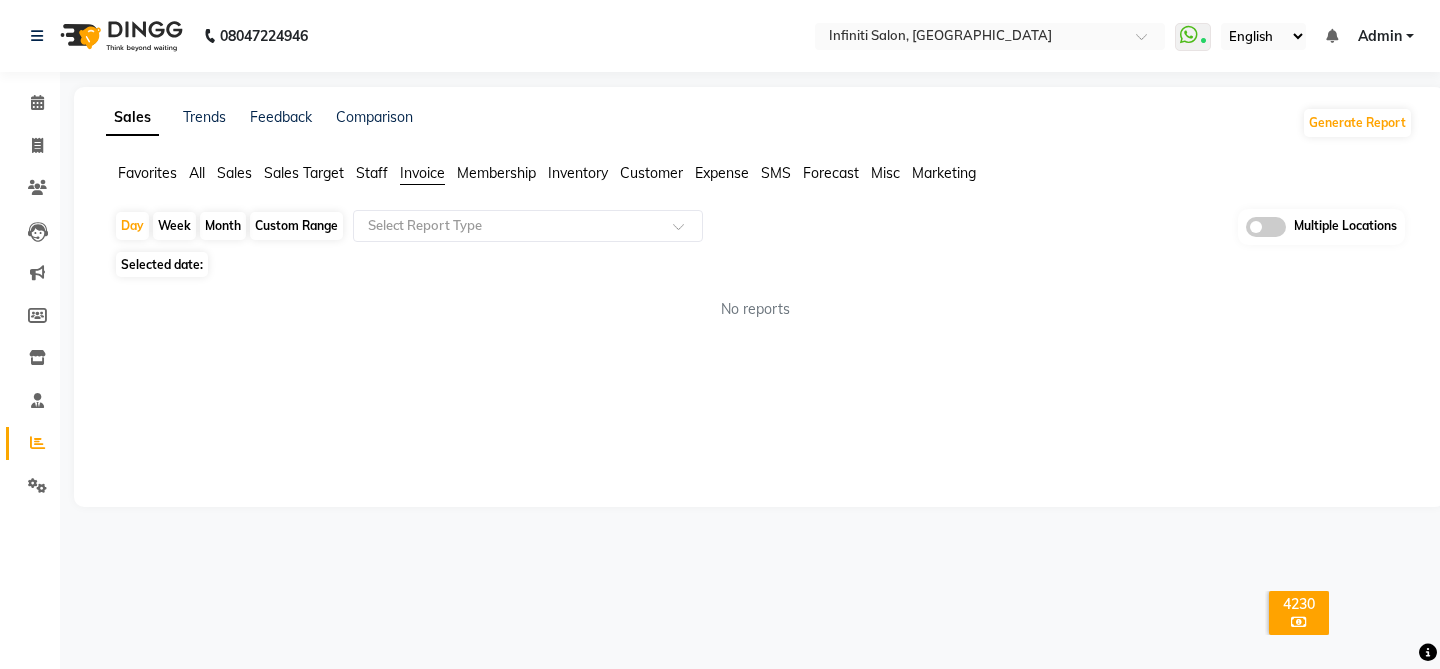 click on "Month" 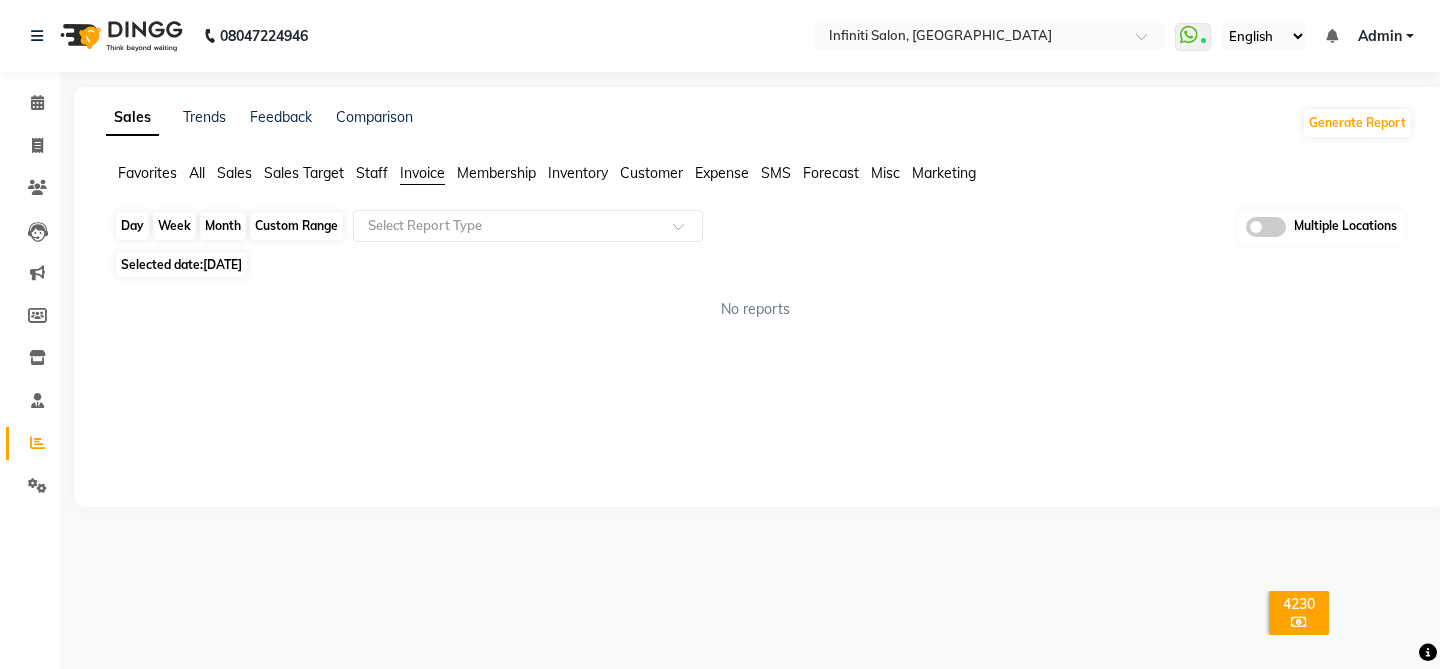 click on "Month" 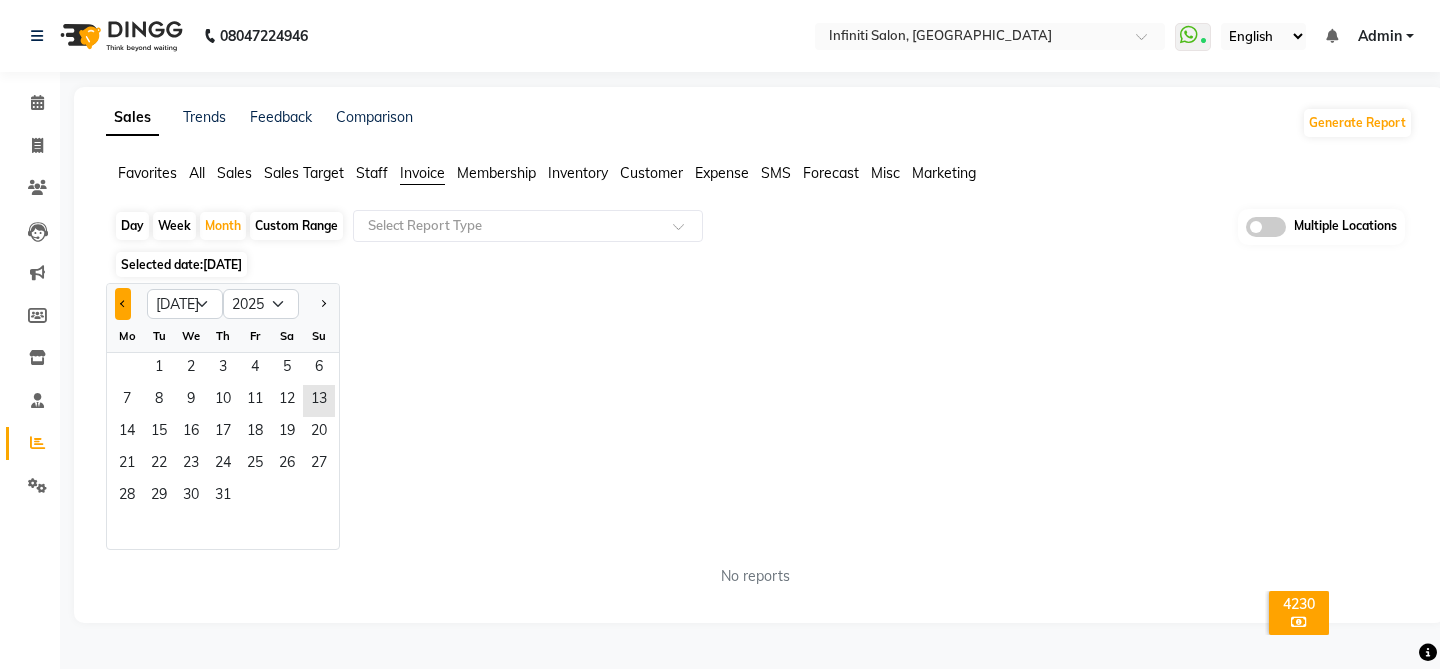 click 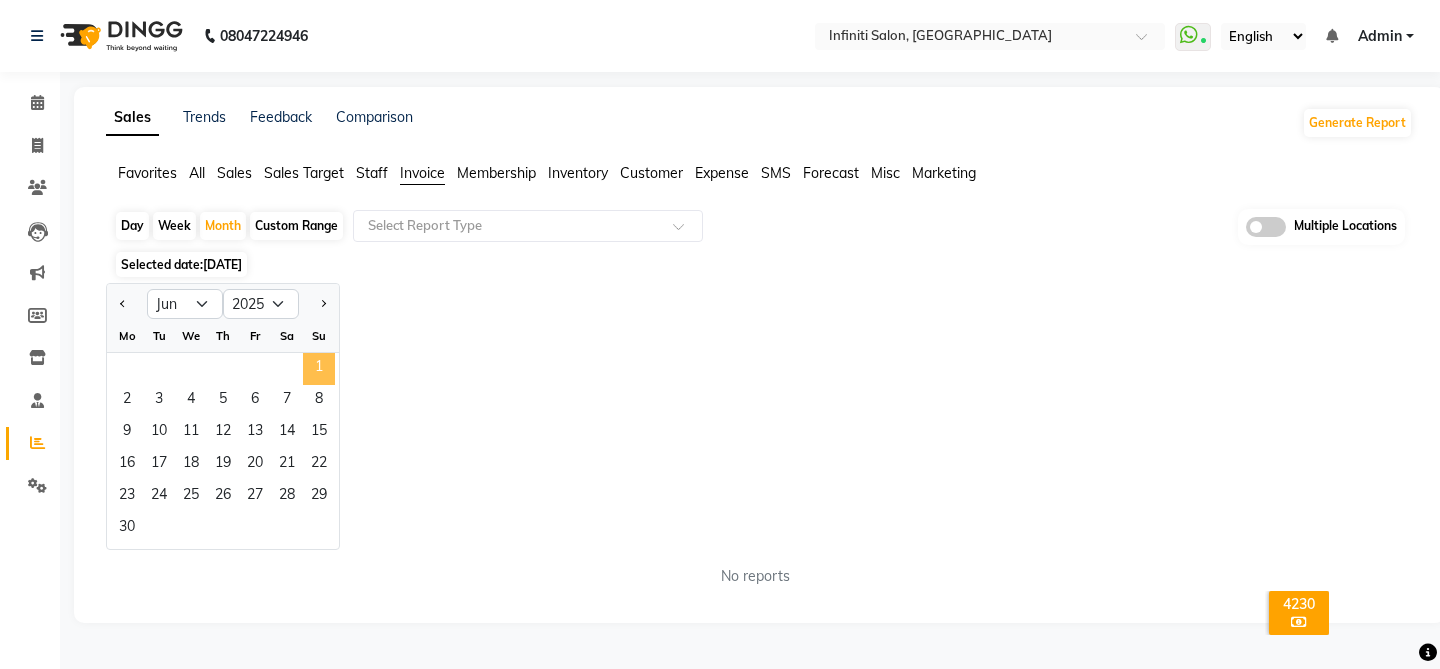 click on "1" 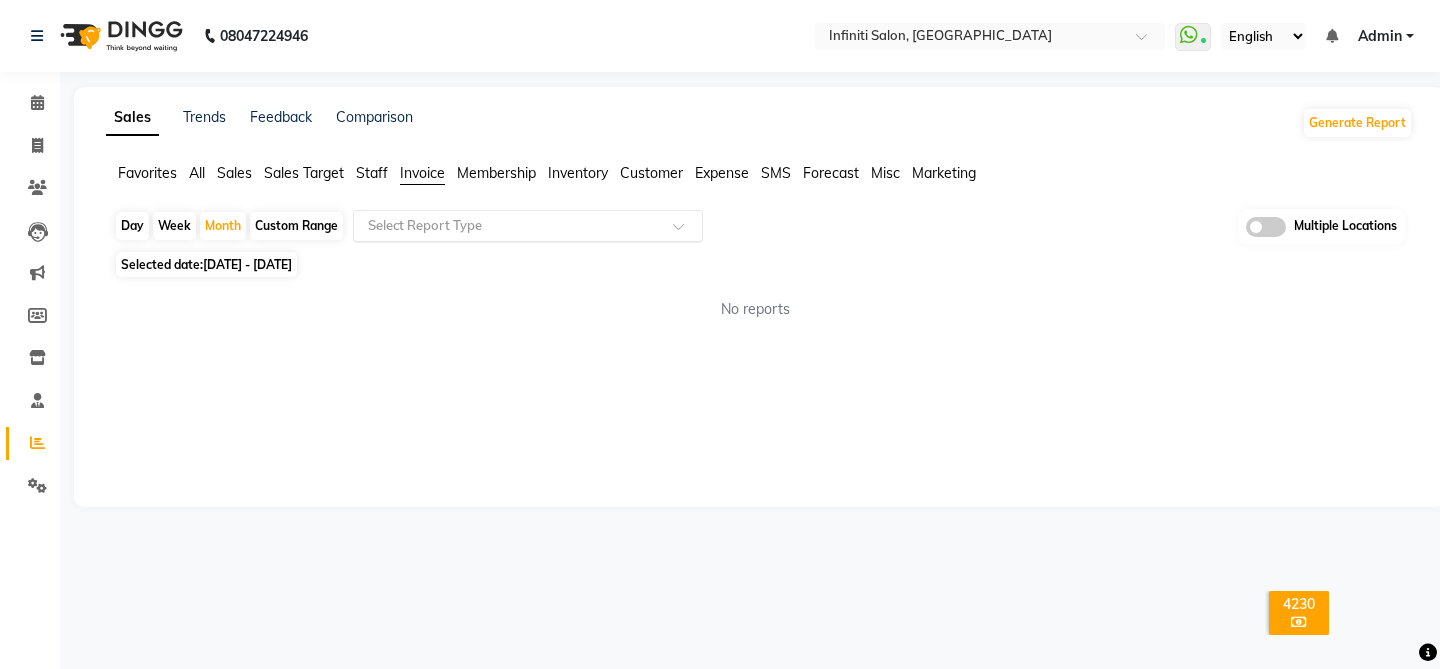 click 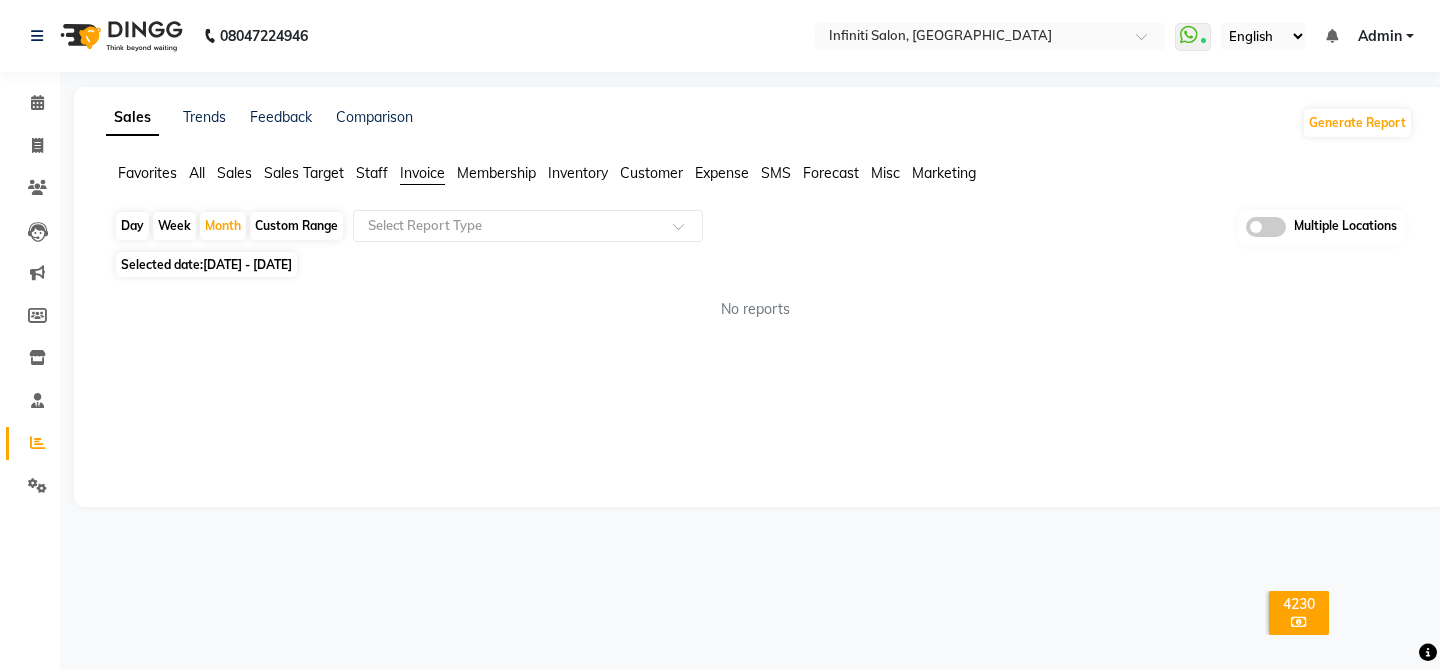 click on "Invoice" 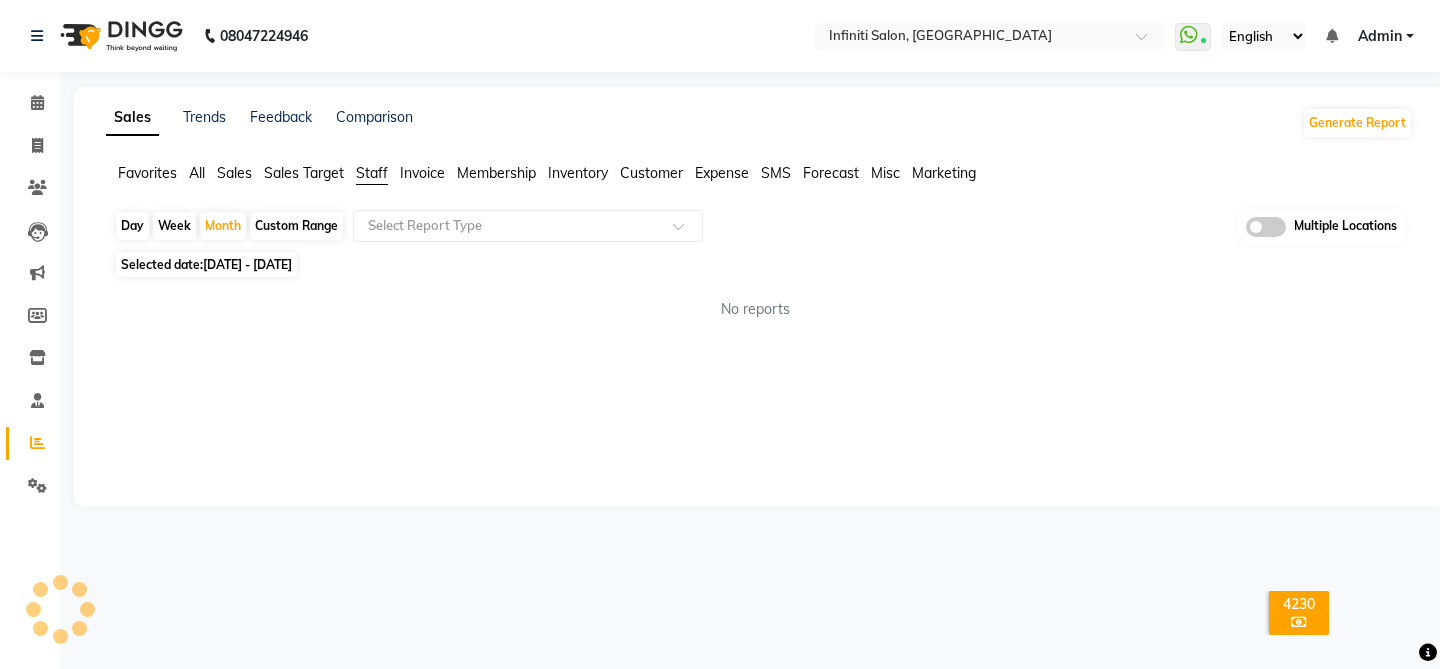 click on "Invoice" 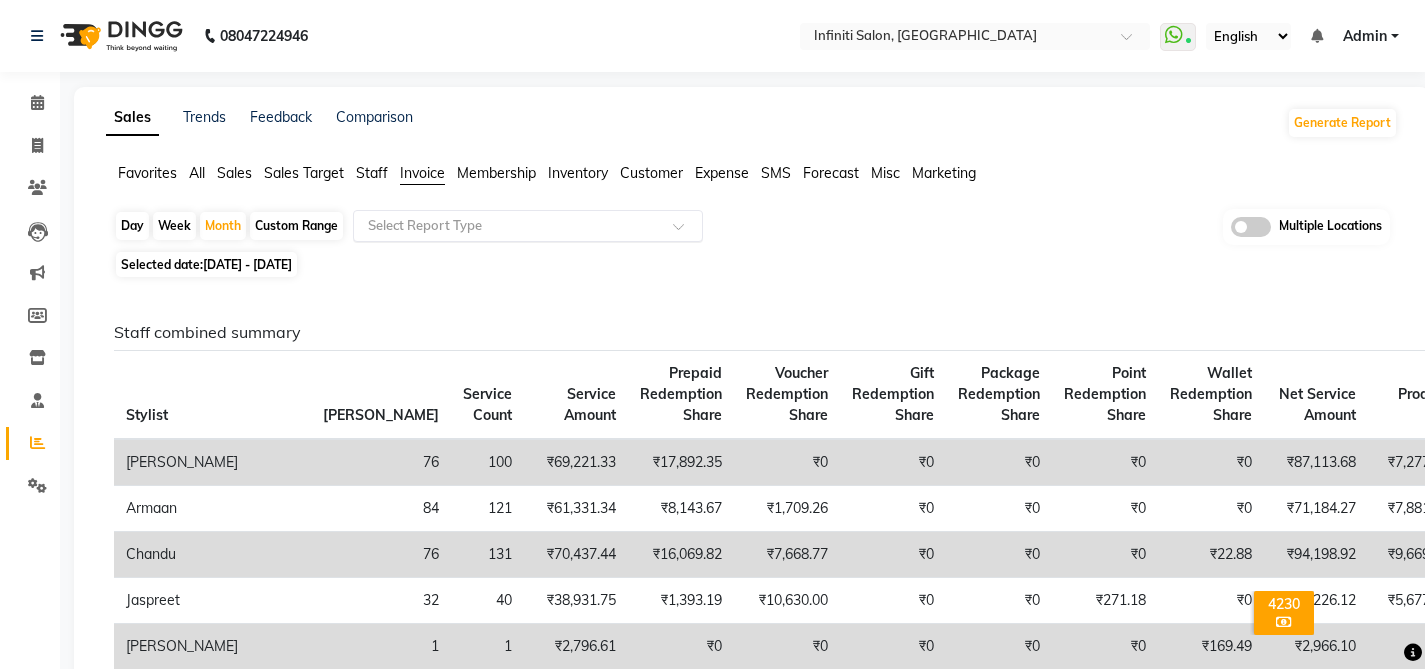 click 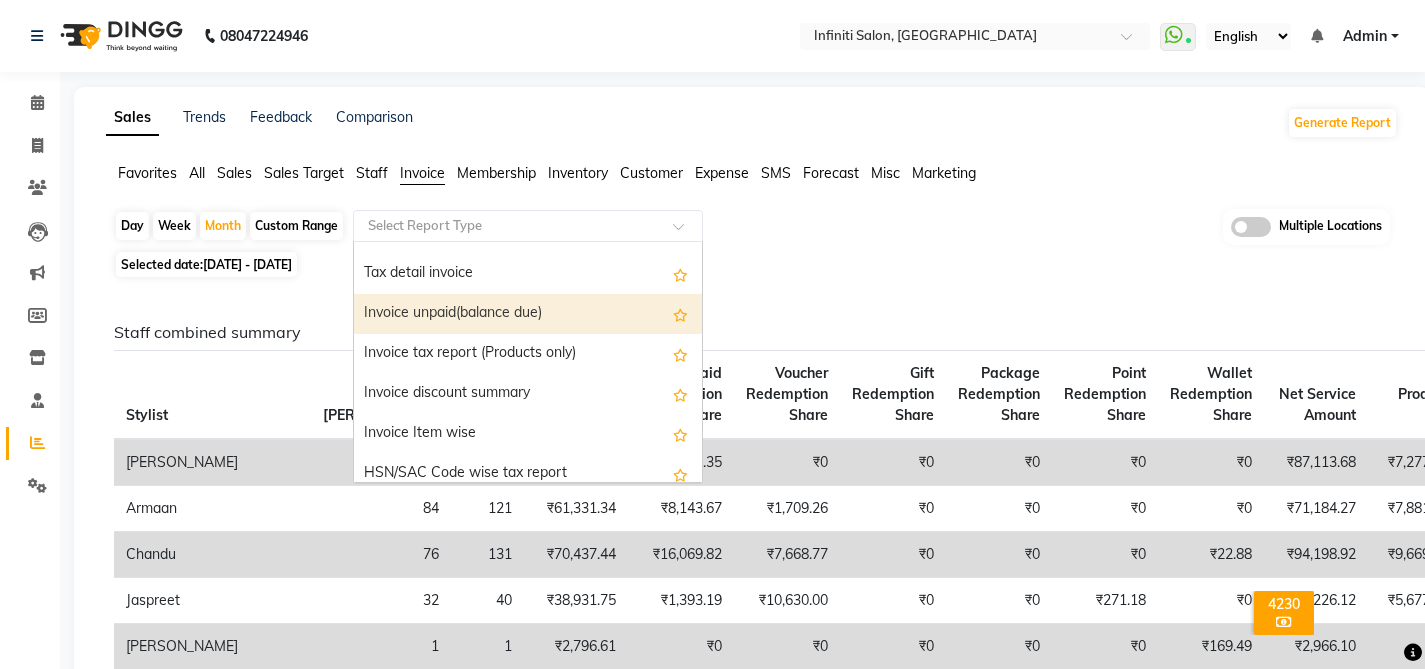 scroll, scrollTop: 107, scrollLeft: 0, axis: vertical 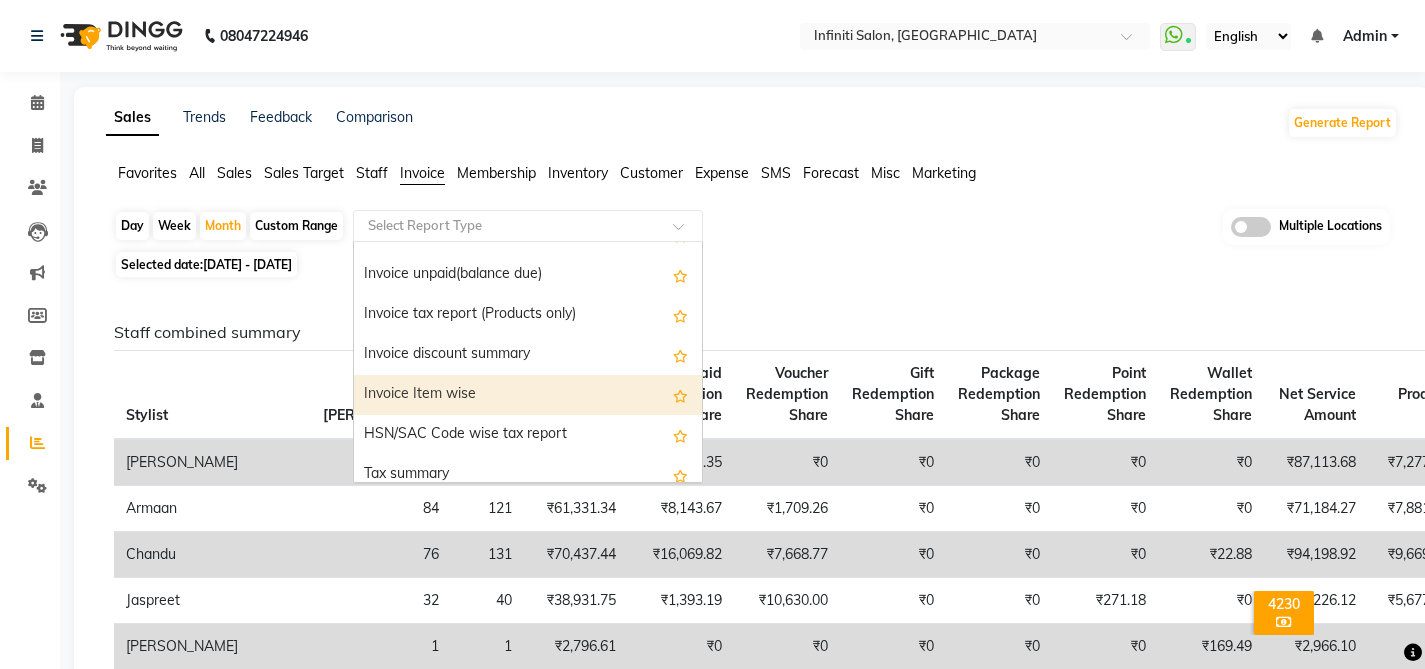 click on "Invoice Item wise" at bounding box center (528, 395) 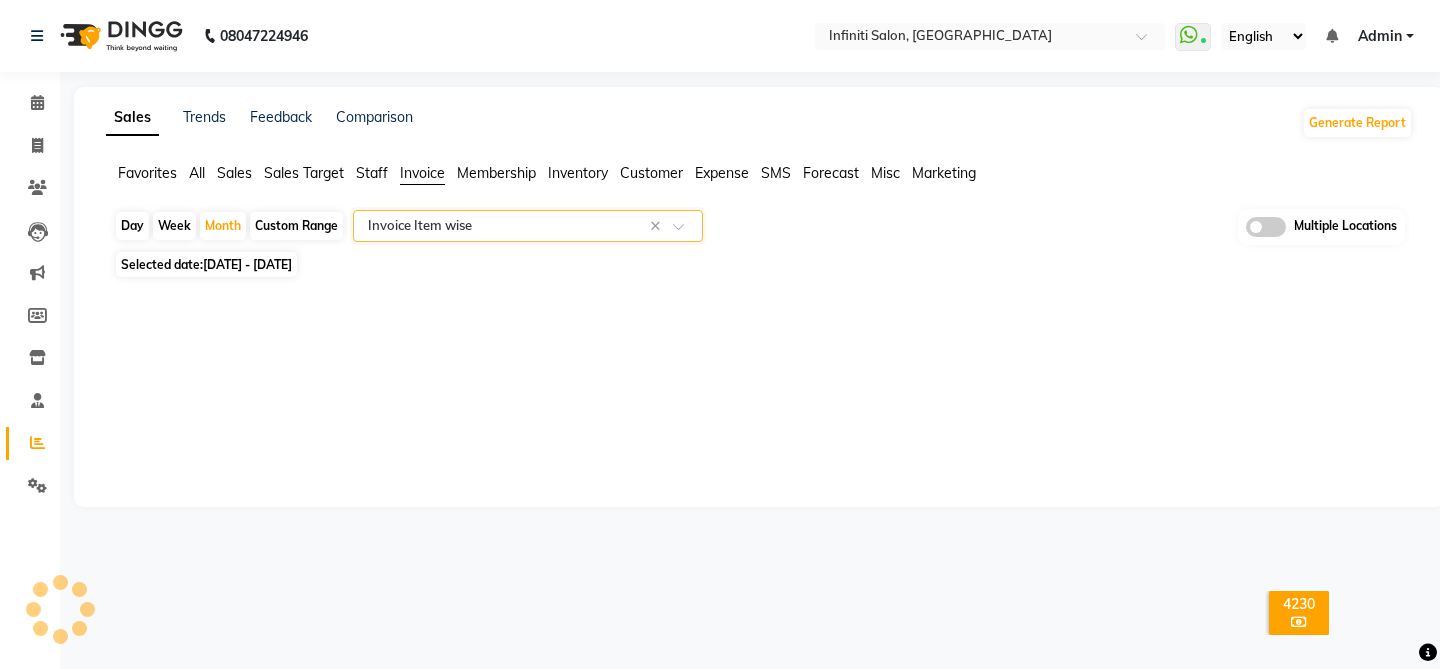select on "full_report" 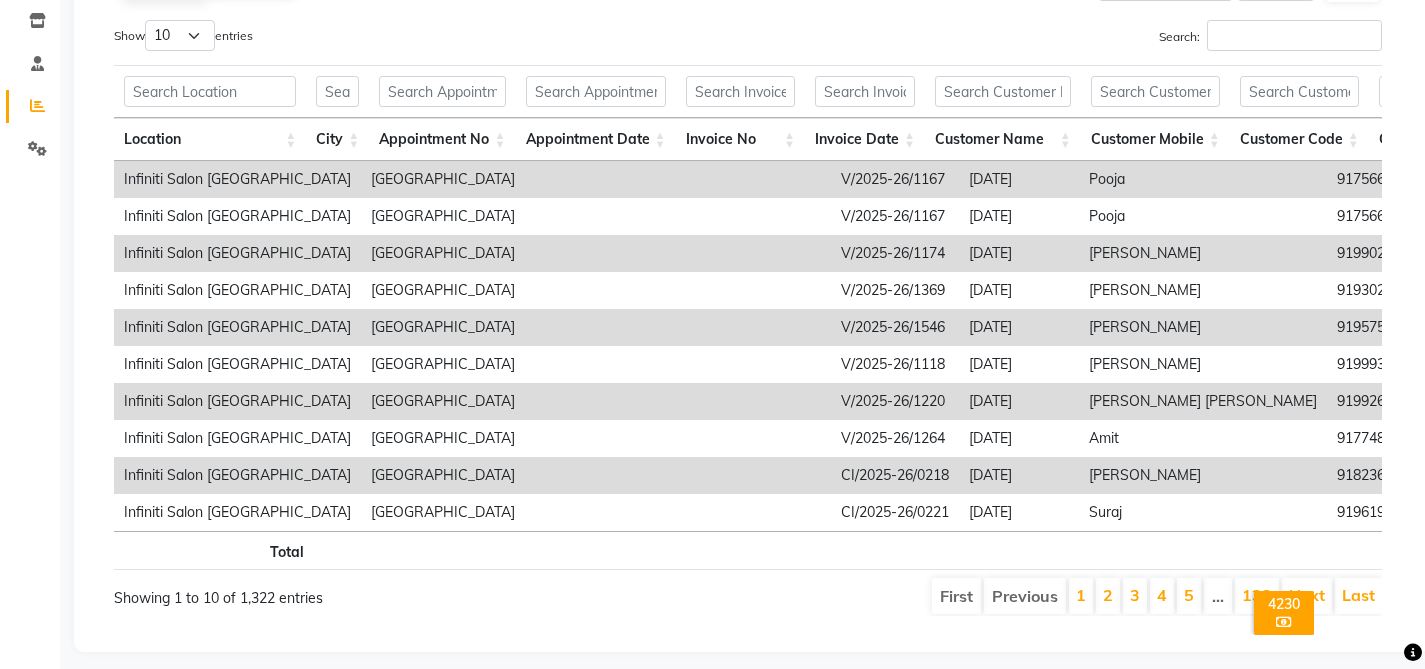scroll, scrollTop: 380, scrollLeft: 0, axis: vertical 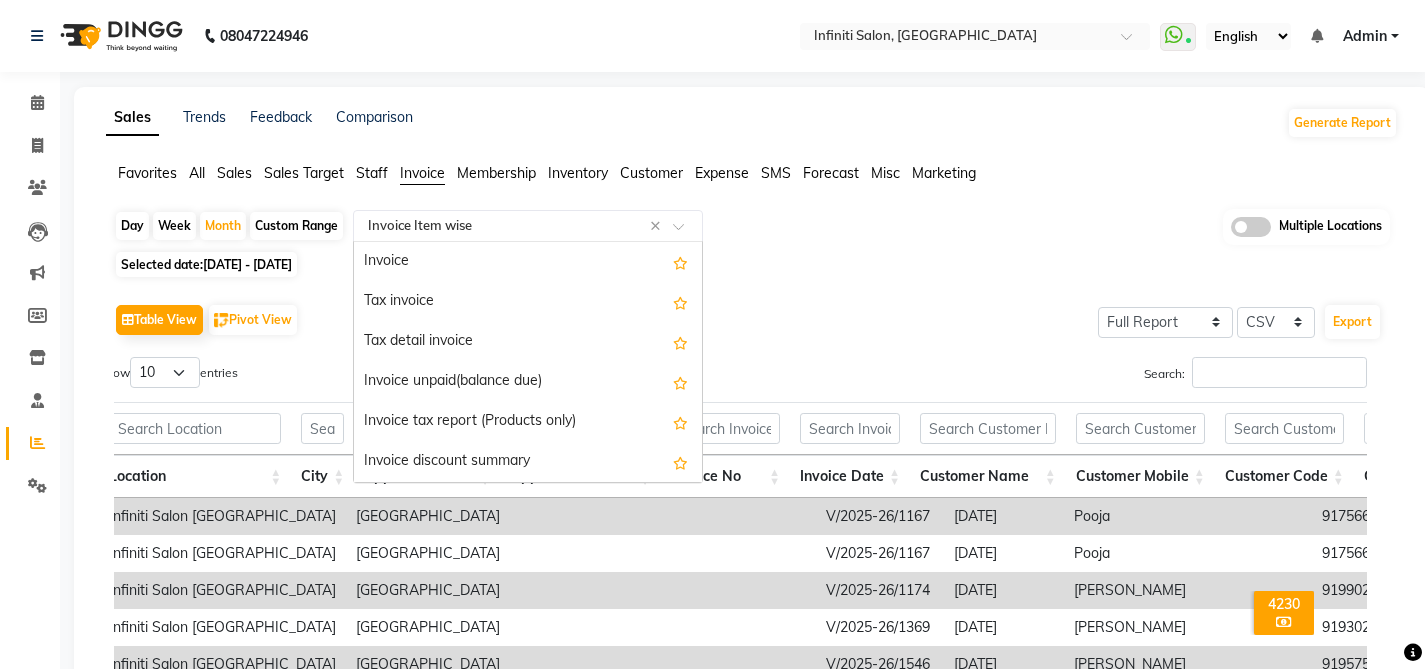 click 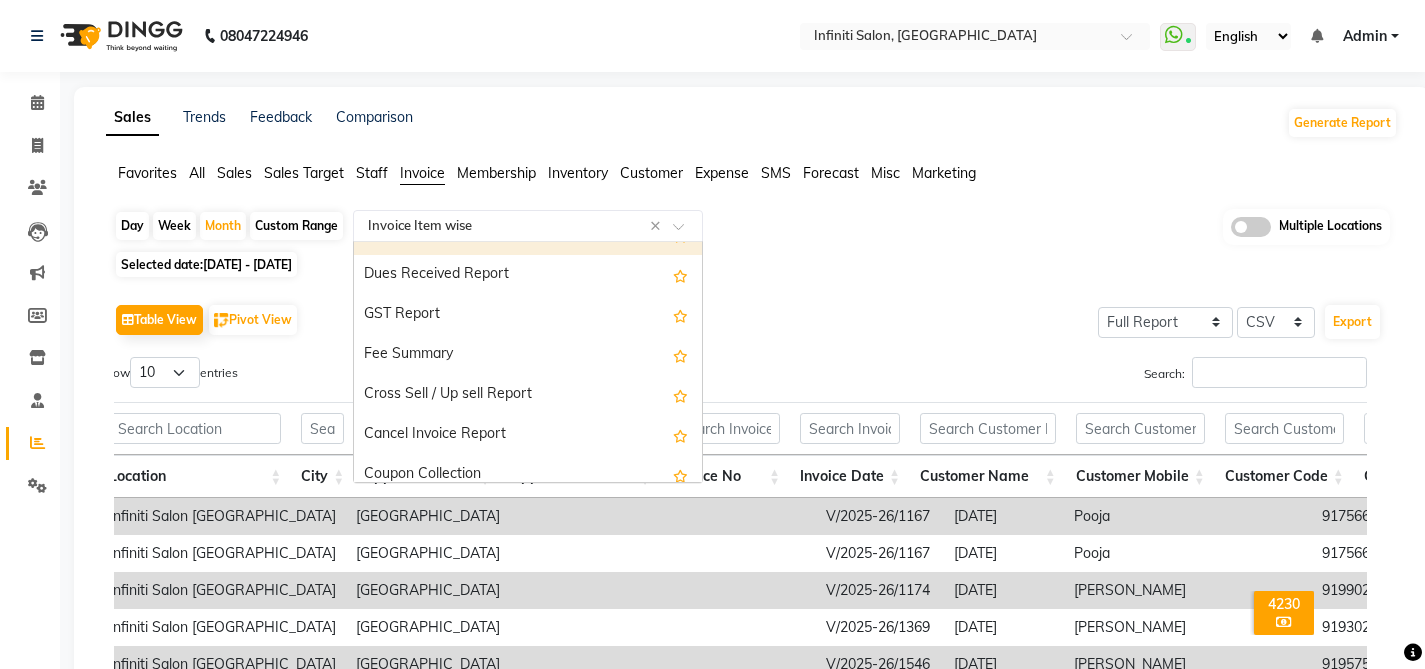 scroll, scrollTop: 360, scrollLeft: 0, axis: vertical 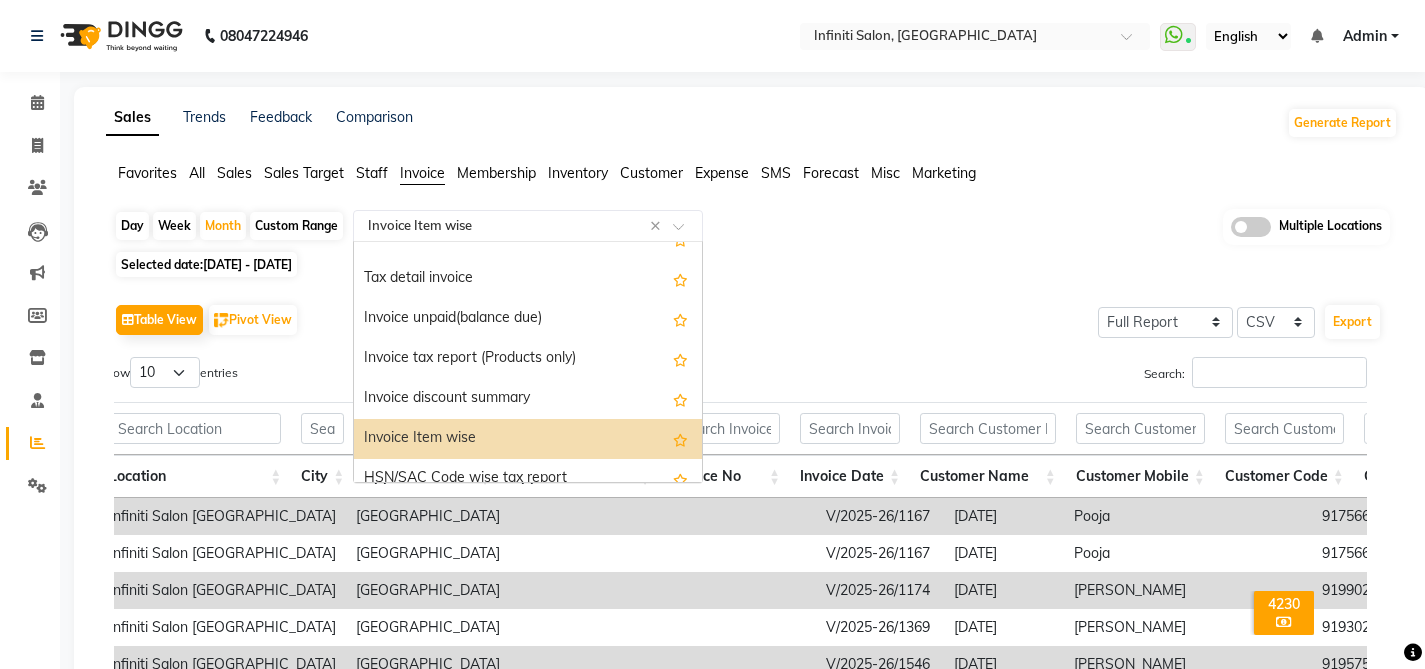click on "Invoice Item wise" at bounding box center [528, 439] 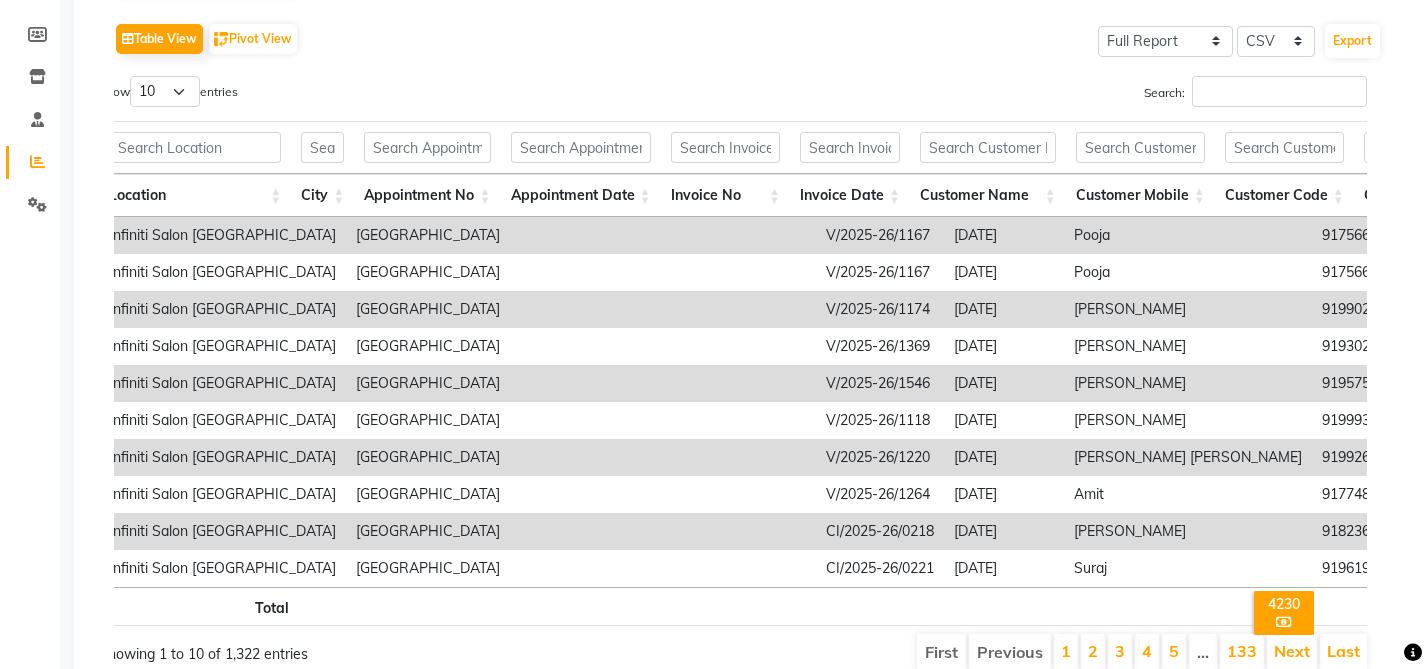 scroll, scrollTop: 380, scrollLeft: 0, axis: vertical 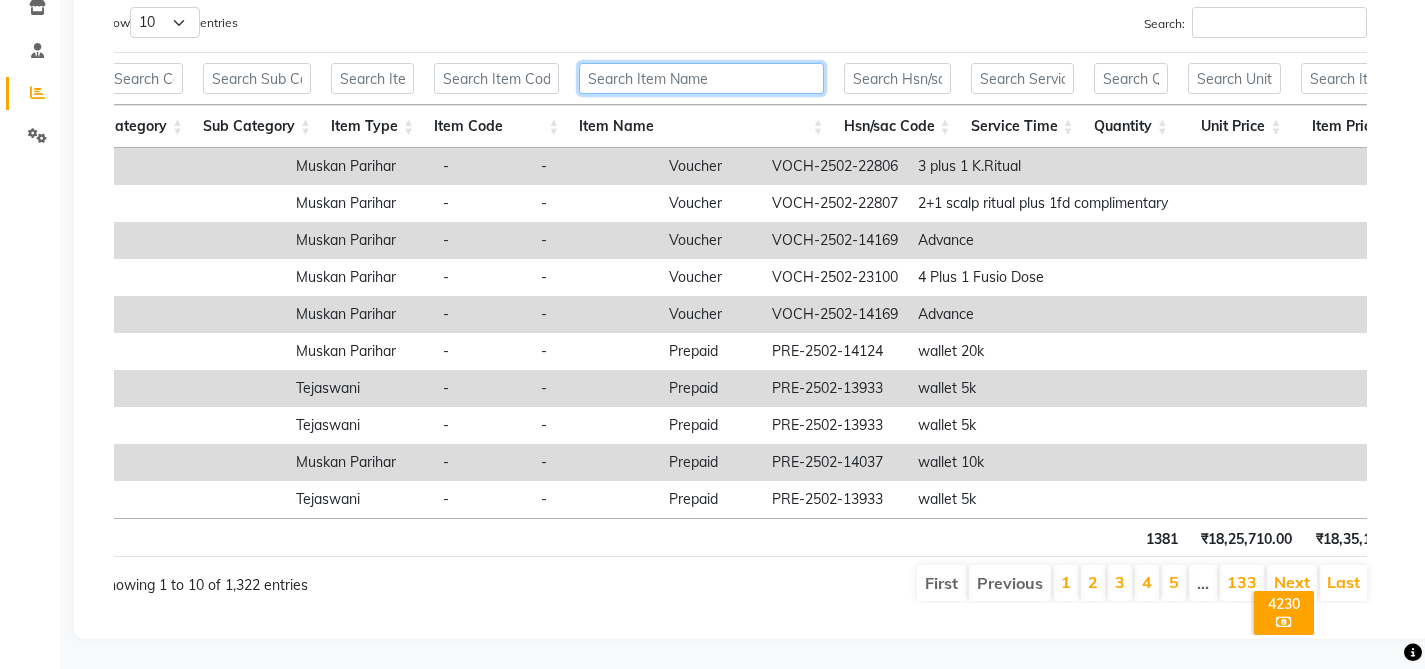 click at bounding box center [701, 78] 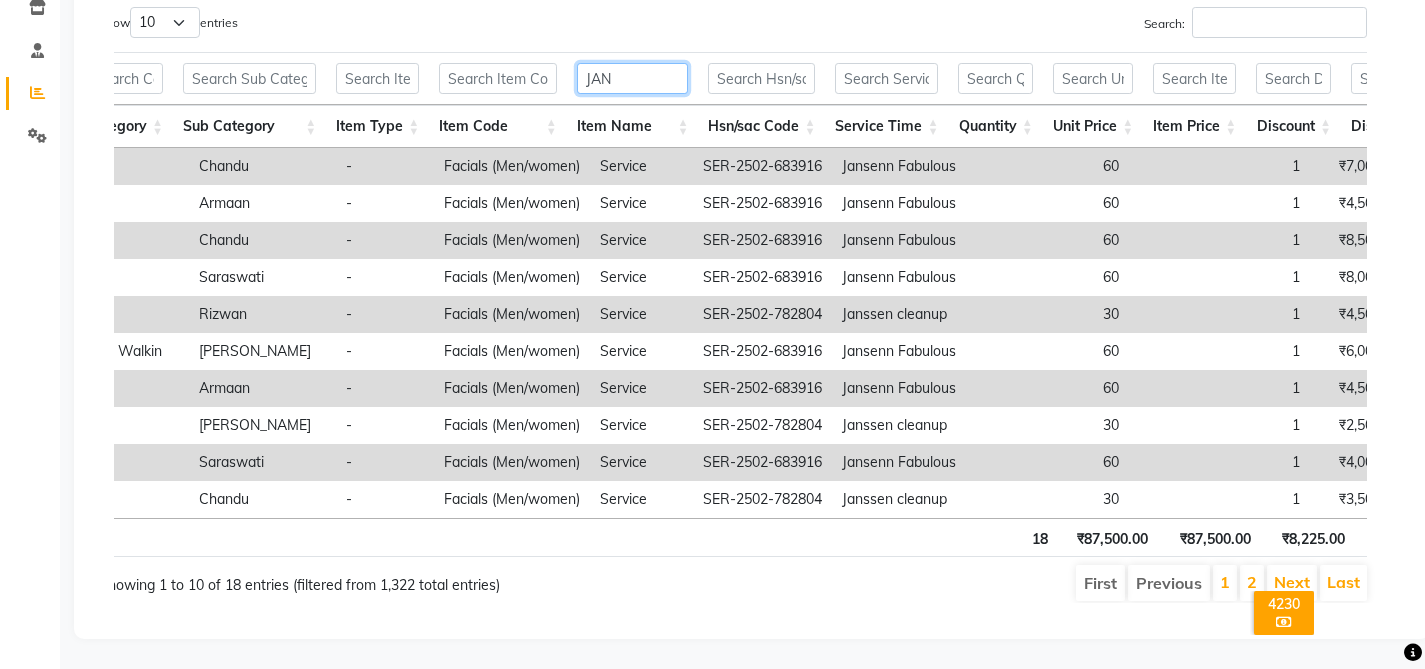 type on "JAN" 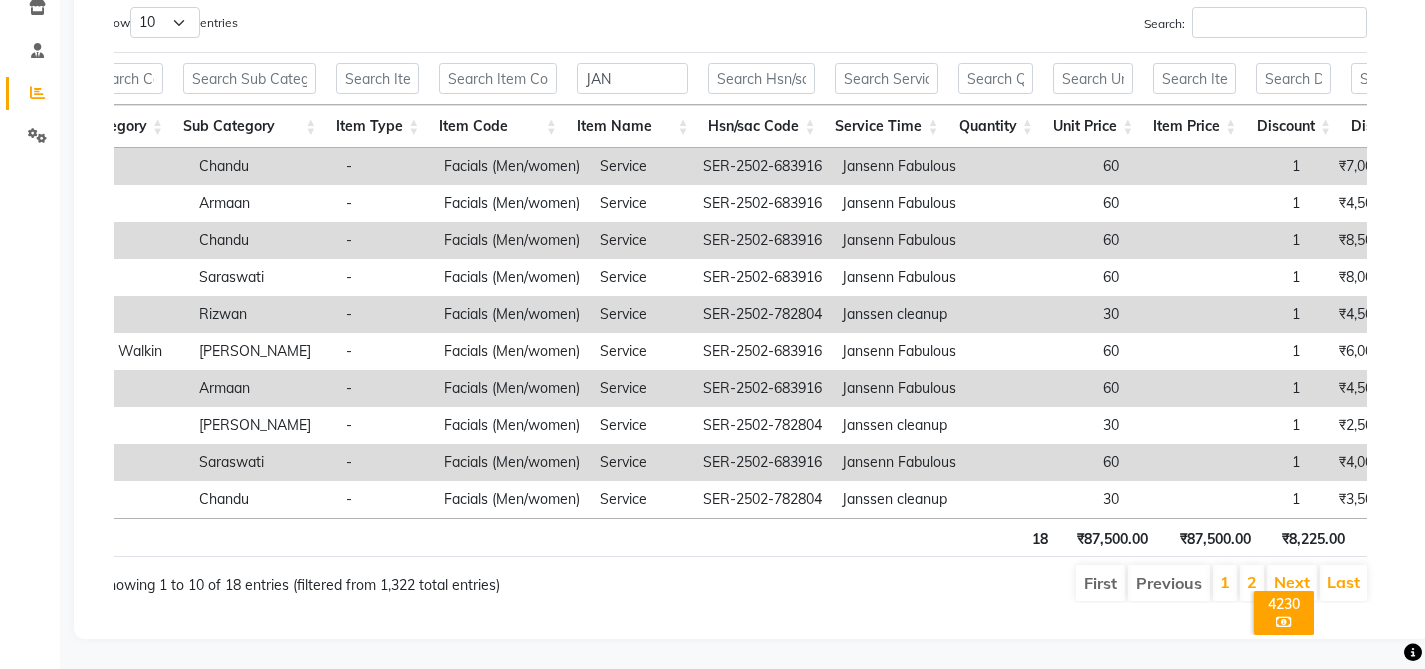 click on "×
4230
All Female Customer
OK No Cancel" at bounding box center (1283, 616) 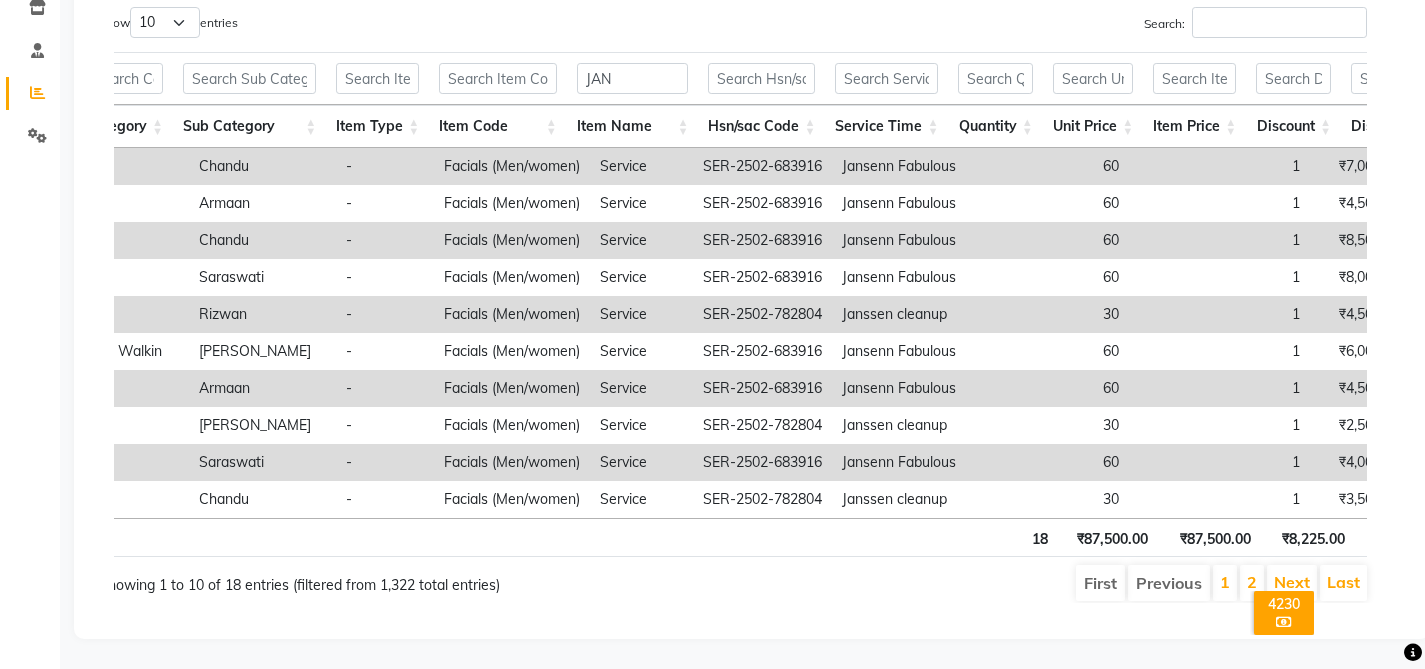 click on "×
4230
All Female Customer
OK No Cancel" at bounding box center (1283, 616) 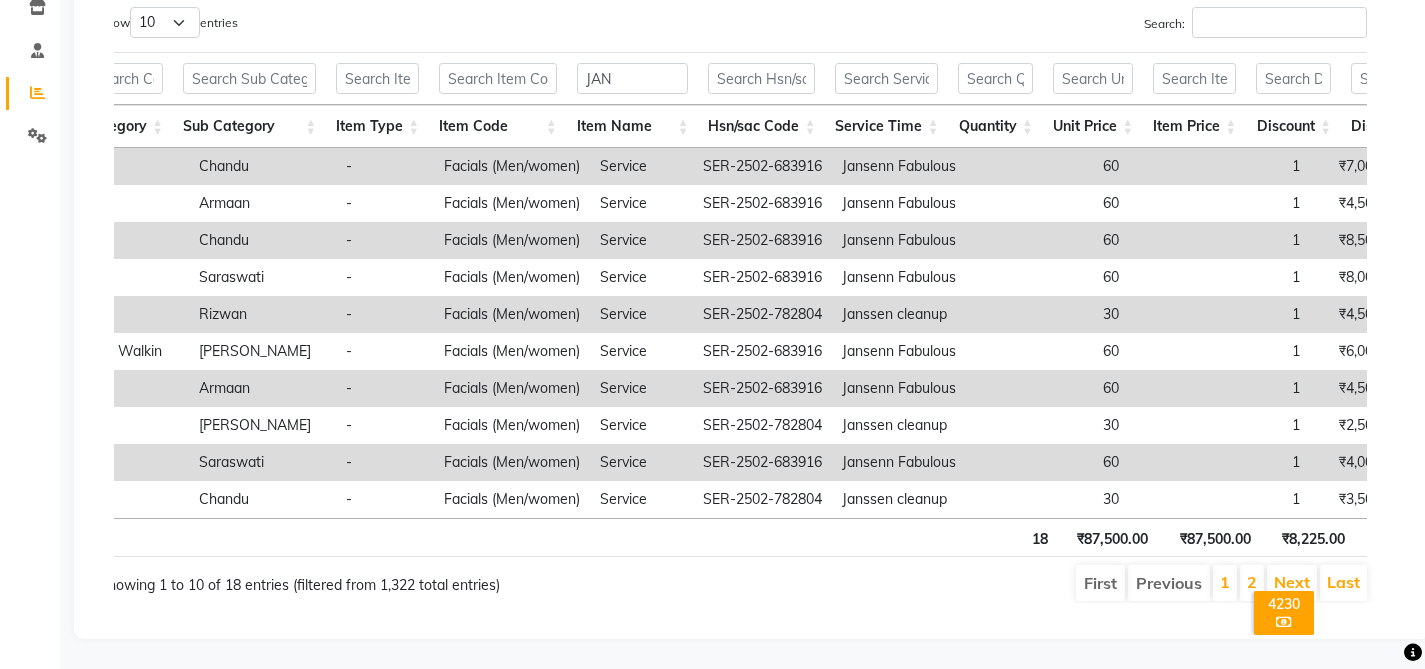 click on "First Previous 1 2 Next Last" at bounding box center [1003, 583] 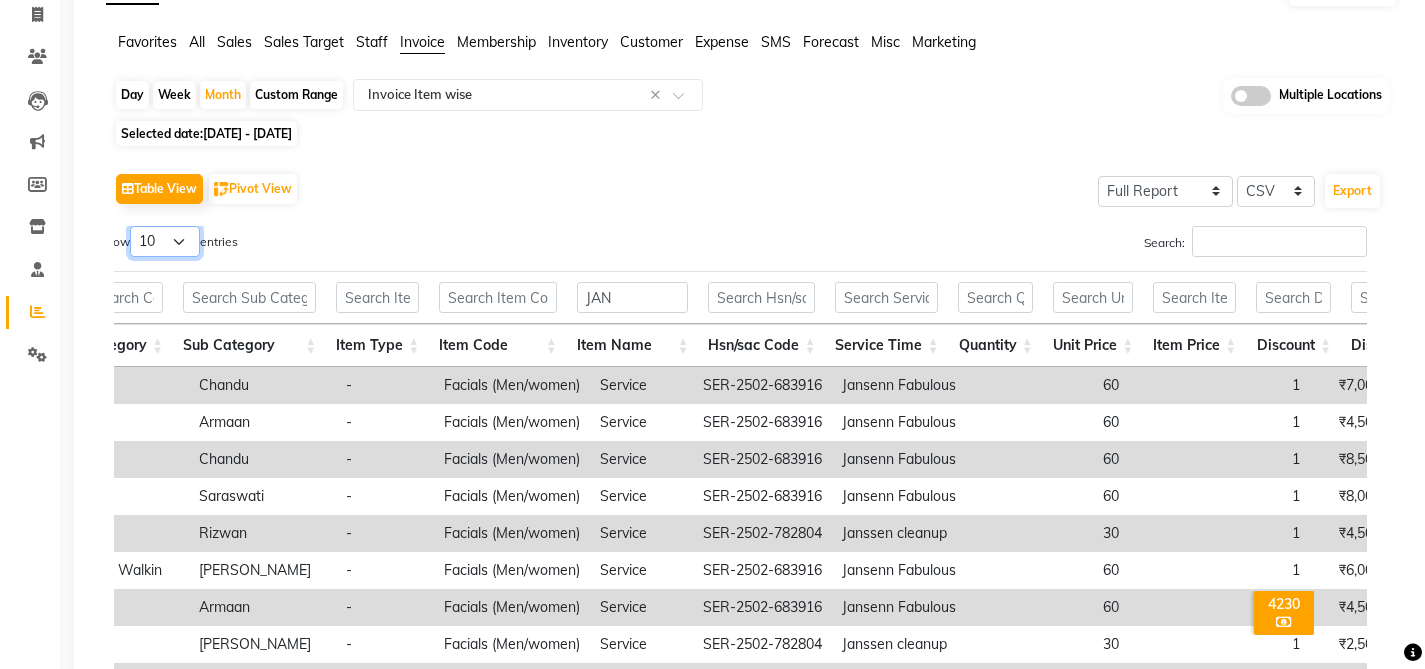 click on "10 25 50 100" at bounding box center (165, 241) 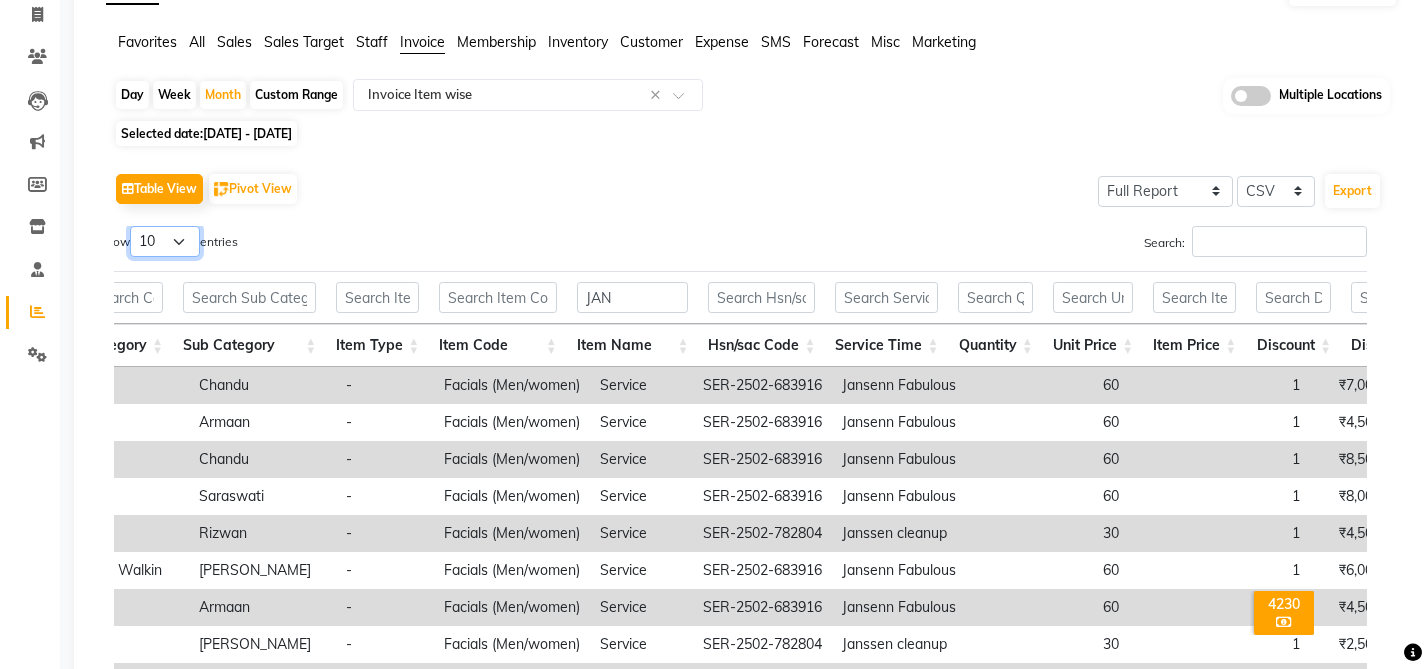 select on "25" 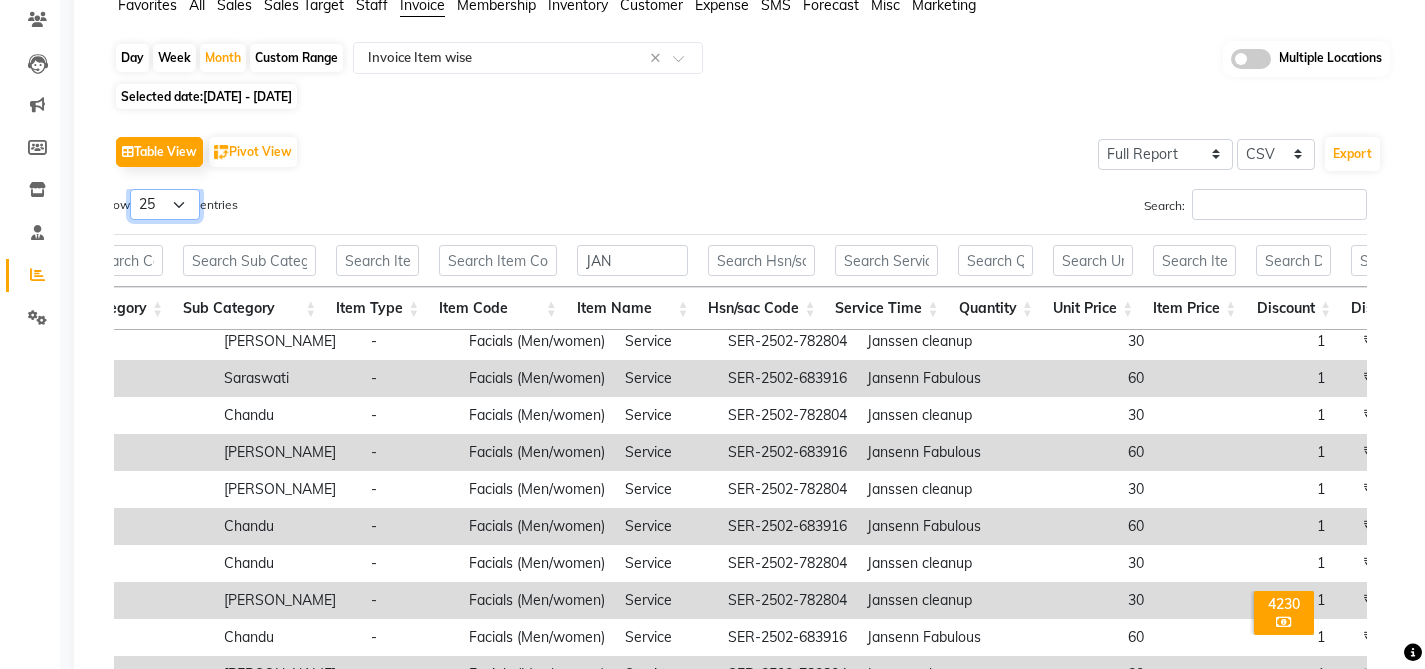 scroll, scrollTop: 0, scrollLeft: 0, axis: both 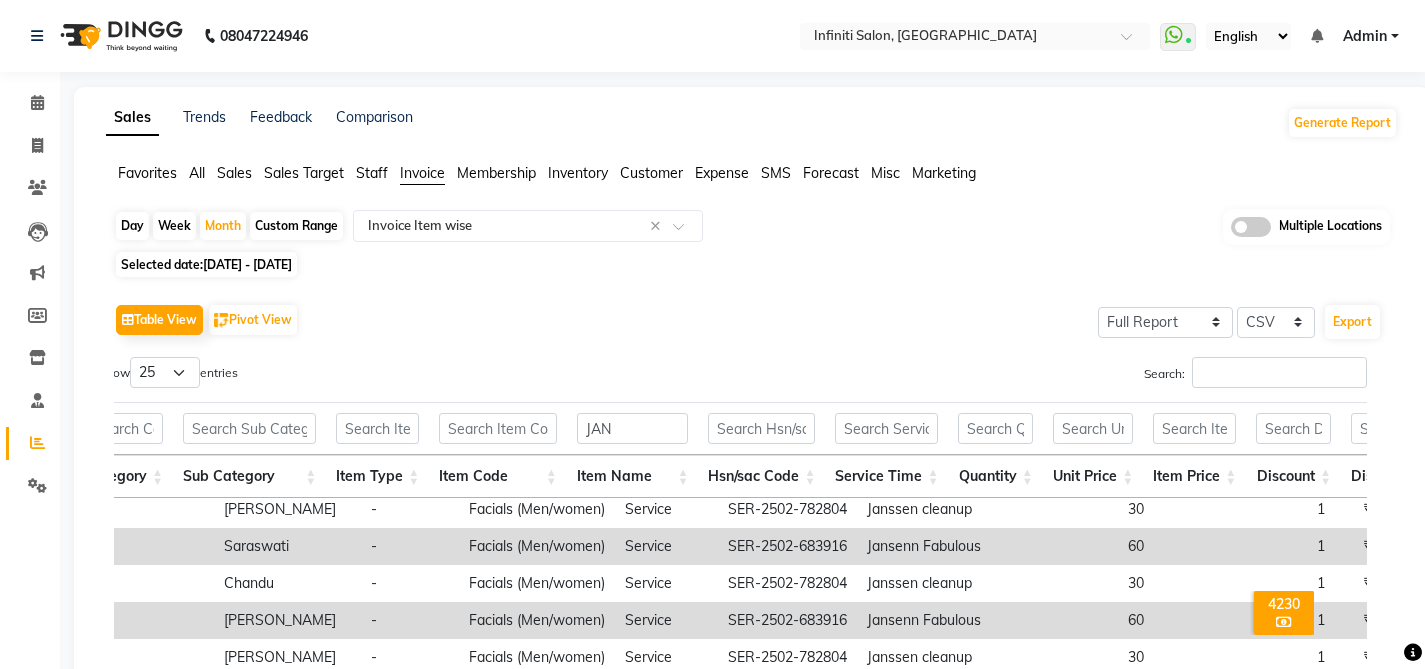 click on "Custom Range" 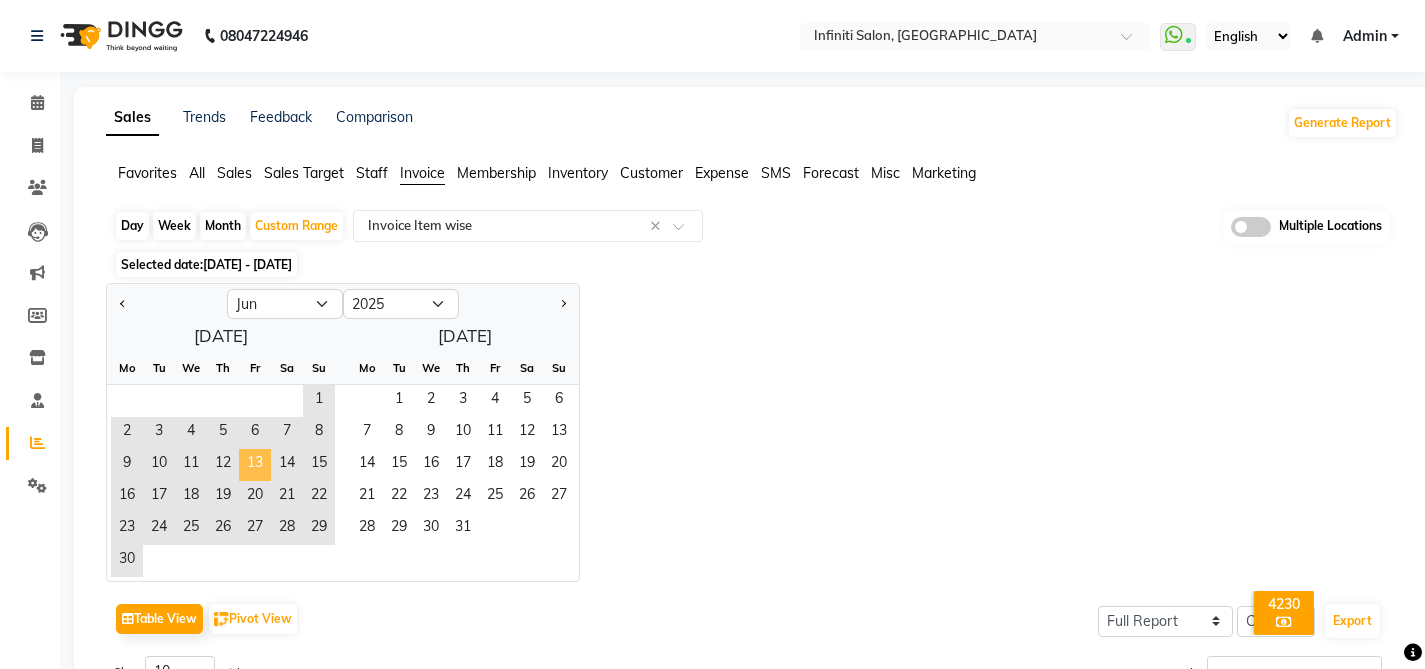 click on "13" 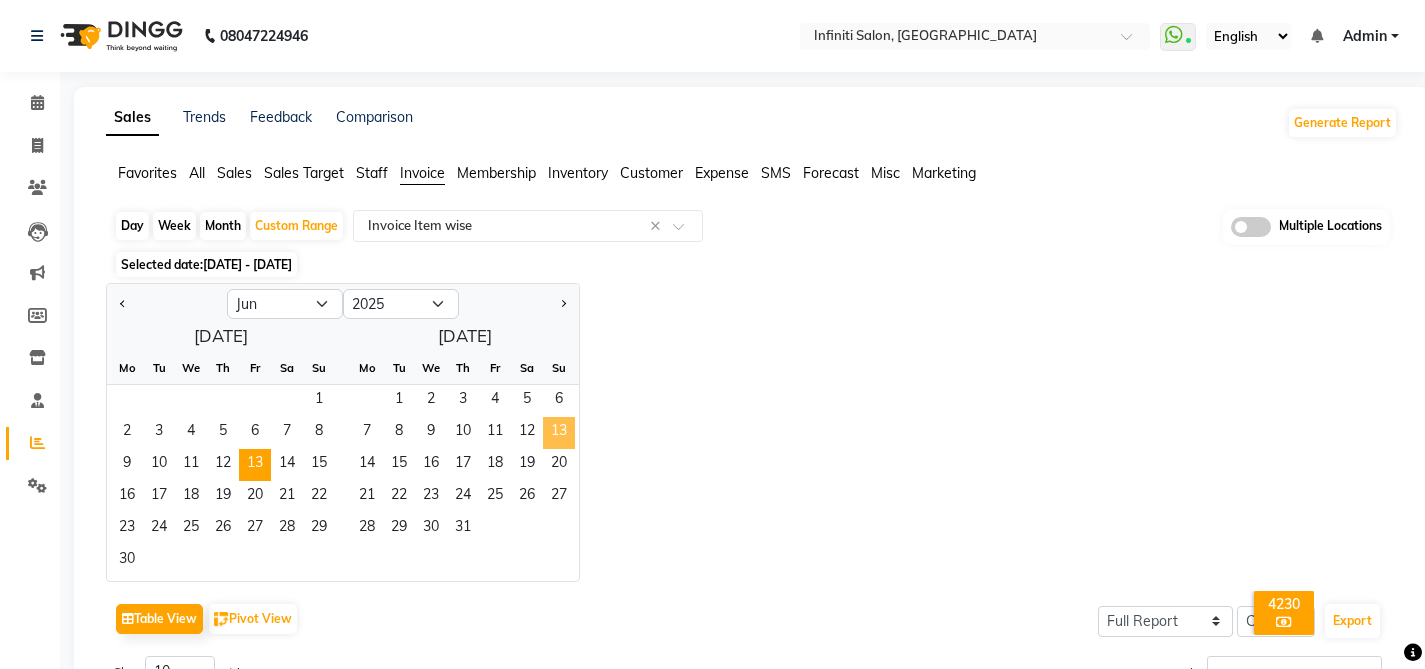 click on "13" 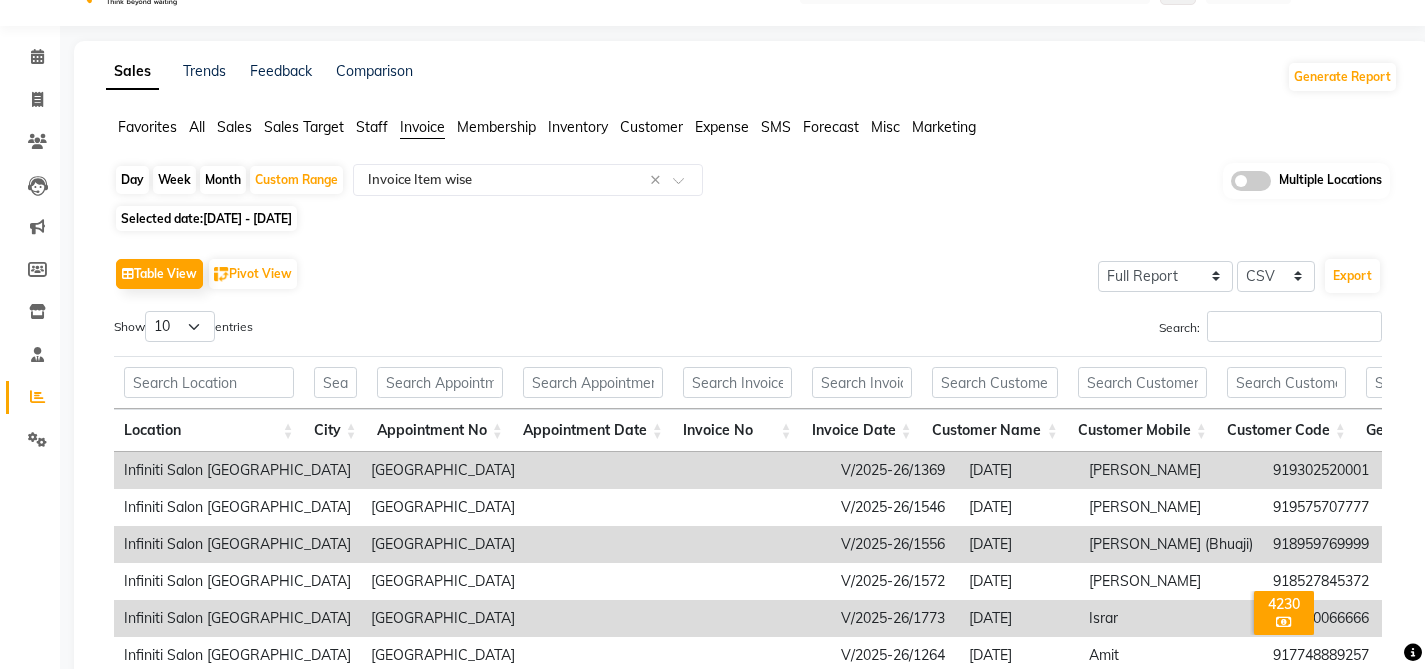 scroll, scrollTop: 380, scrollLeft: 0, axis: vertical 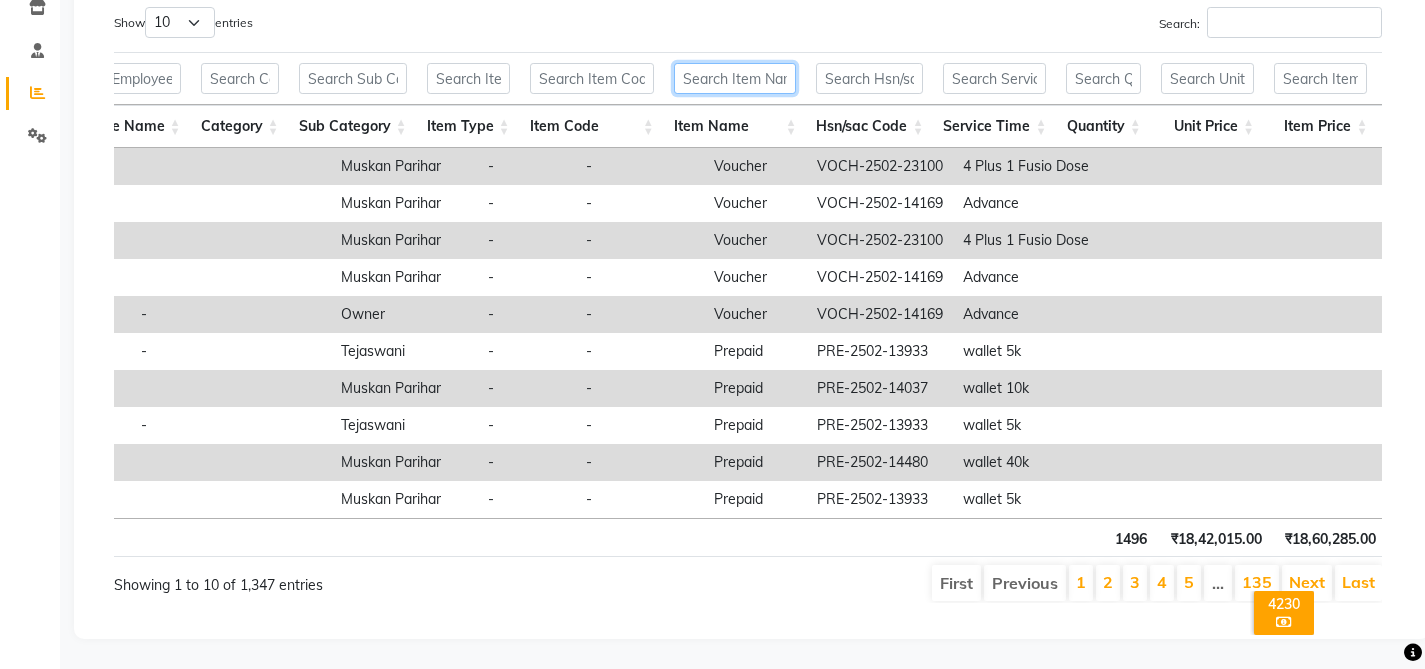 click at bounding box center [735, 78] 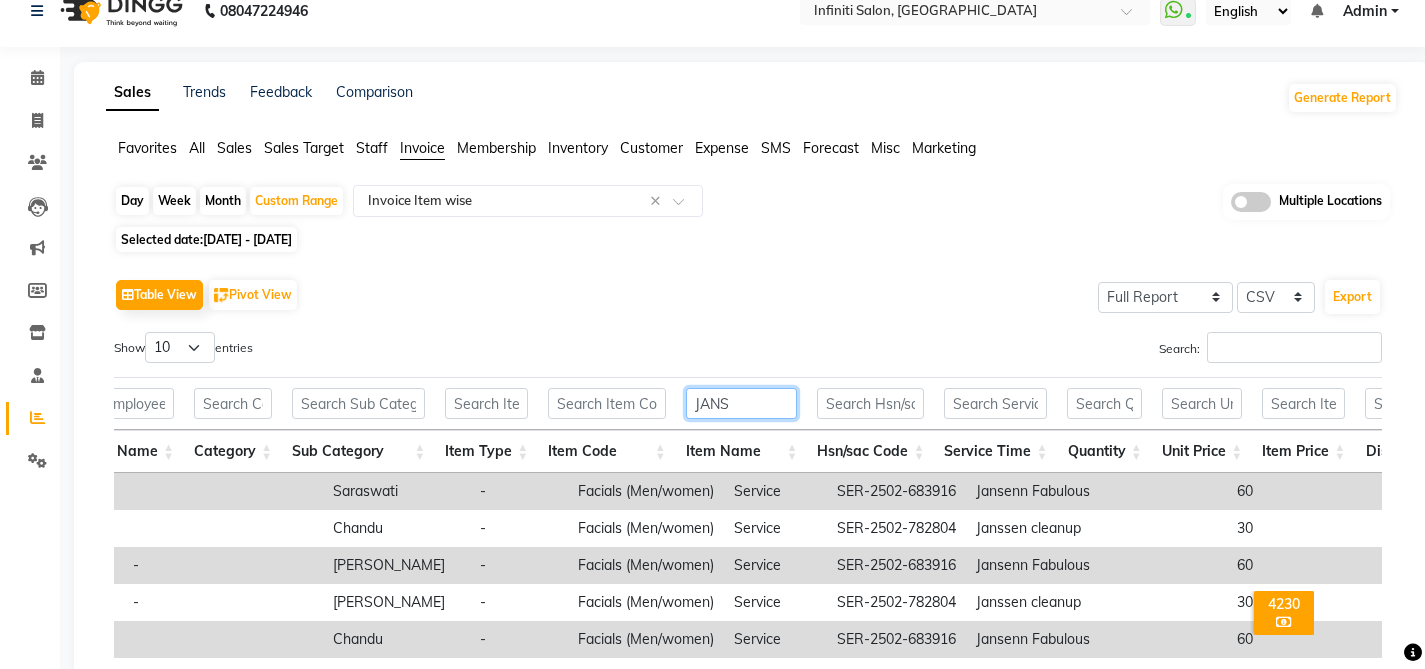 scroll, scrollTop: 0, scrollLeft: 0, axis: both 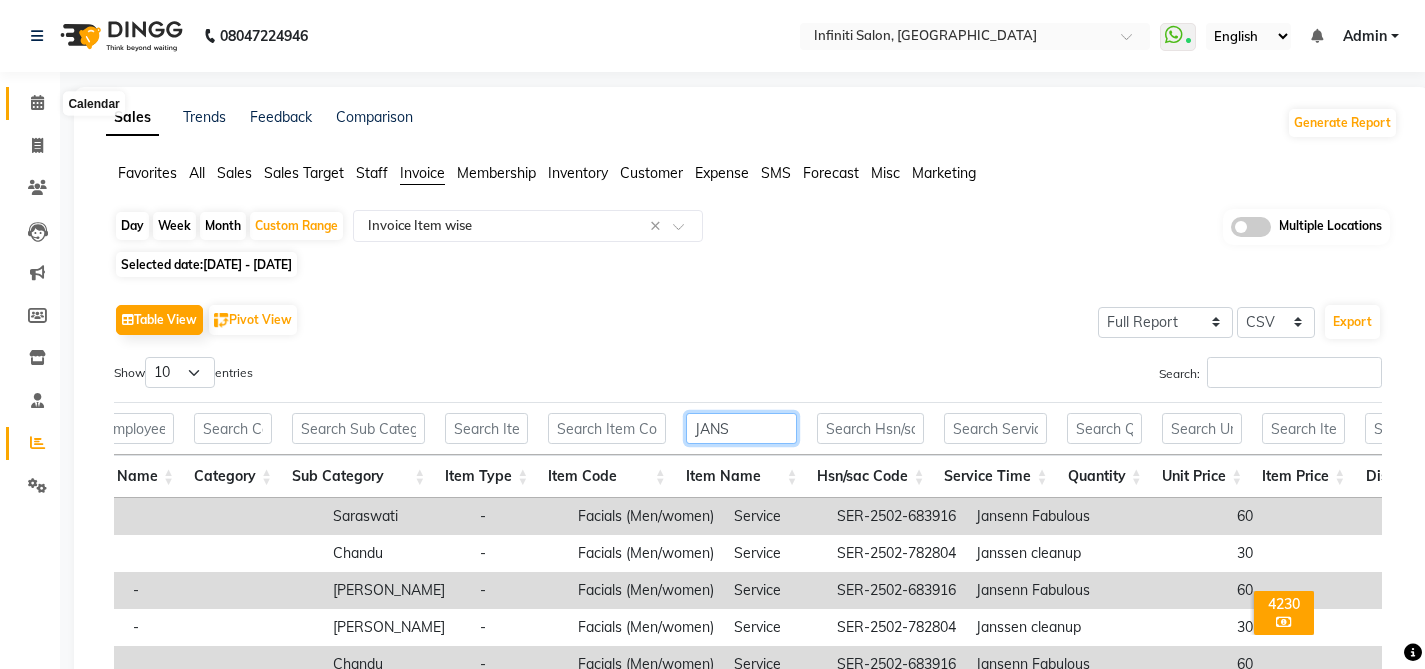 type on "JANS" 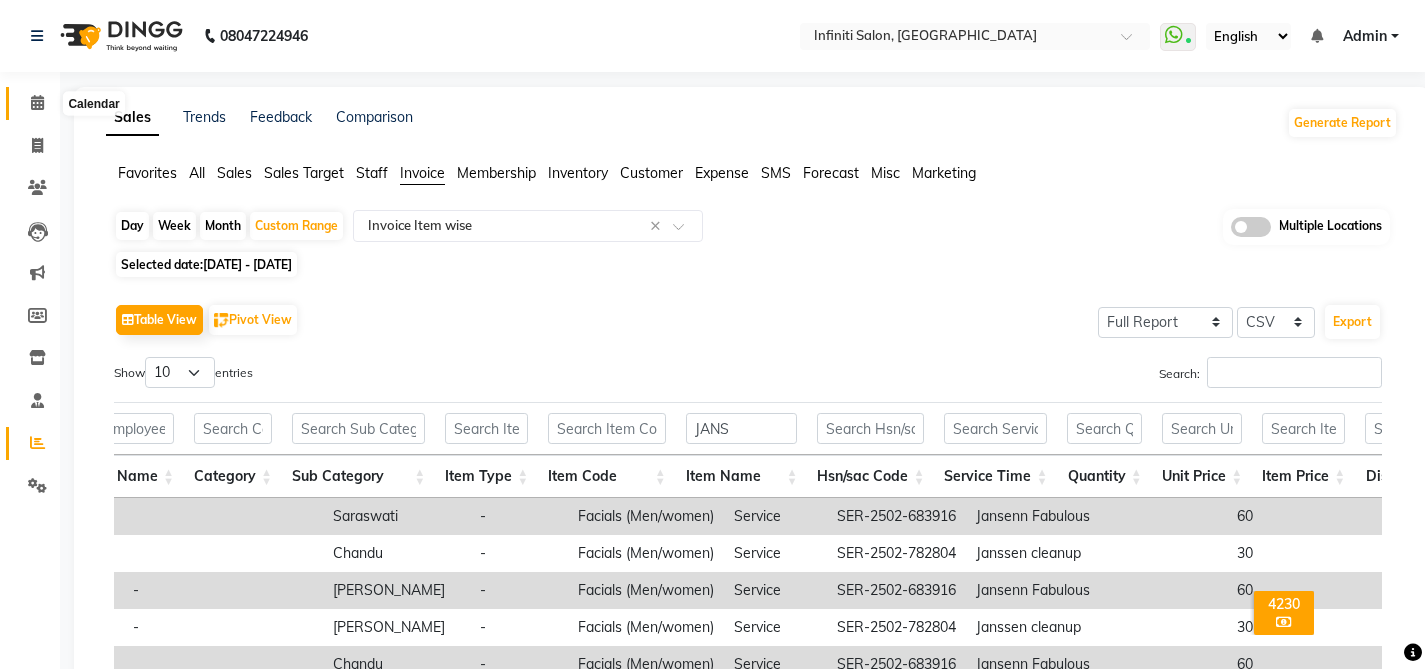 click 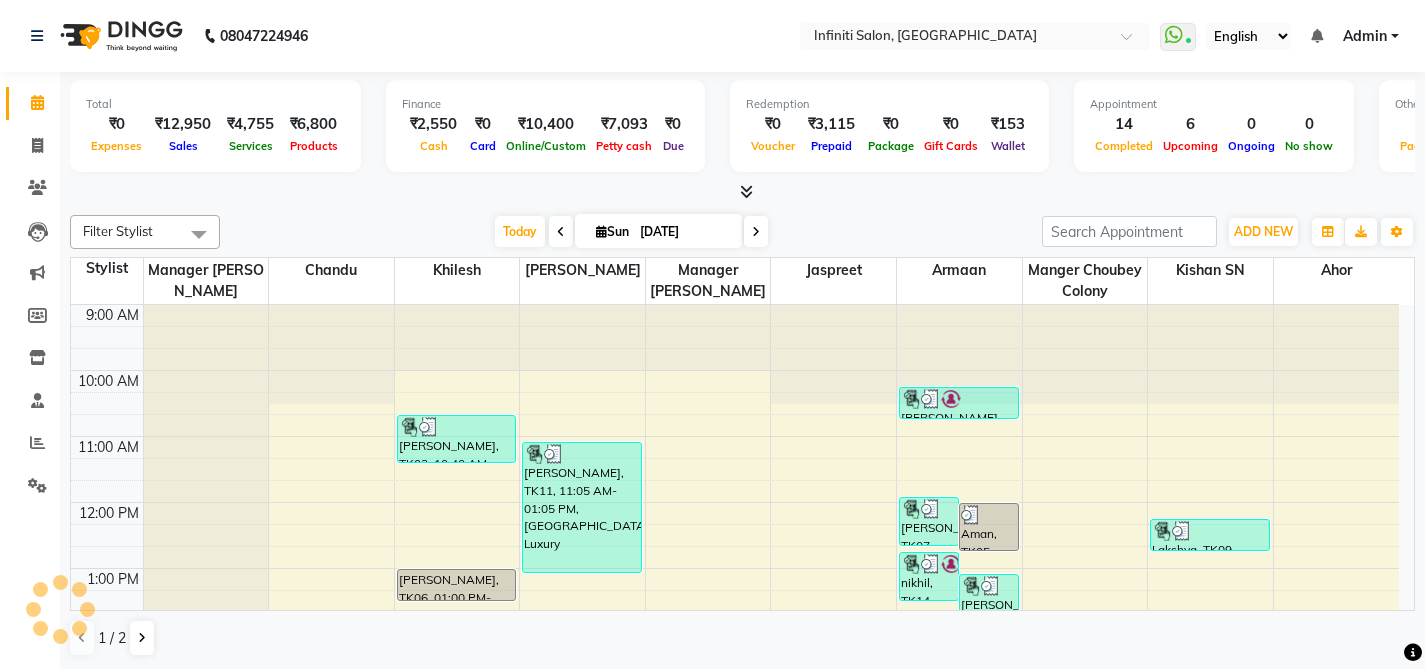 scroll, scrollTop: 0, scrollLeft: 0, axis: both 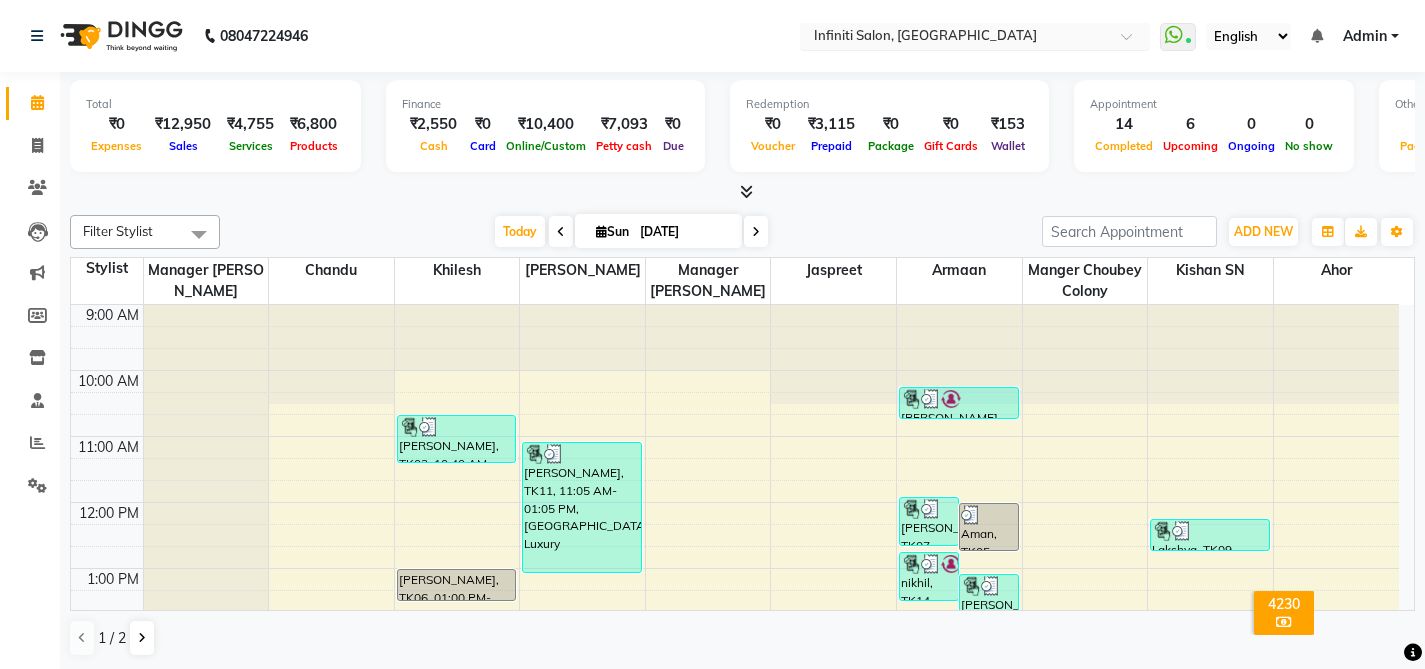 click at bounding box center [955, 38] 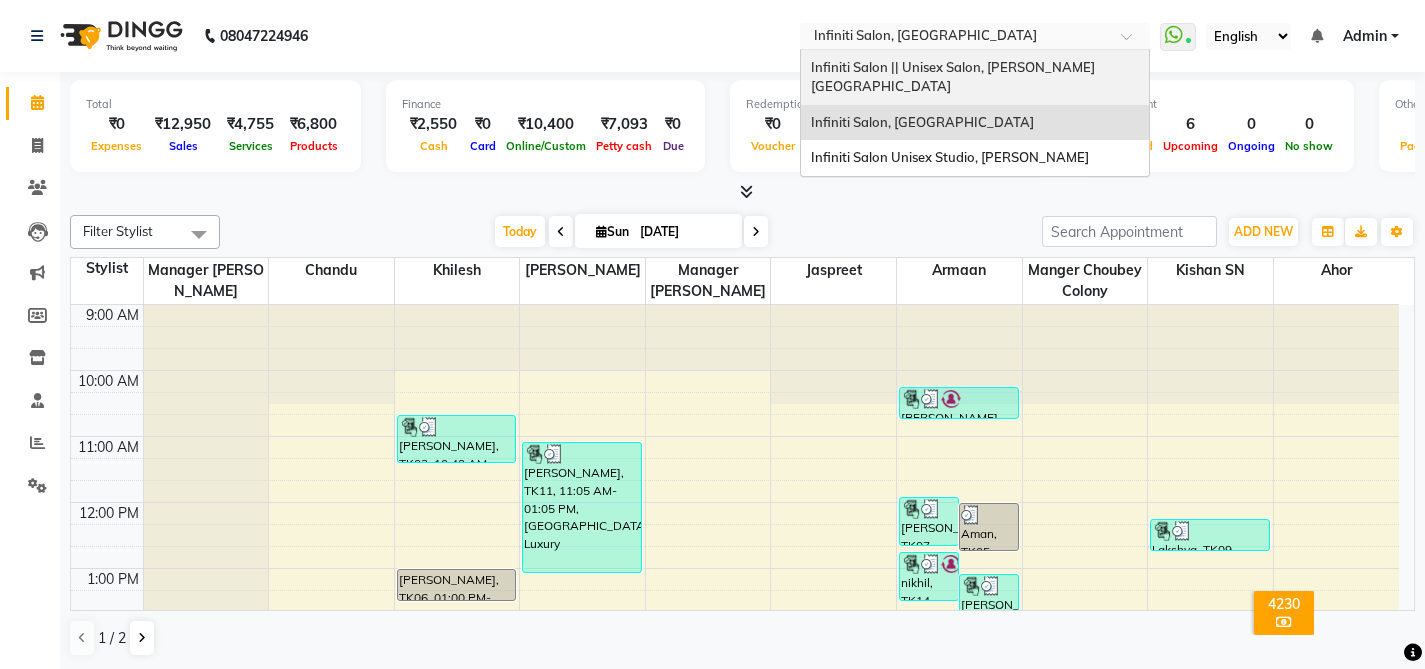 click on "Infiniti Salon || Unisex Salon, Choubey Colony" at bounding box center [953, 77] 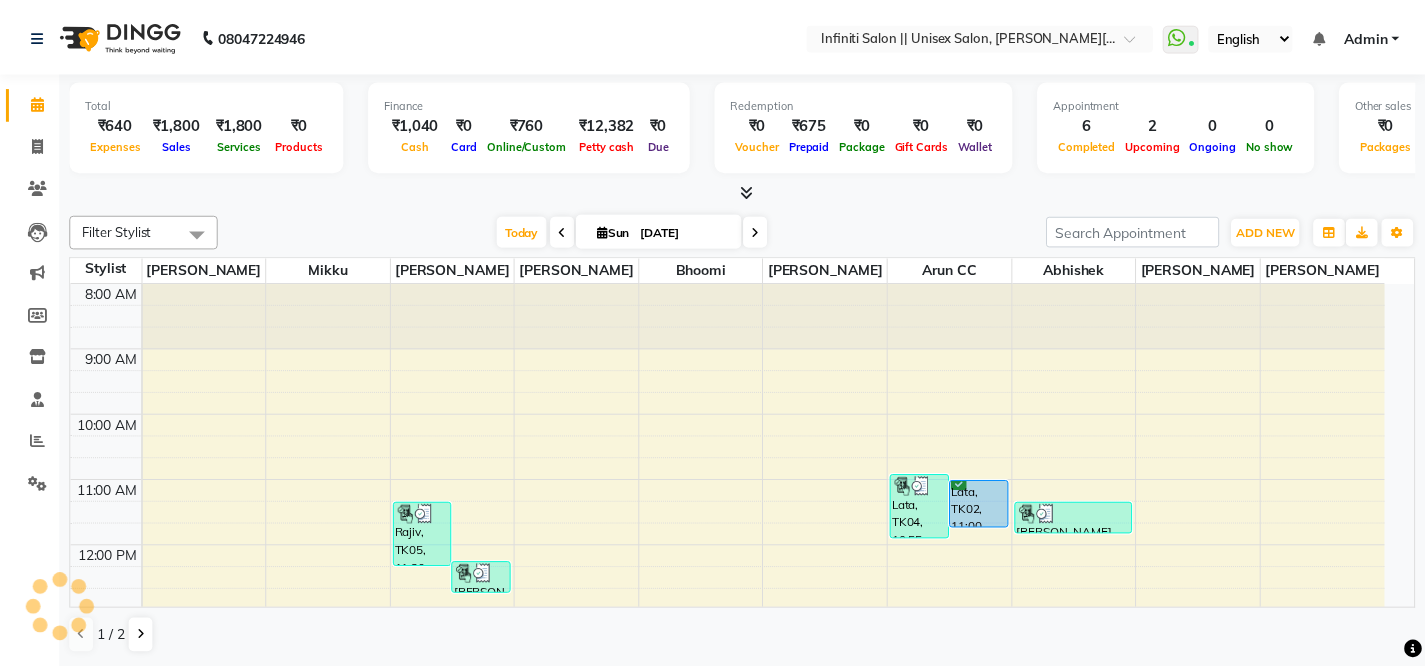scroll, scrollTop: 0, scrollLeft: 0, axis: both 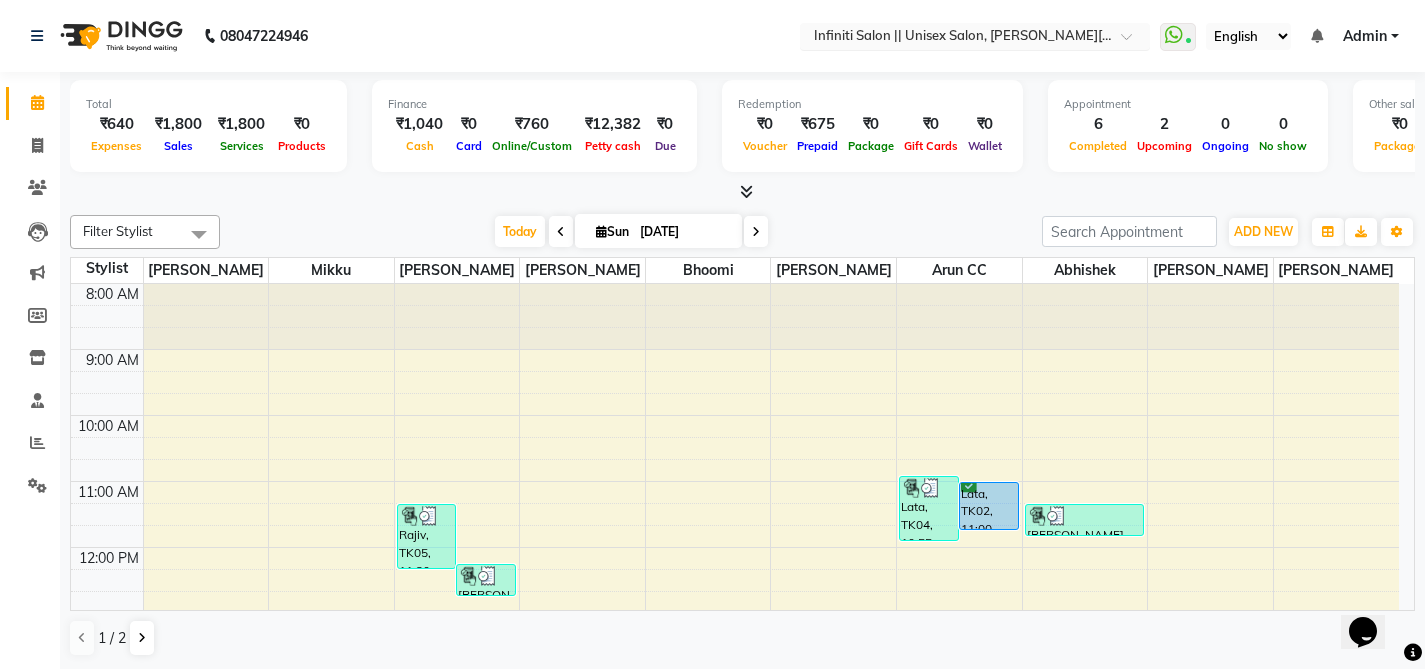 click at bounding box center (955, 38) 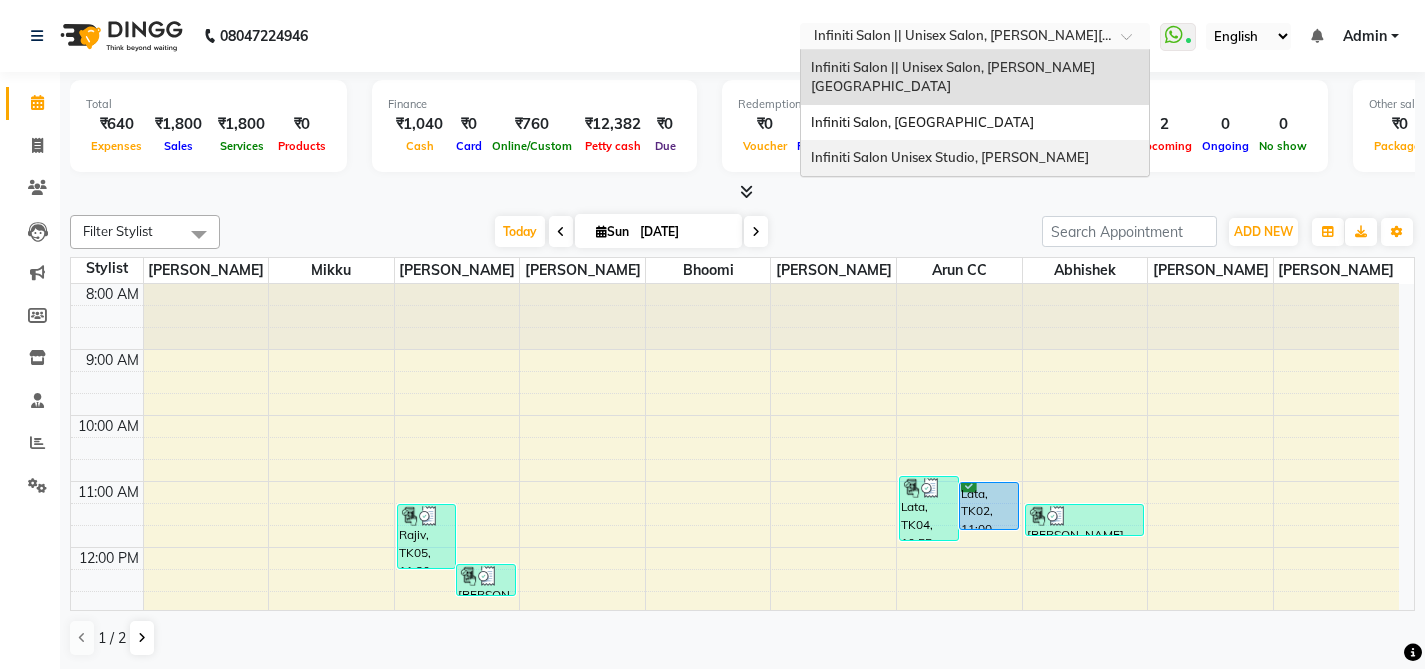 click on "Infiniti Salon Unisex Studio, [PERSON_NAME]" at bounding box center (950, 157) 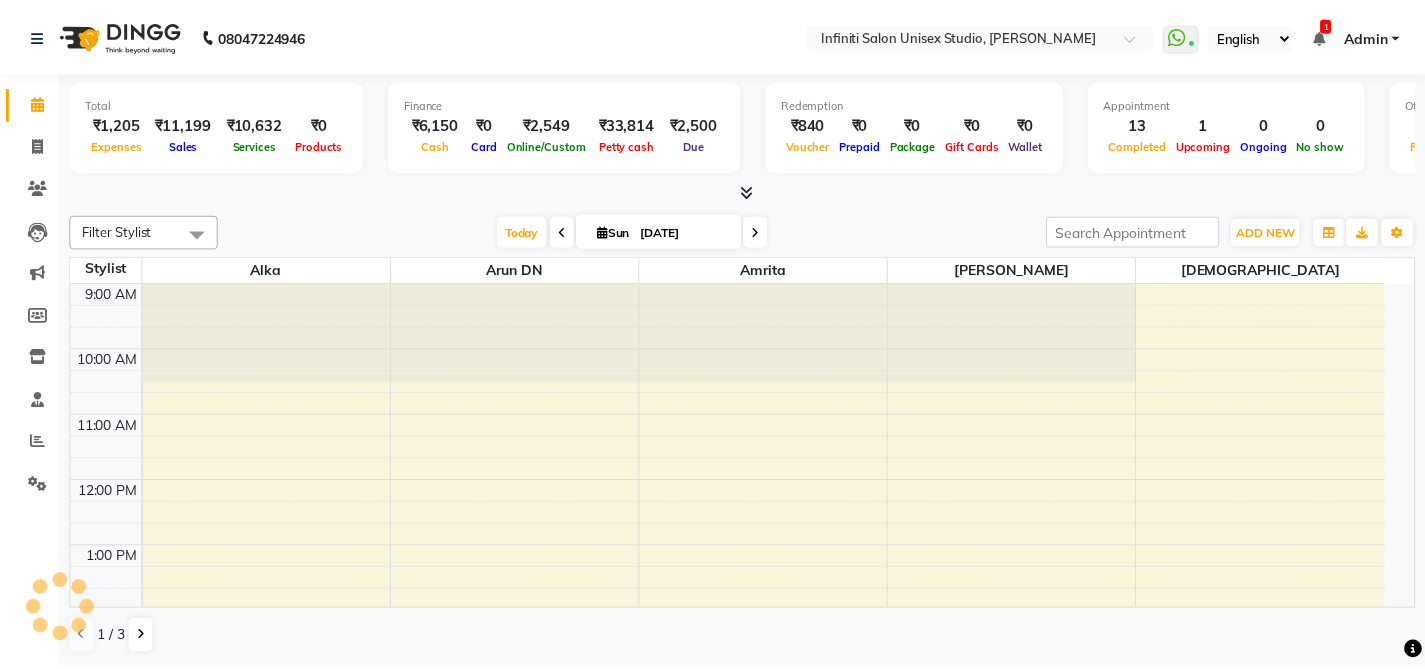 scroll, scrollTop: 0, scrollLeft: 0, axis: both 